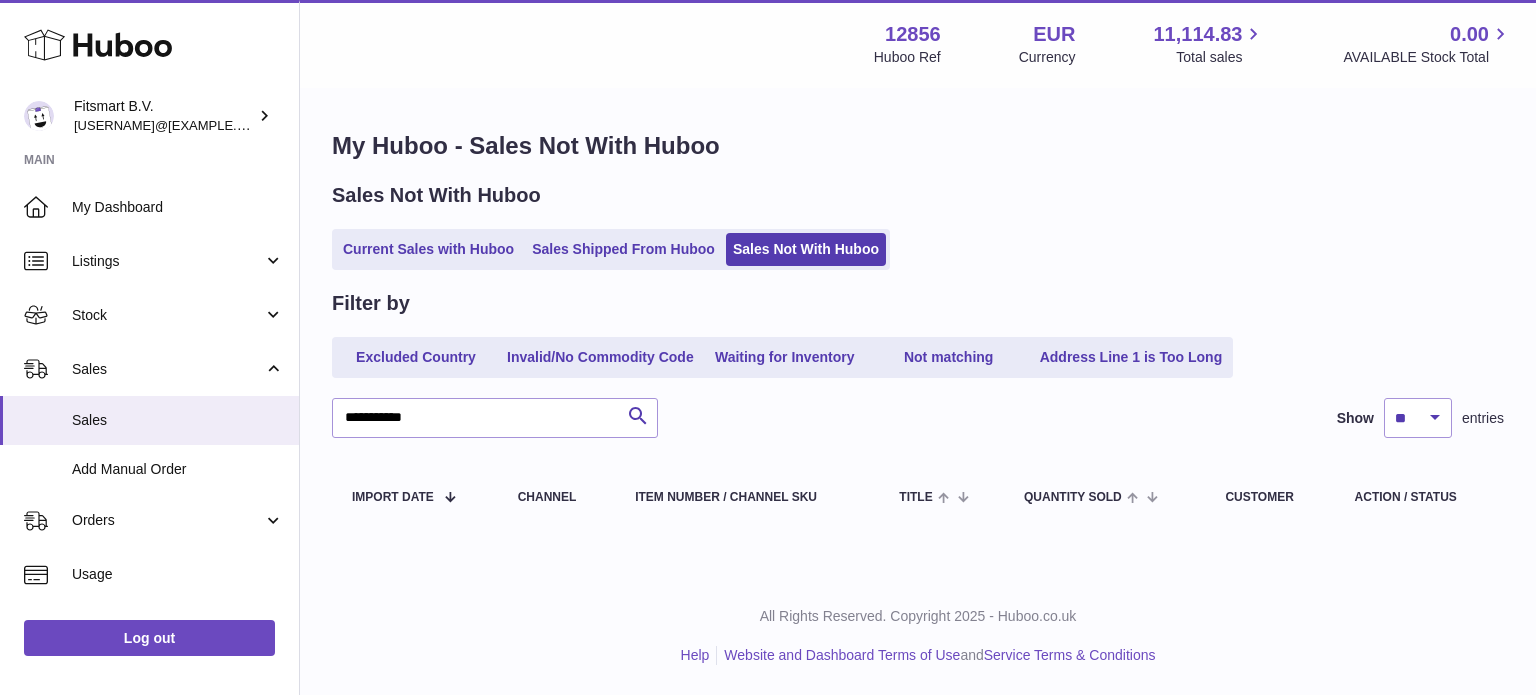 click 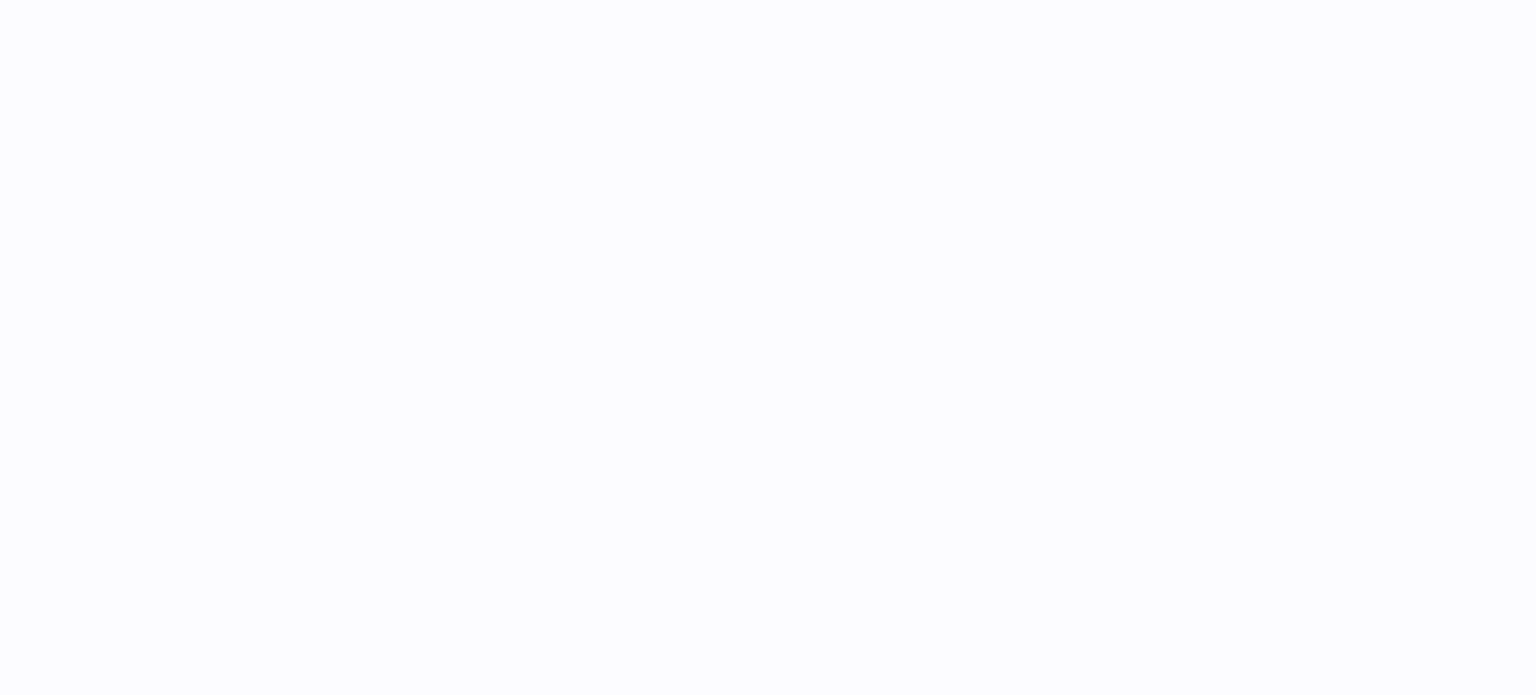 scroll, scrollTop: 0, scrollLeft: 0, axis: both 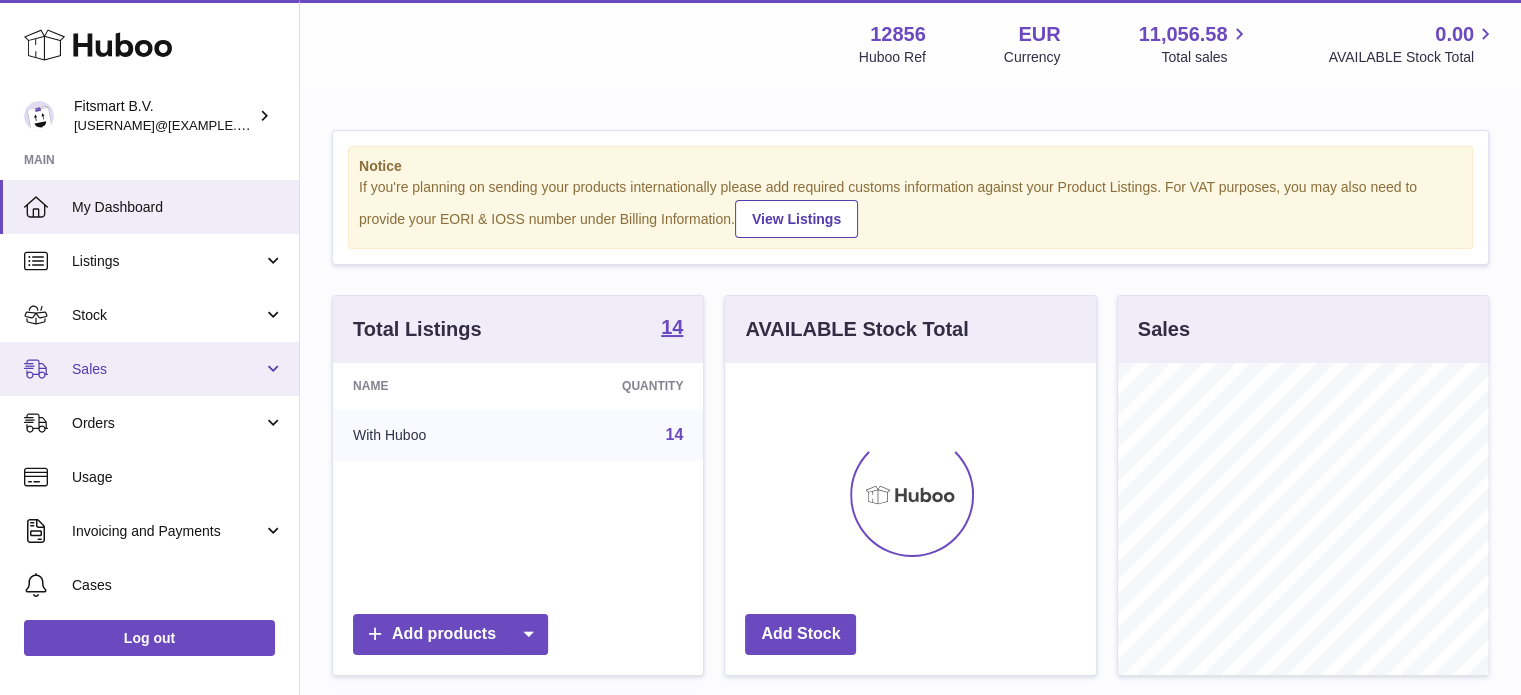 click on "Sales" at bounding box center (149, 369) 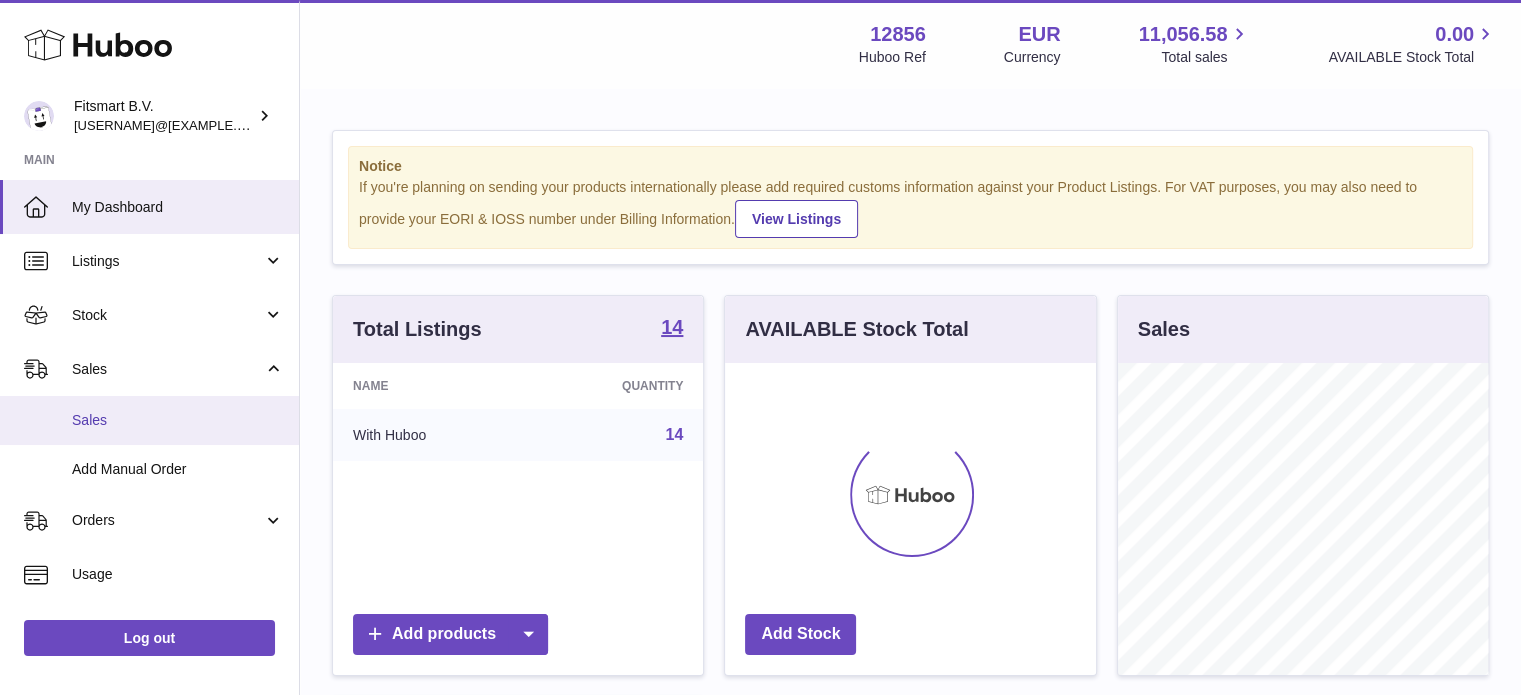 click on "Sales" at bounding box center [149, 420] 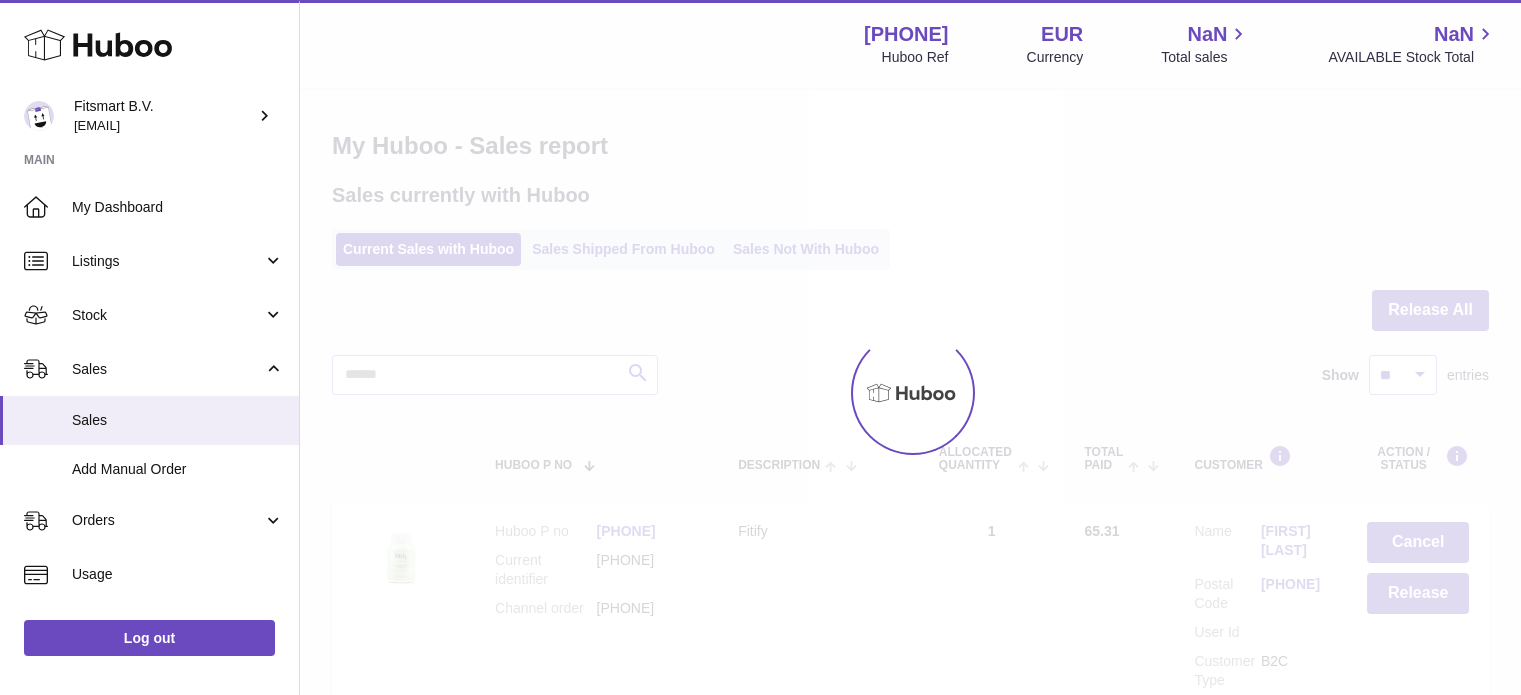 scroll, scrollTop: 0, scrollLeft: 0, axis: both 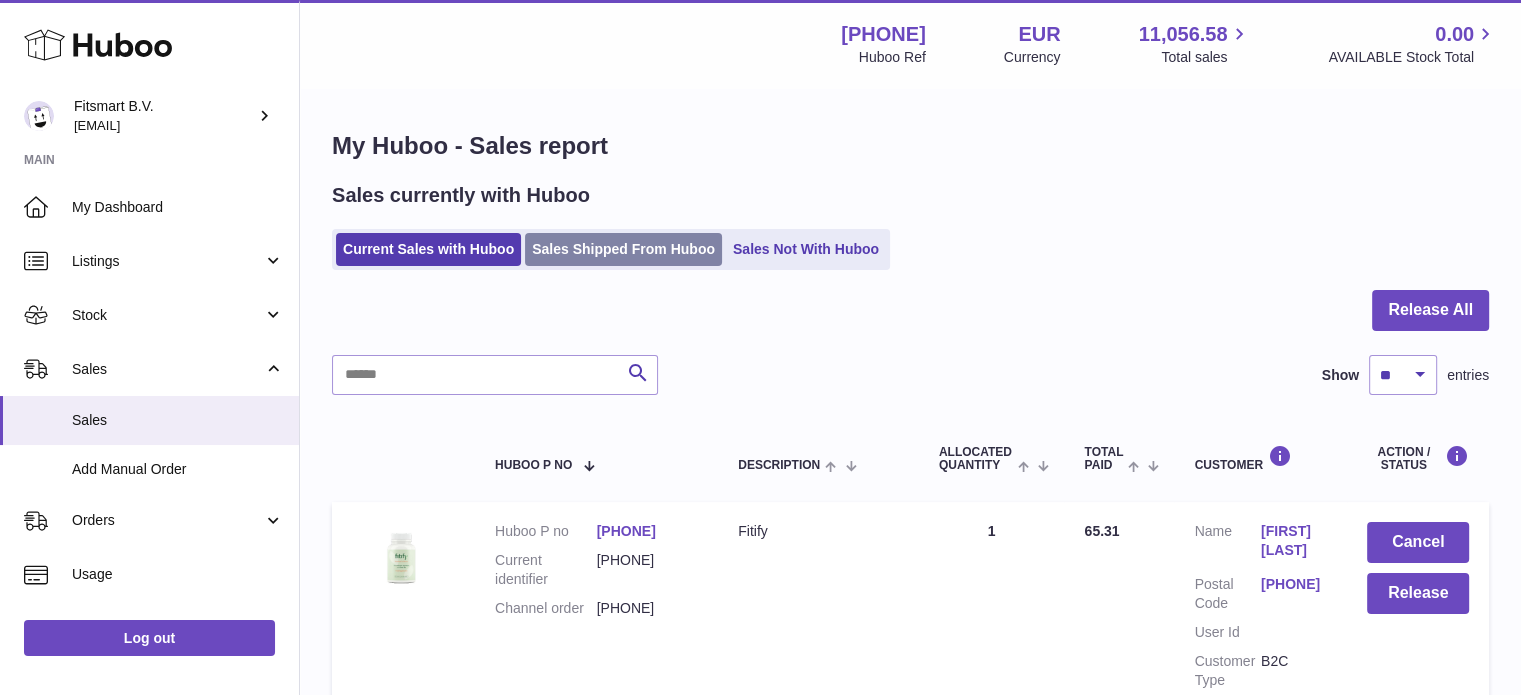 click on "Sales Shipped From Huboo" at bounding box center (623, 249) 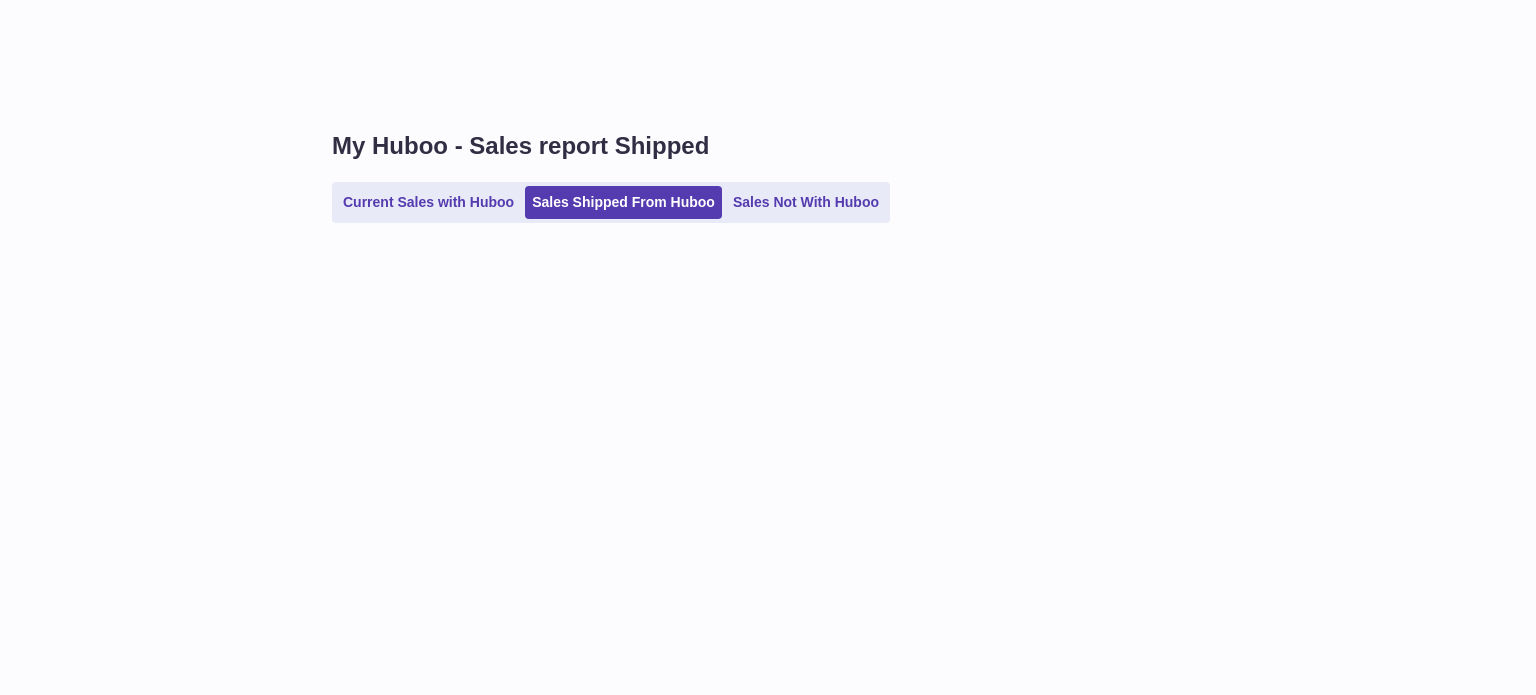 scroll, scrollTop: 0, scrollLeft: 0, axis: both 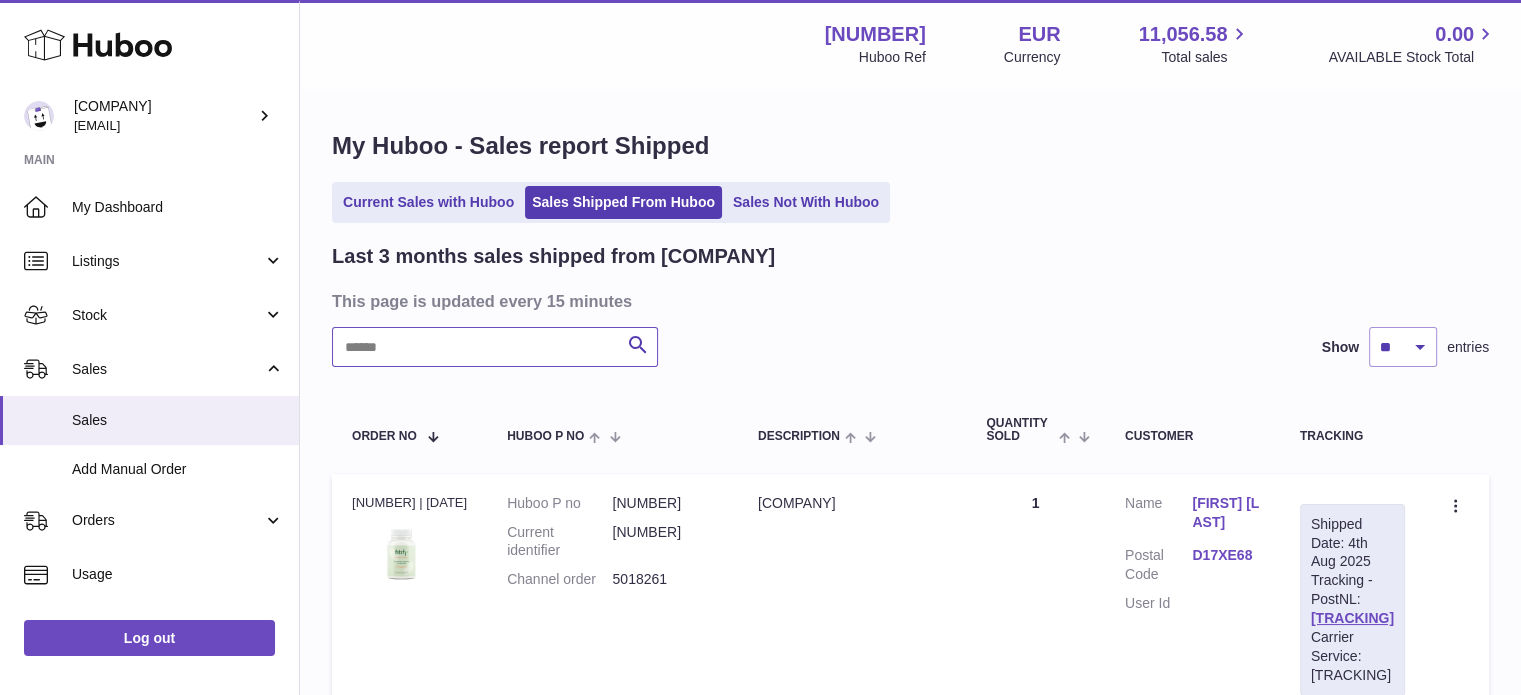 click at bounding box center (495, 347) 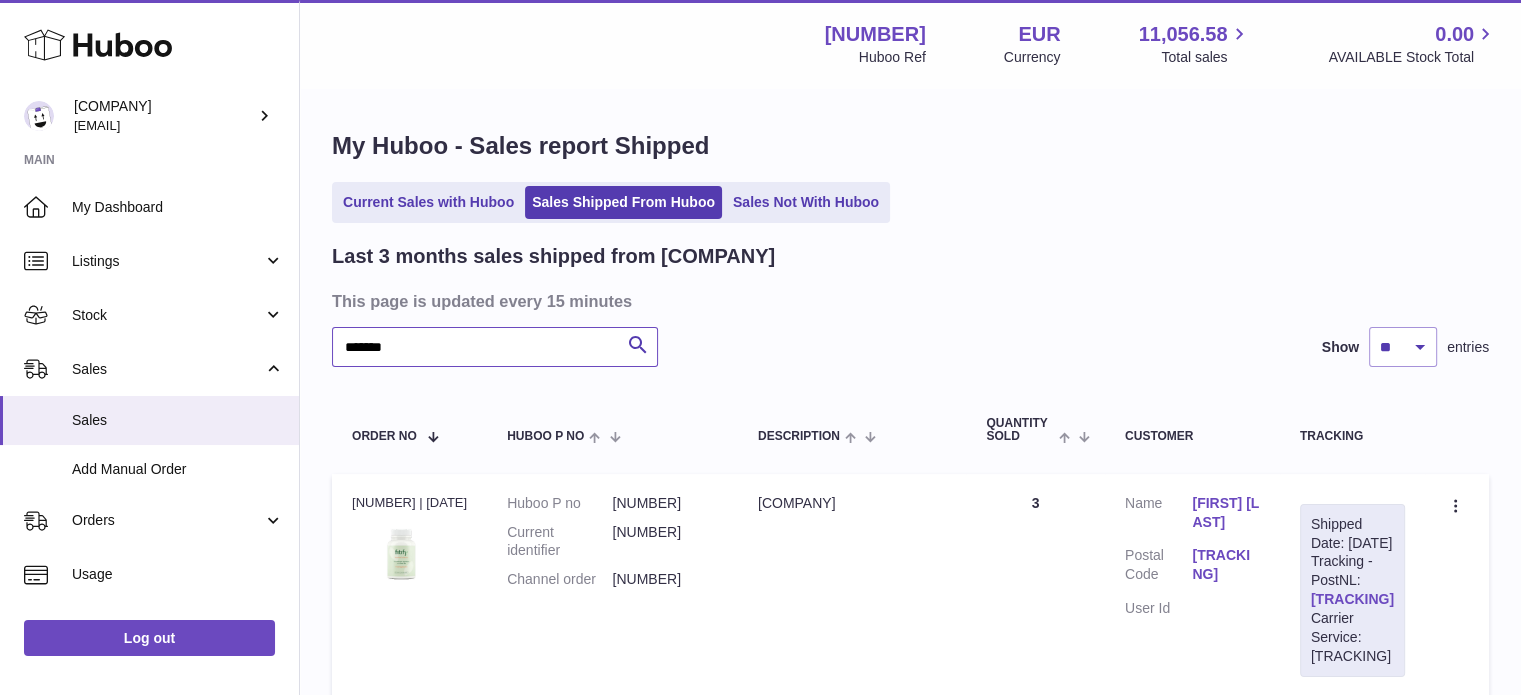 type on "*******" 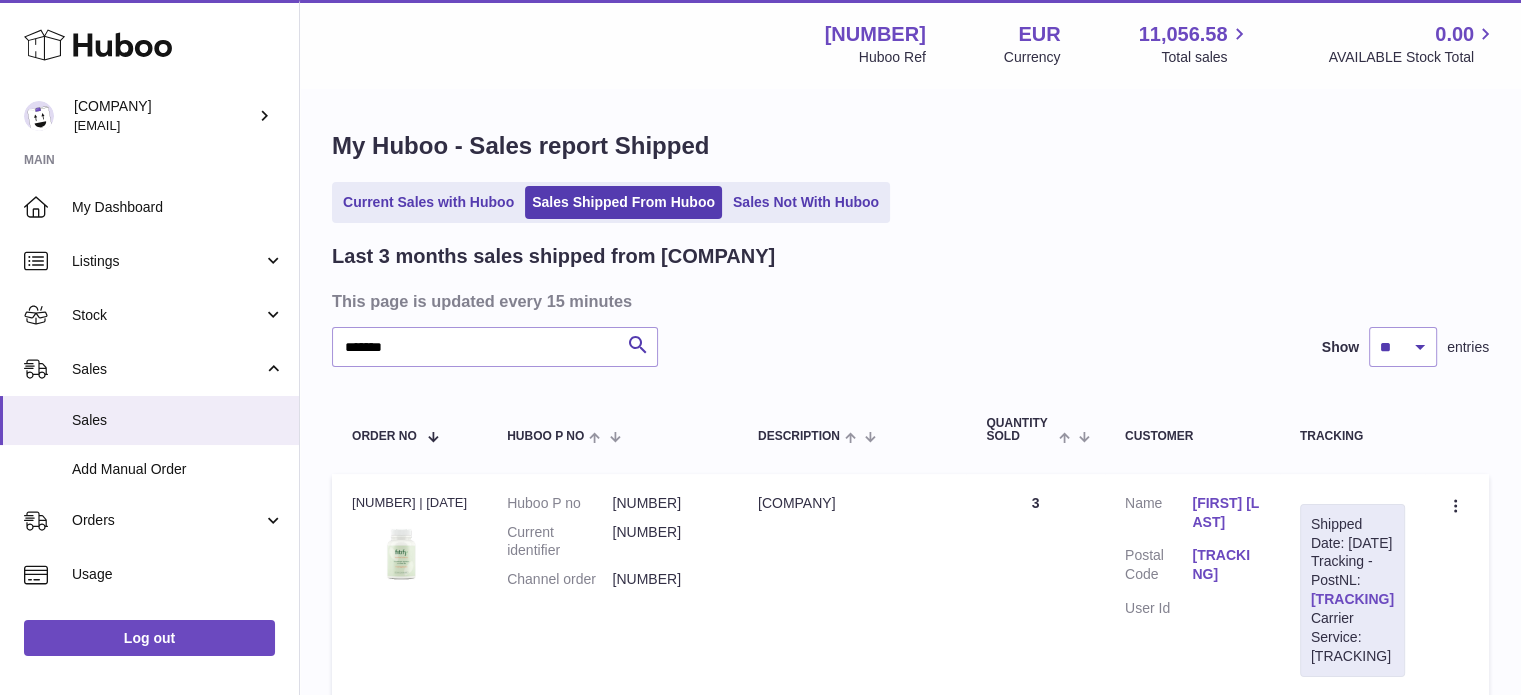 click on "LA161751479NL" at bounding box center [1352, 599] 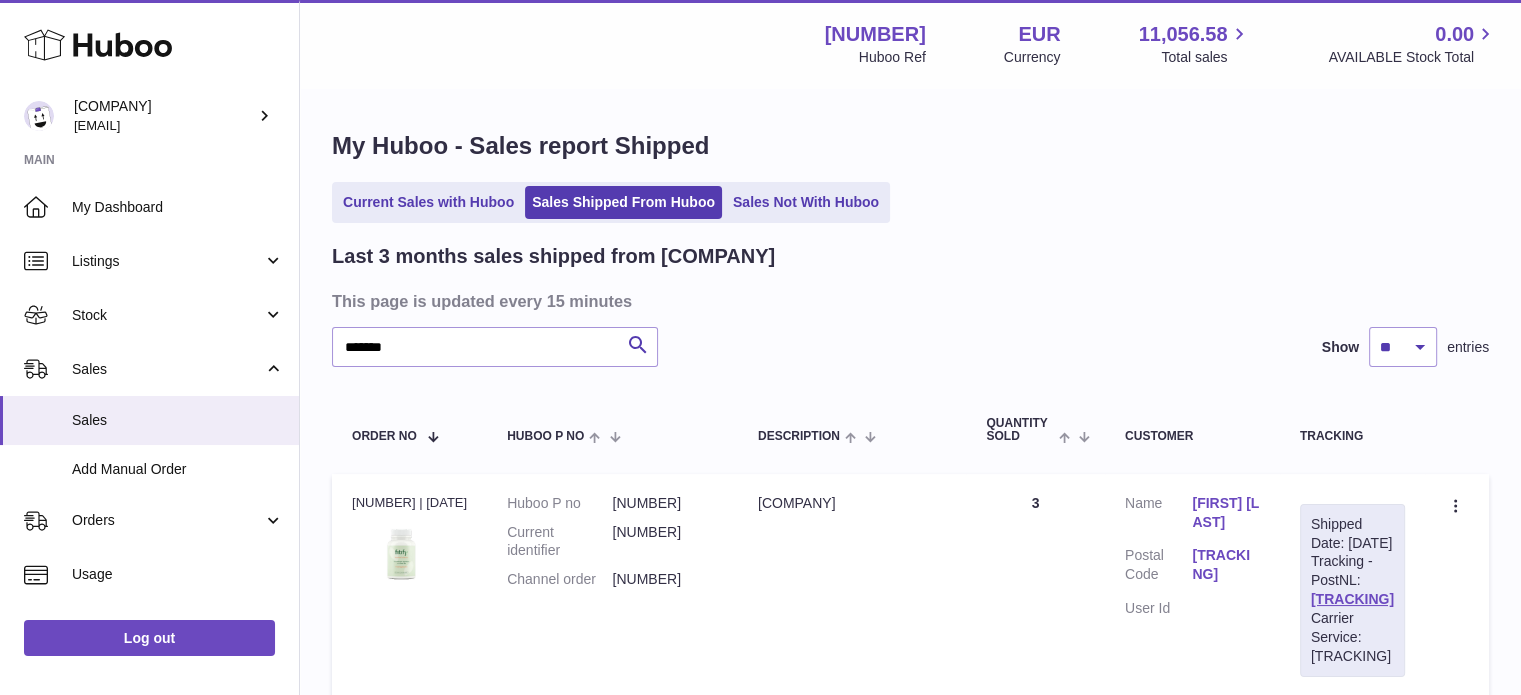 drag, startPoint x: 1339, startPoint y: 567, endPoint x: 1191, endPoint y: 554, distance: 148.56985 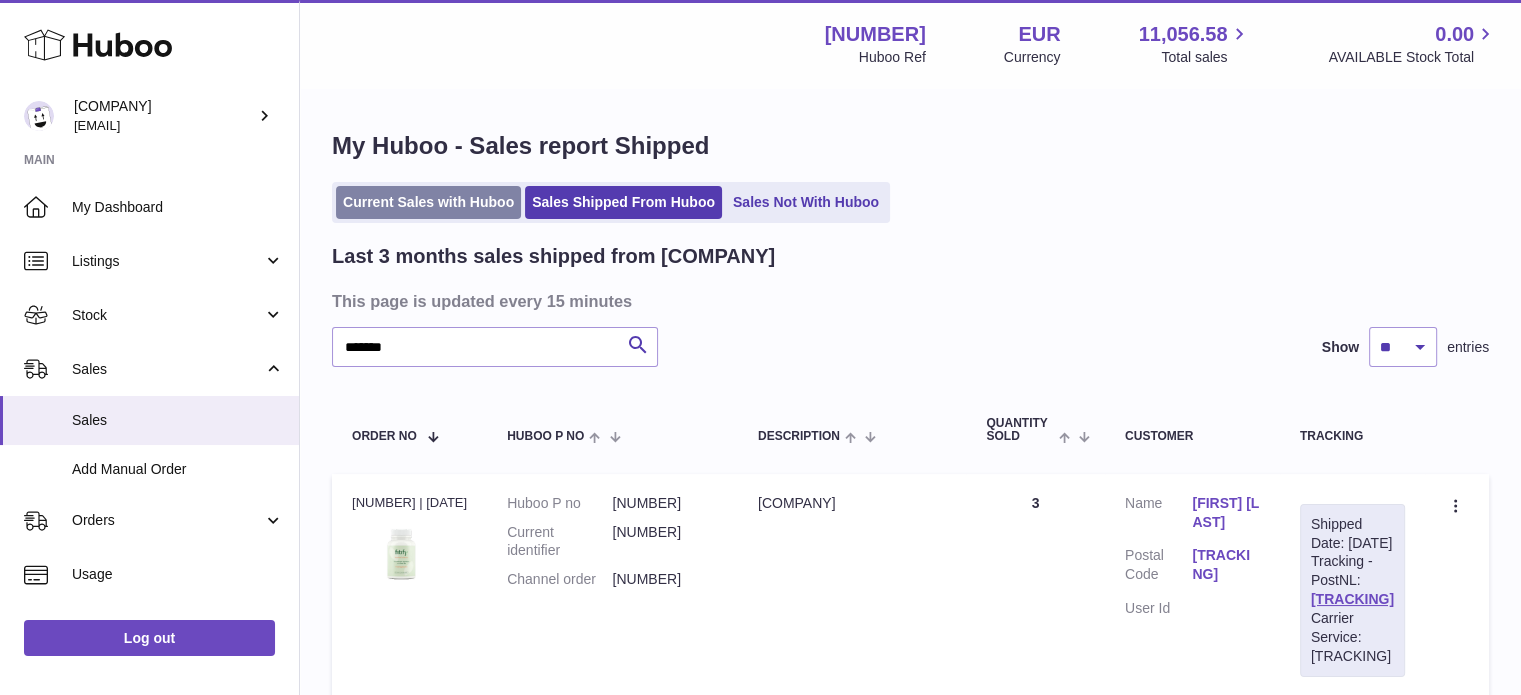 click on "Current Sales with Huboo" at bounding box center (428, 202) 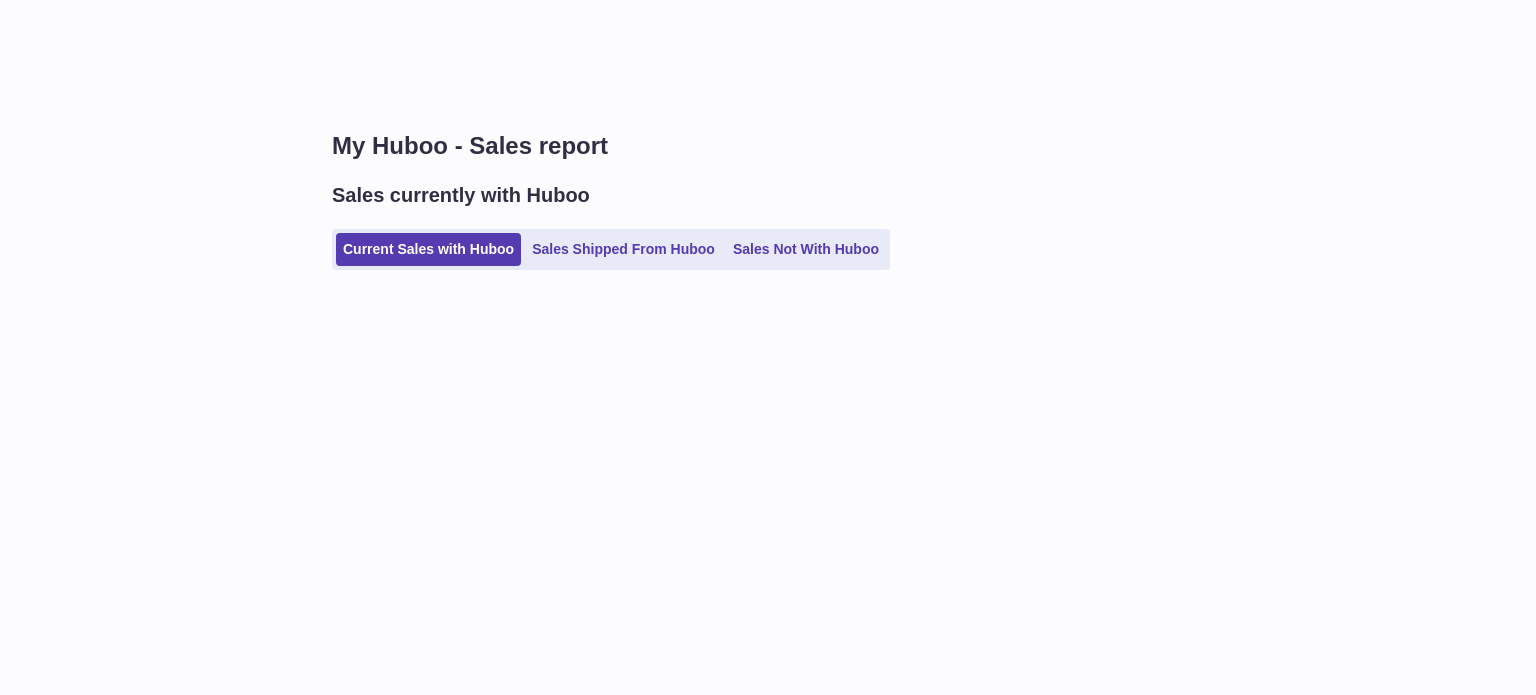 scroll, scrollTop: 0, scrollLeft: 0, axis: both 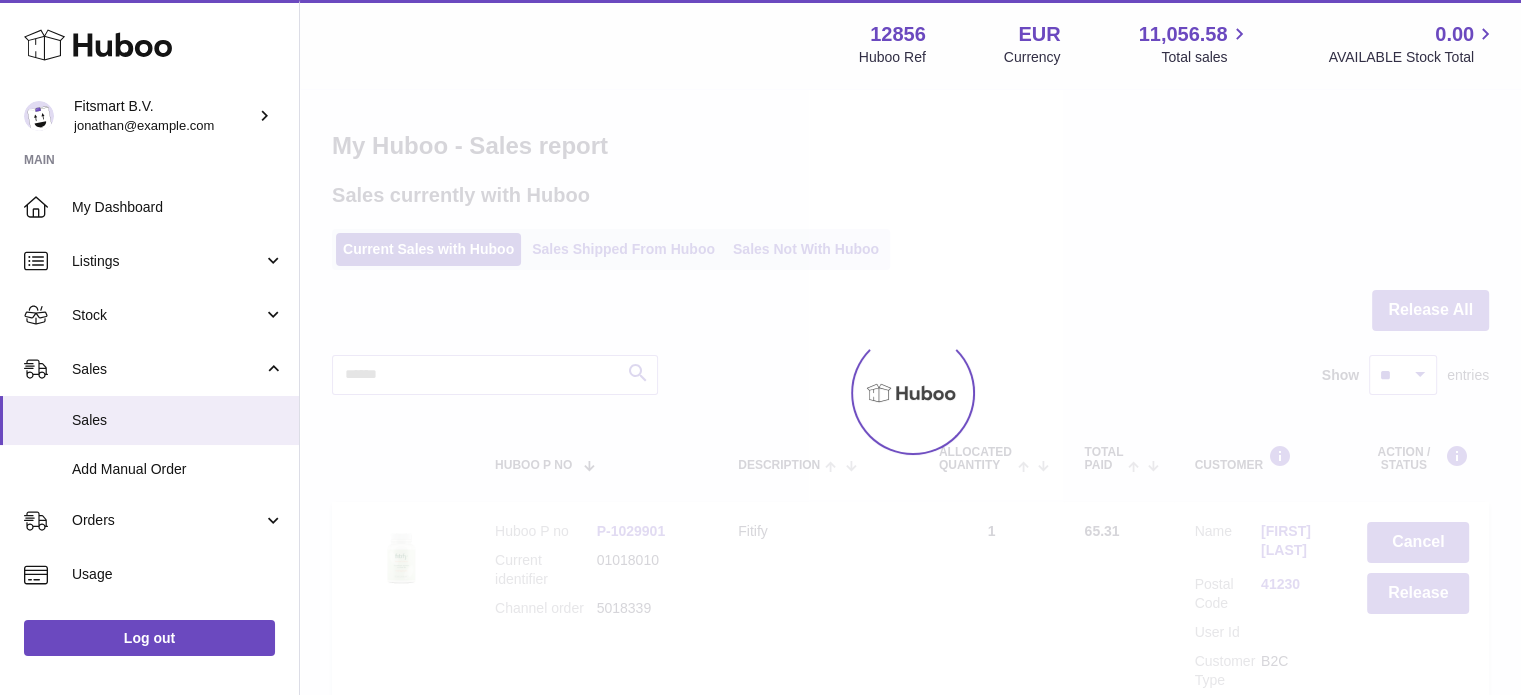 click at bounding box center [910, 392] 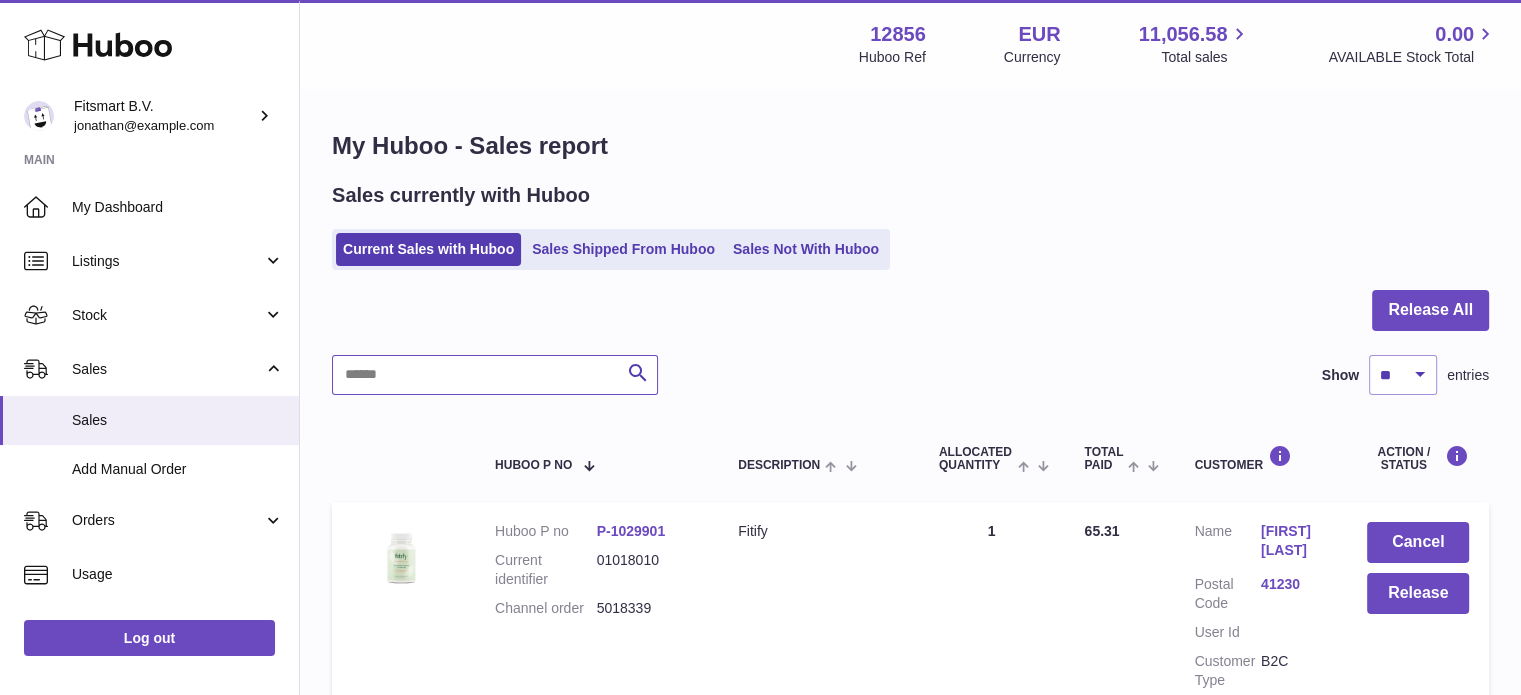 click at bounding box center (495, 375) 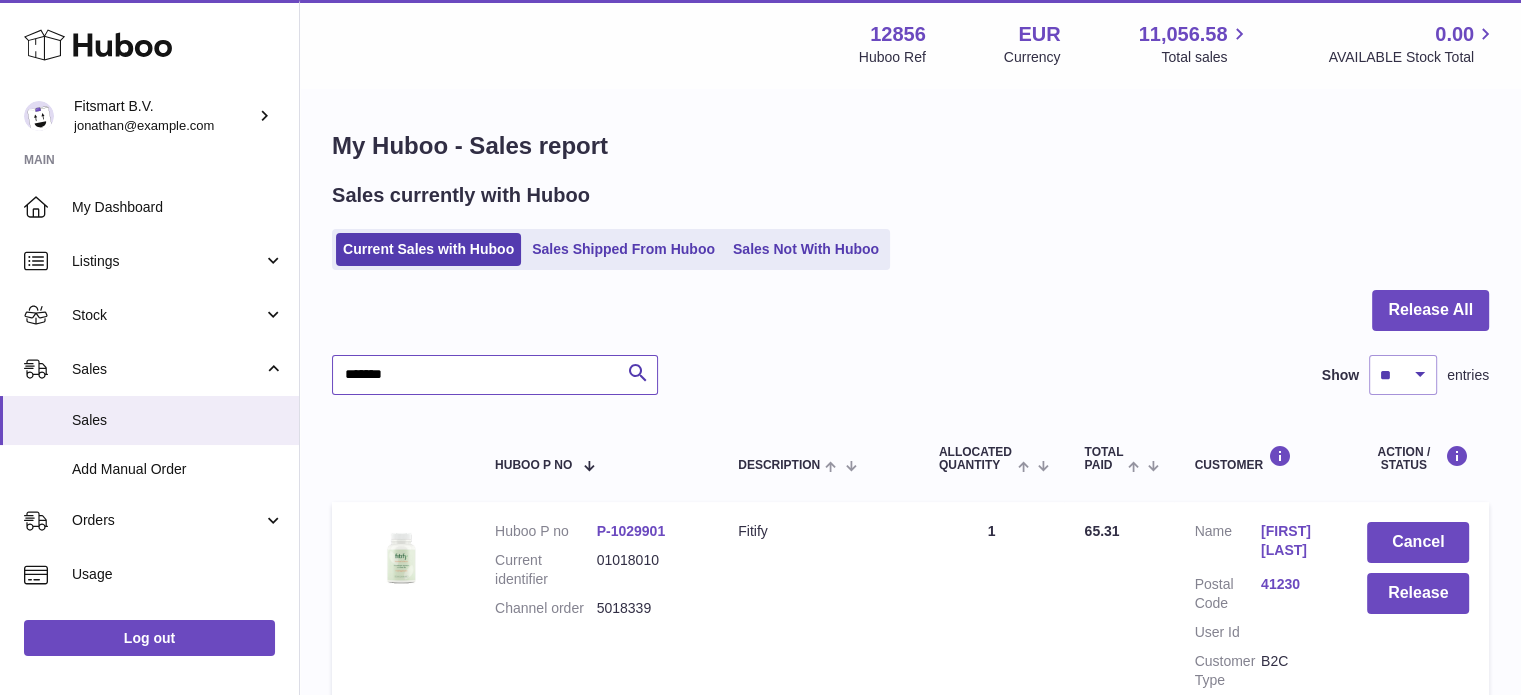 type on "*******" 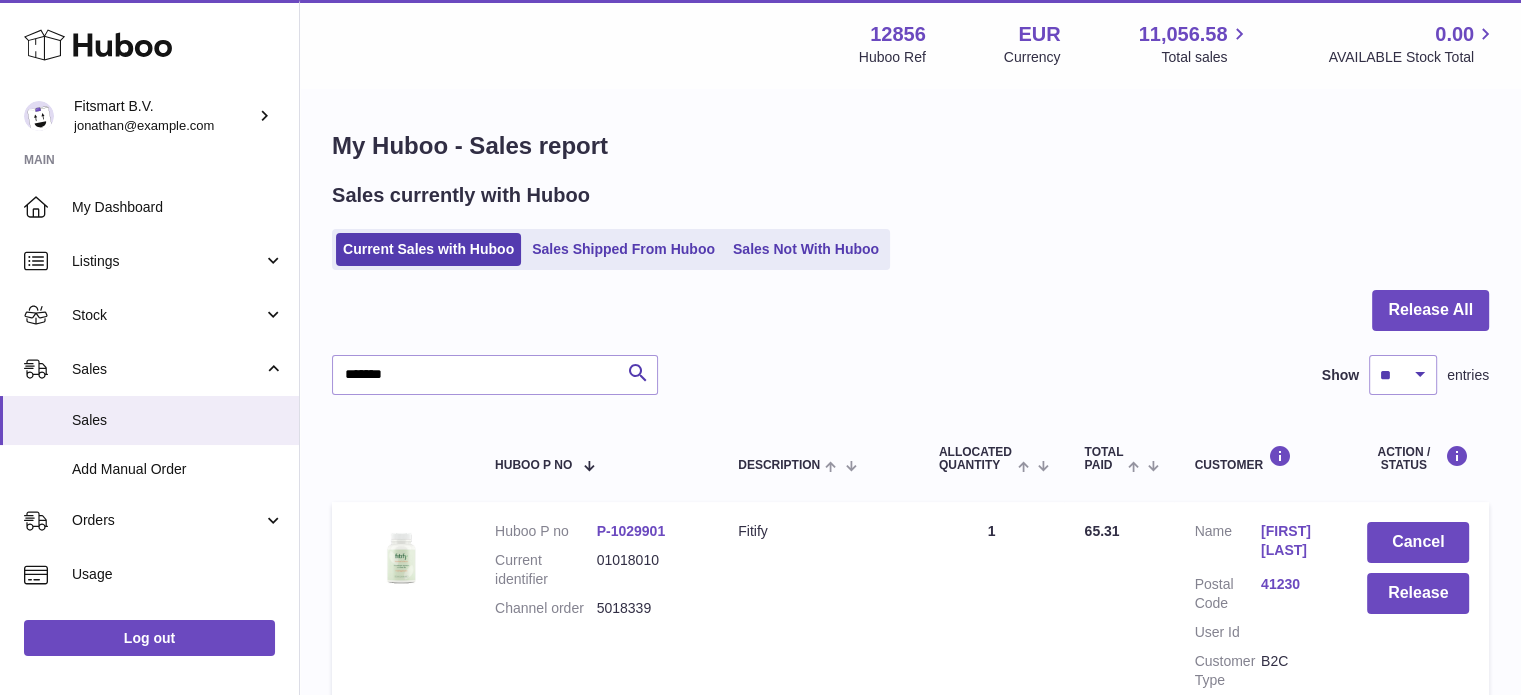 click on "[FIRST] [LAST]" at bounding box center (1294, 541) 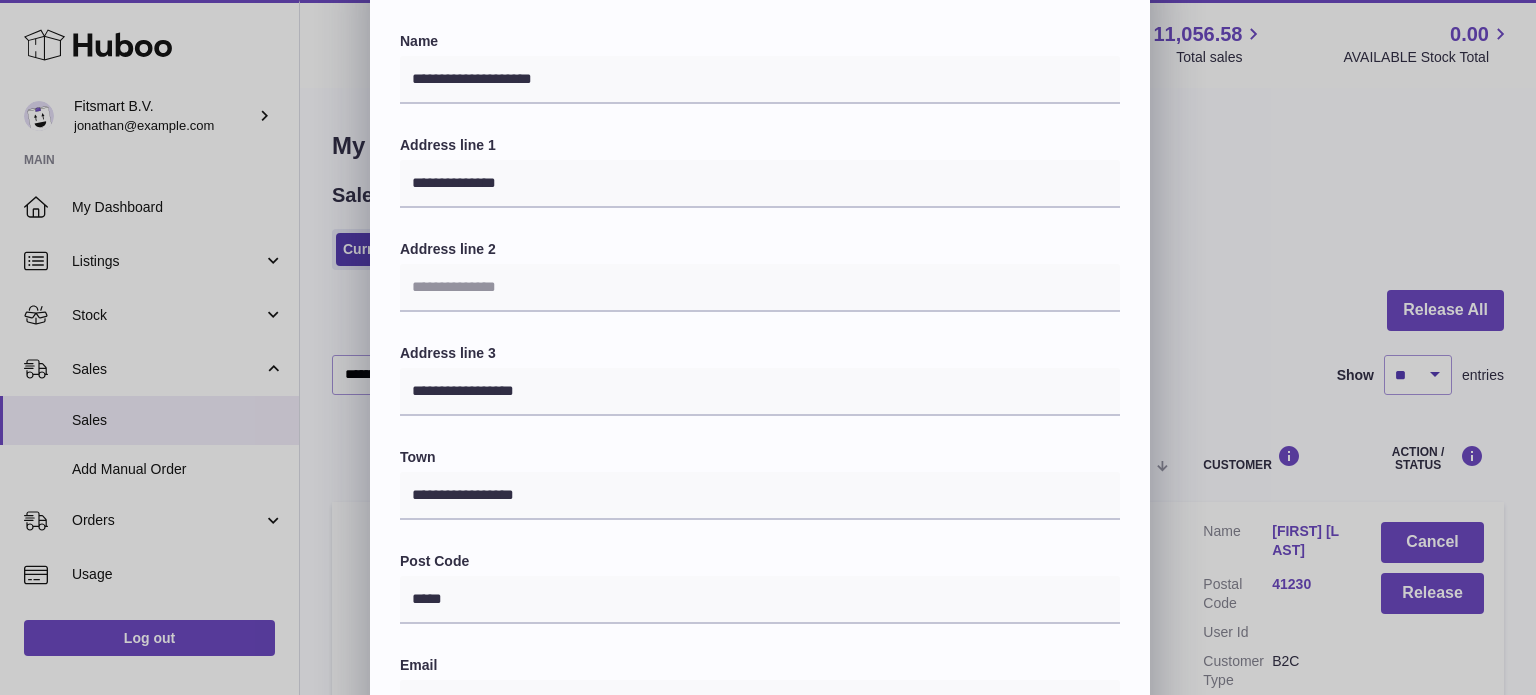 scroll, scrollTop: 0, scrollLeft: 0, axis: both 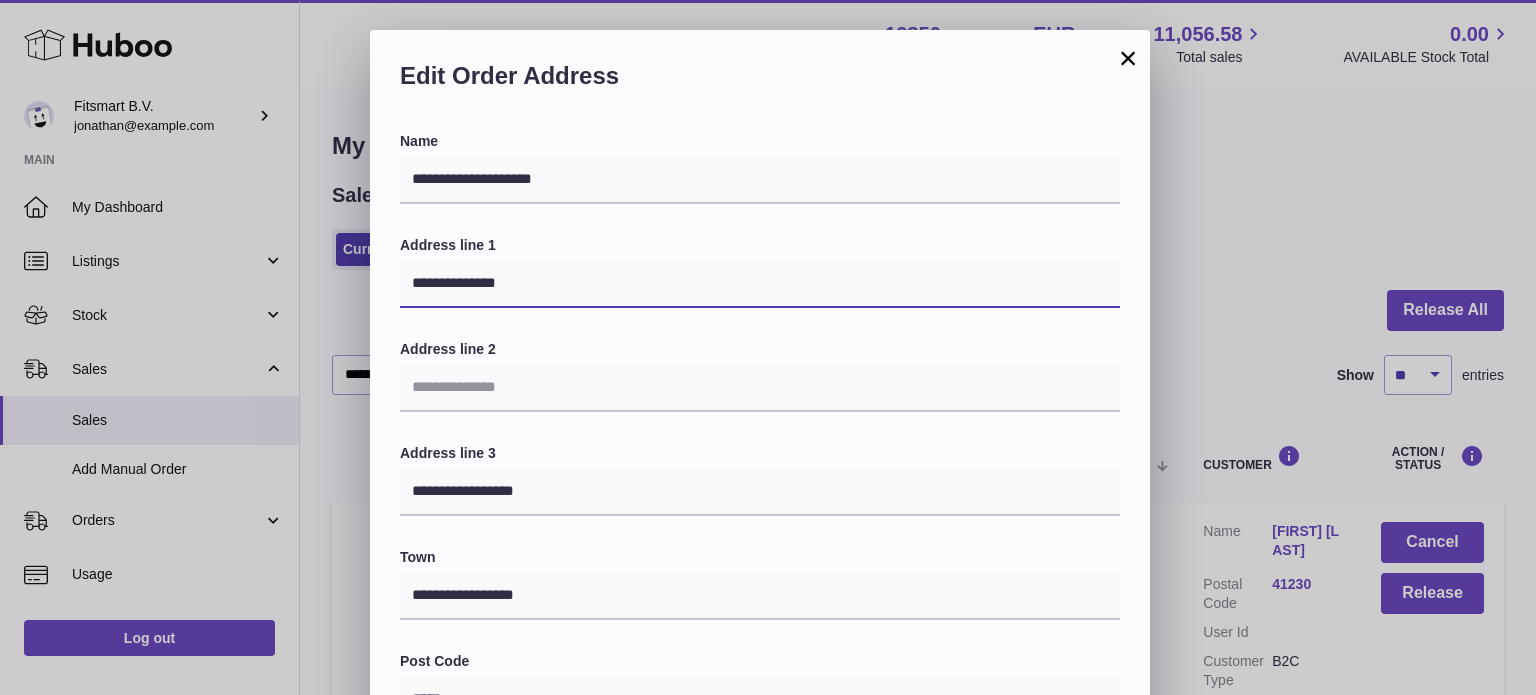 drag, startPoint x: 586, startPoint y: 280, endPoint x: 0, endPoint y: 242, distance: 587.2308 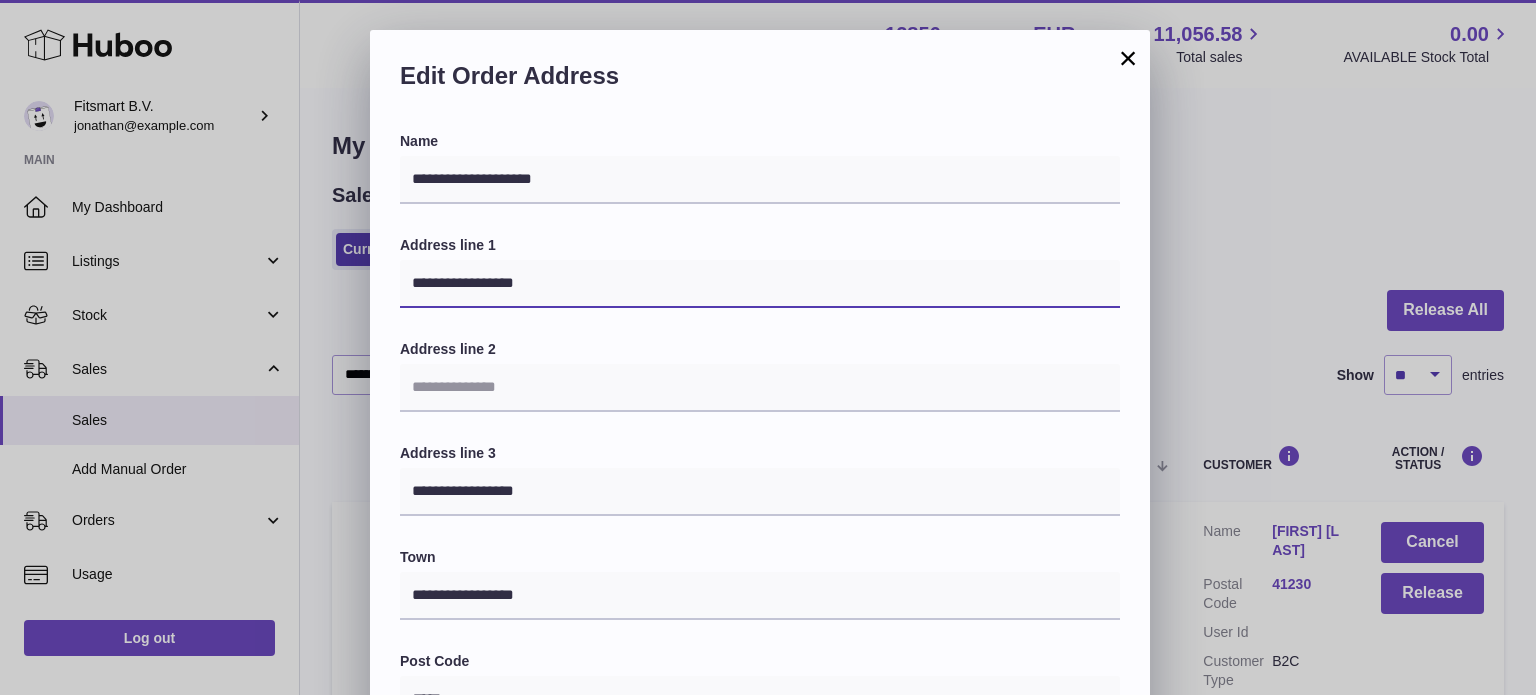 type on "**********" 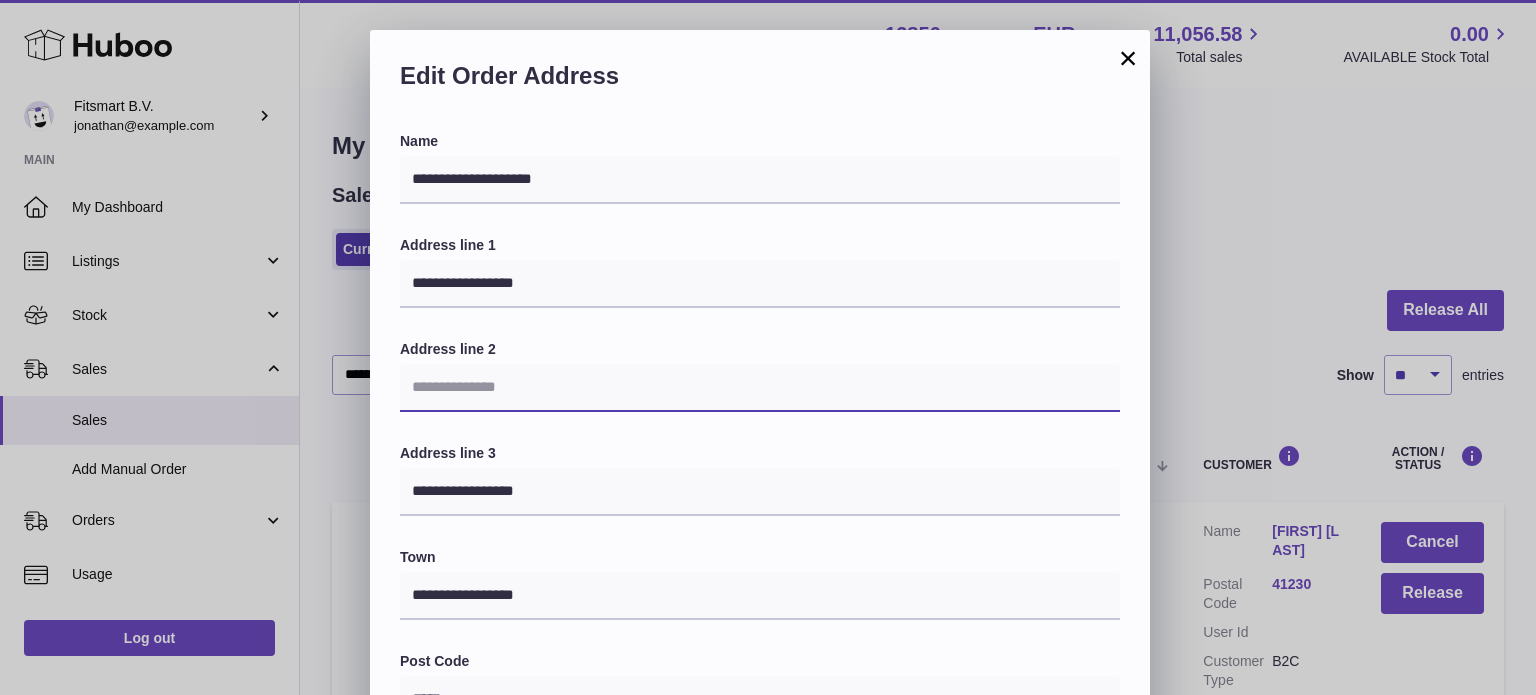 click at bounding box center [760, 388] 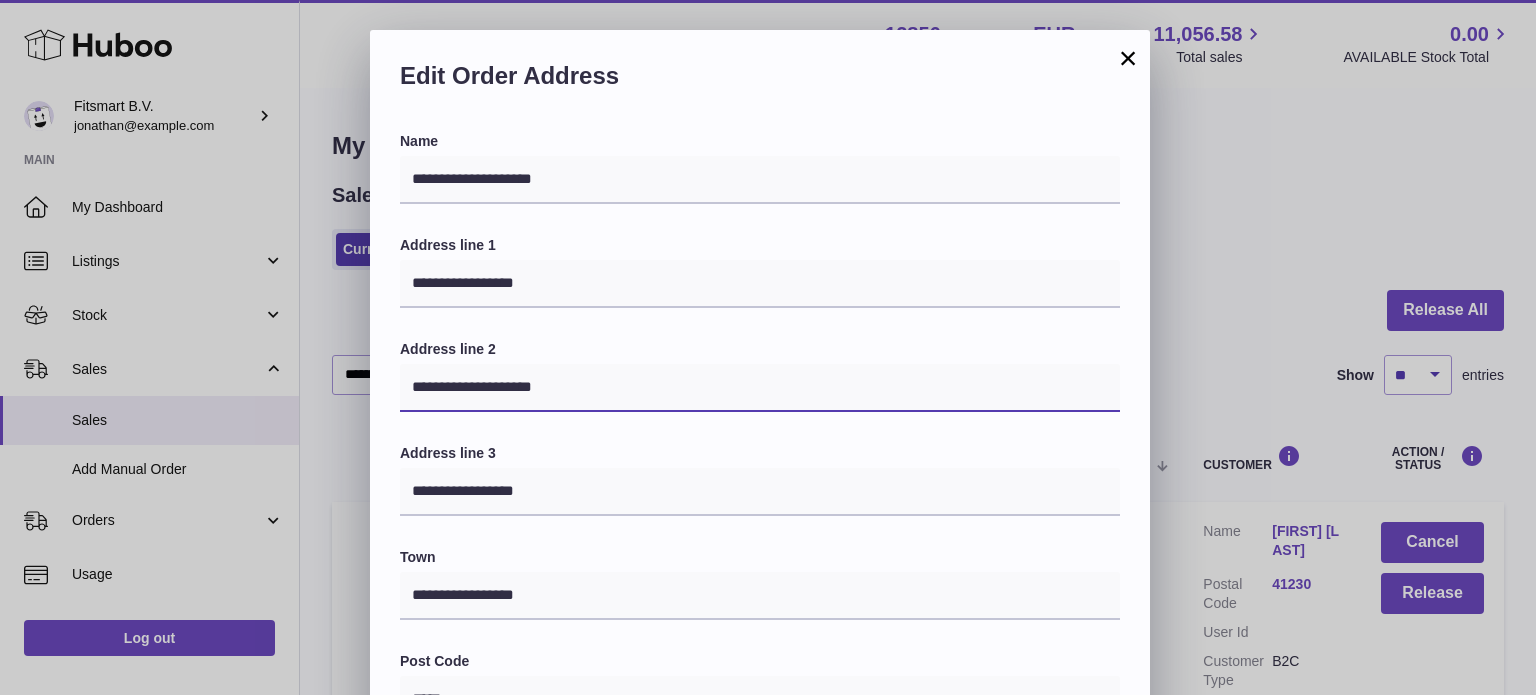 type on "**********" 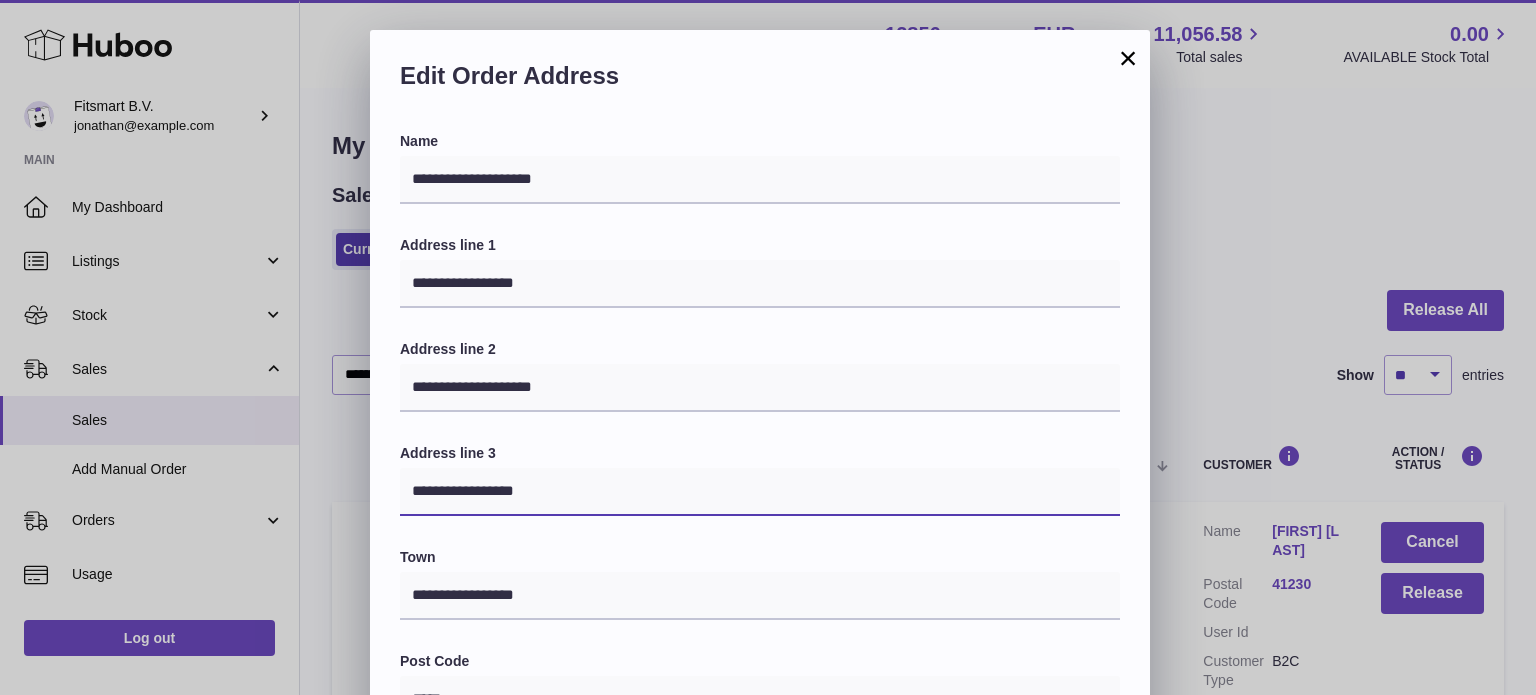 drag, startPoint x: 584, startPoint y: 510, endPoint x: 84, endPoint y: 509, distance: 500.001 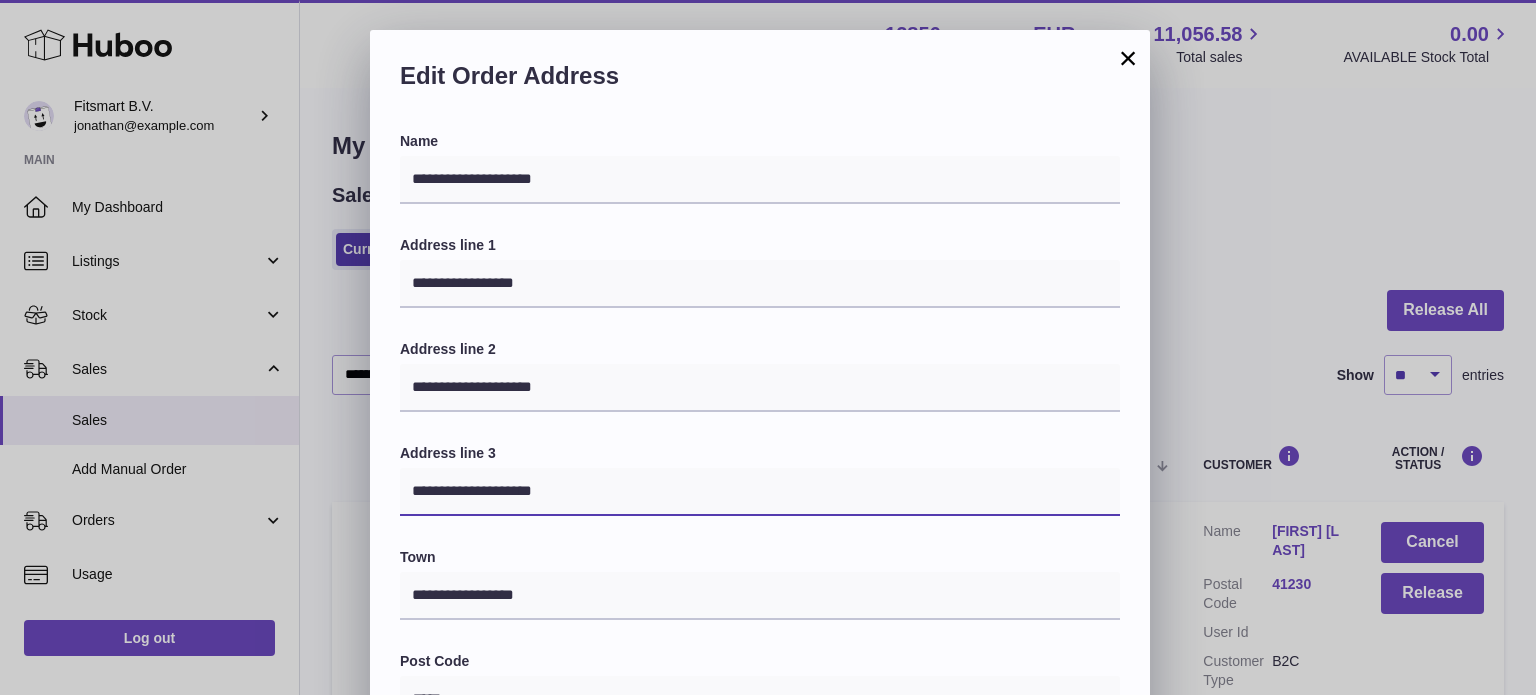 type on "**********" 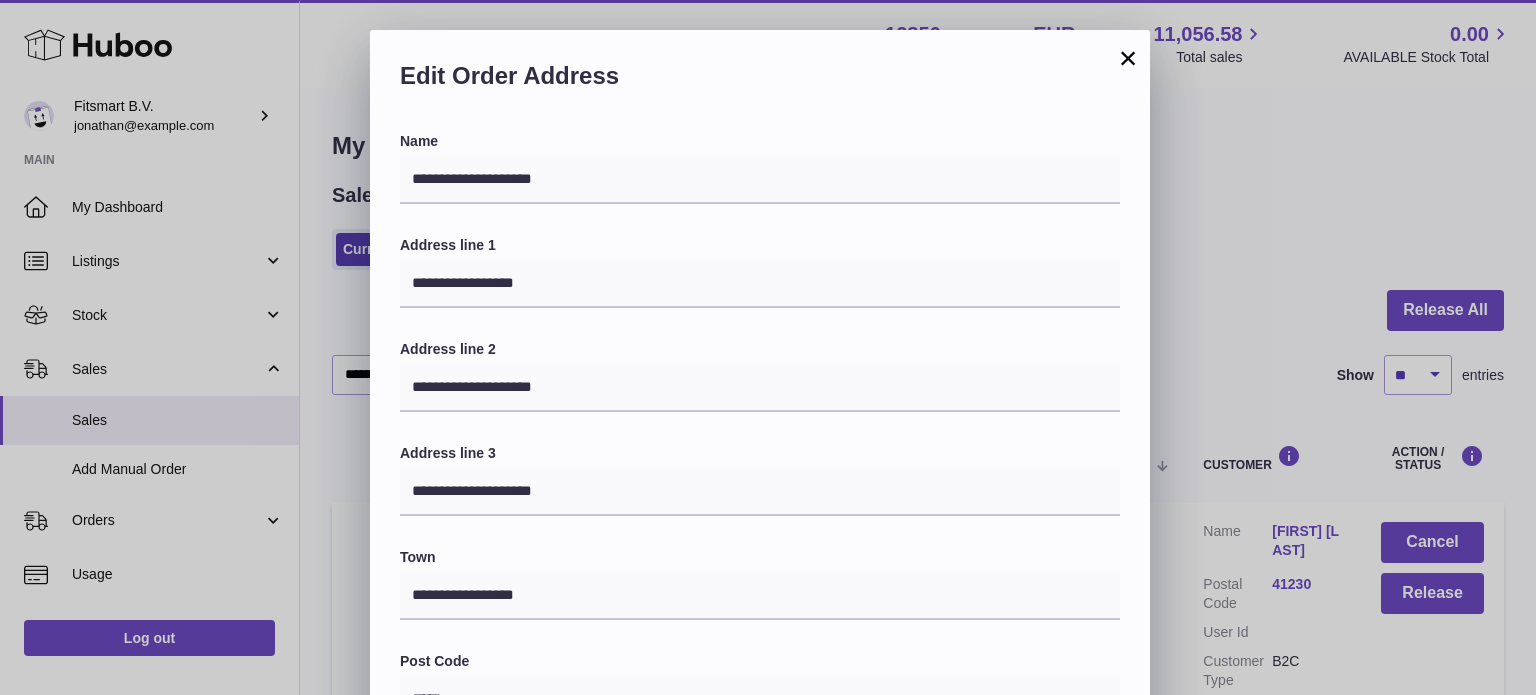 click on "**********" at bounding box center [760, 635] 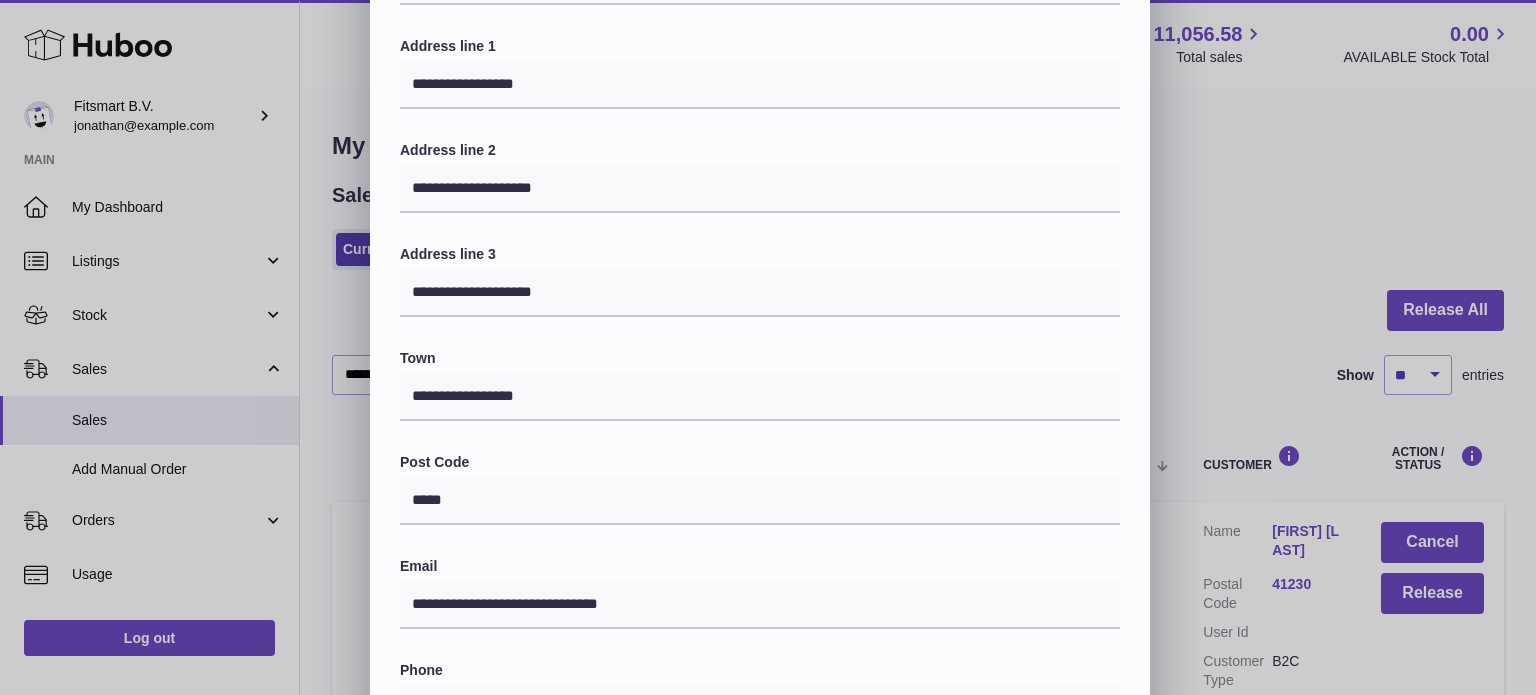 scroll, scrollTop: 200, scrollLeft: 0, axis: vertical 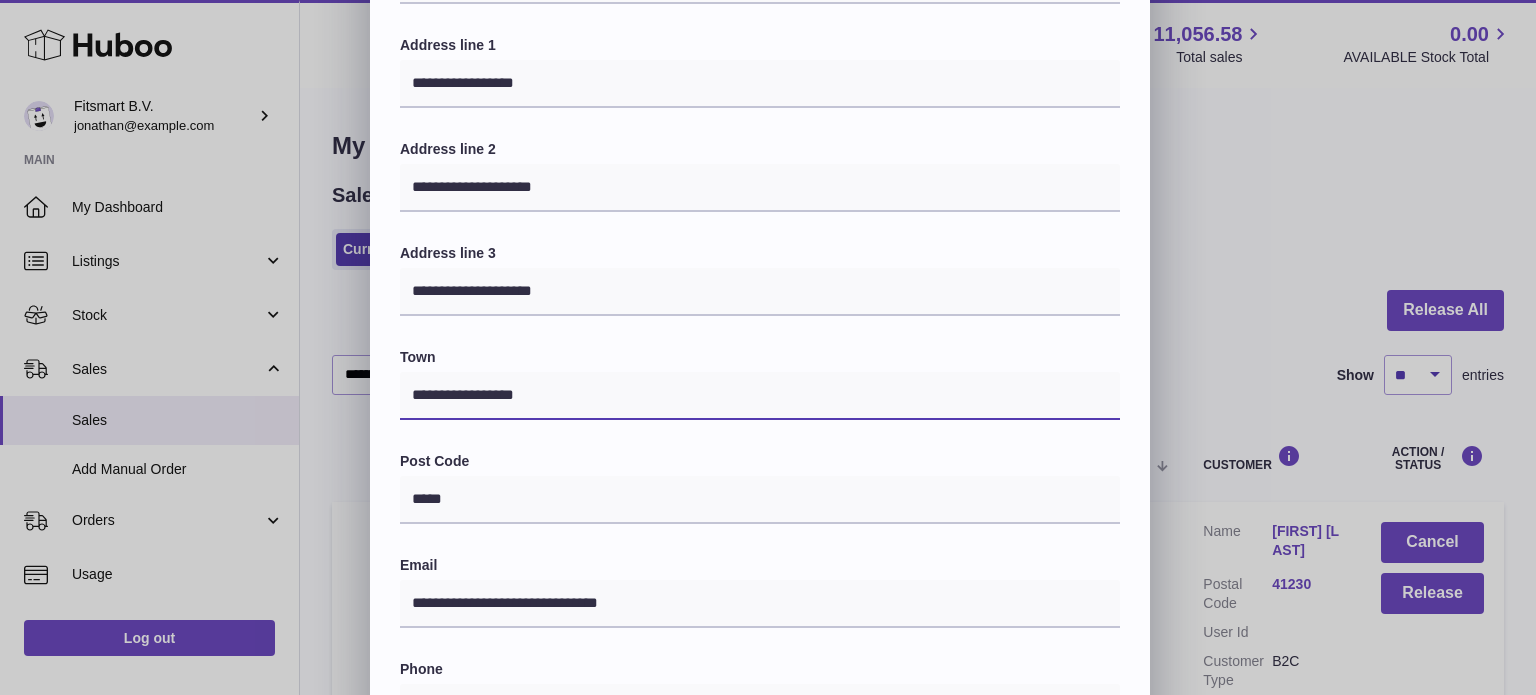 drag, startPoint x: 584, startPoint y: 385, endPoint x: 161, endPoint y: 394, distance: 423.09573 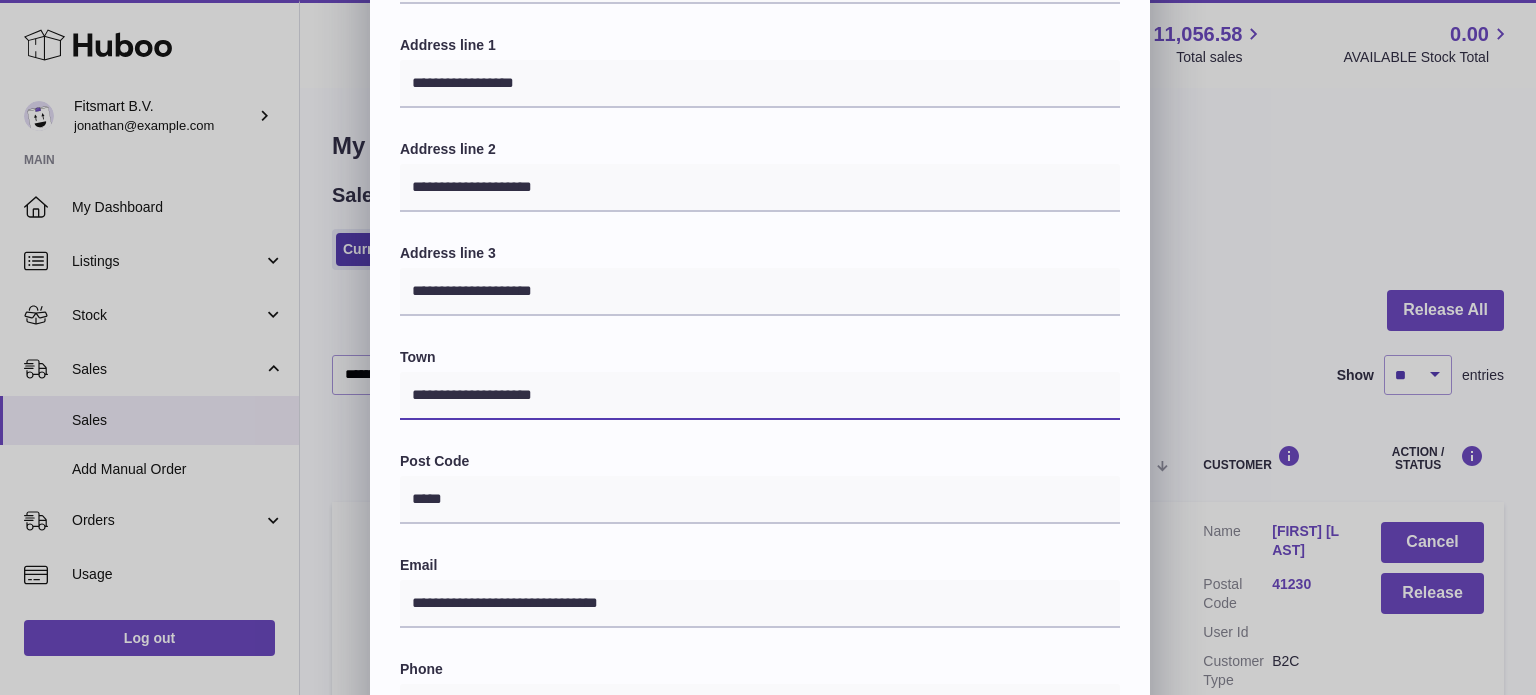 type on "**********" 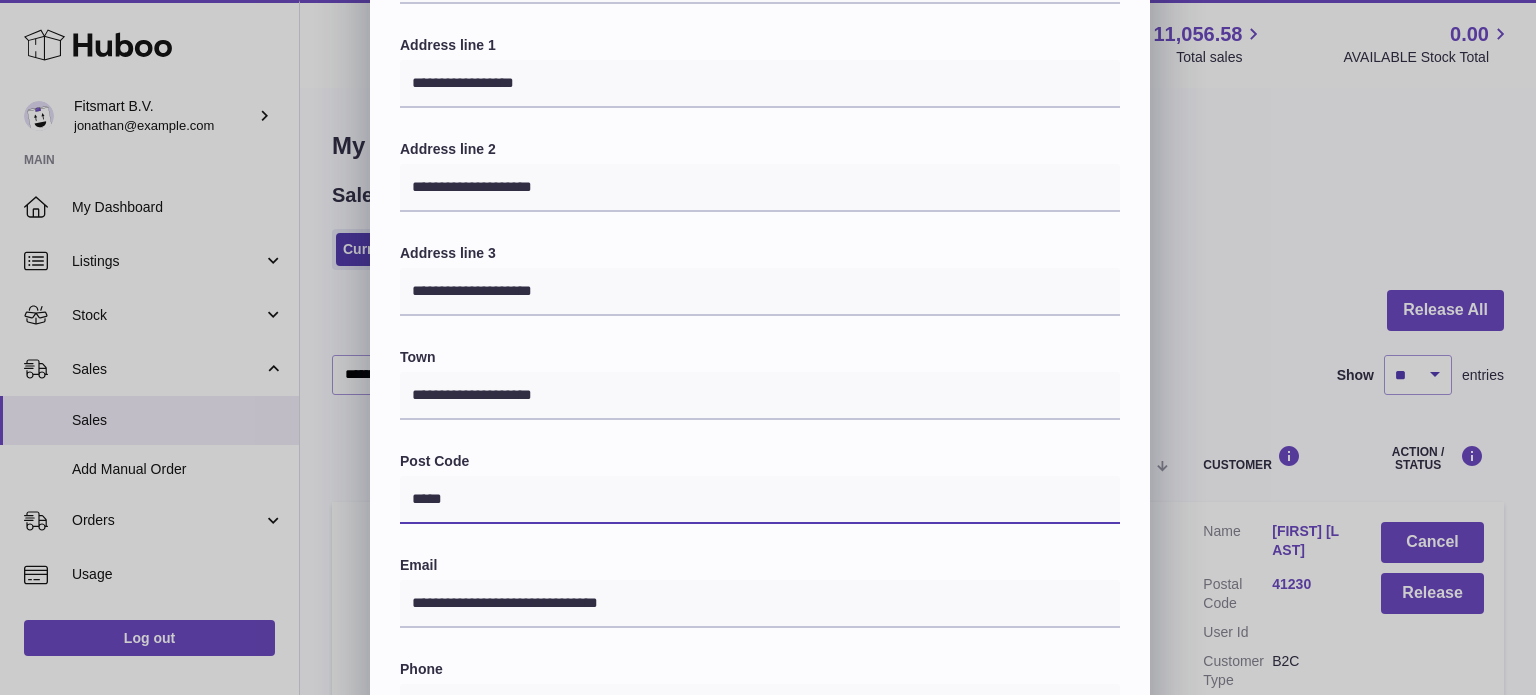 click on "*****" at bounding box center [760, 500] 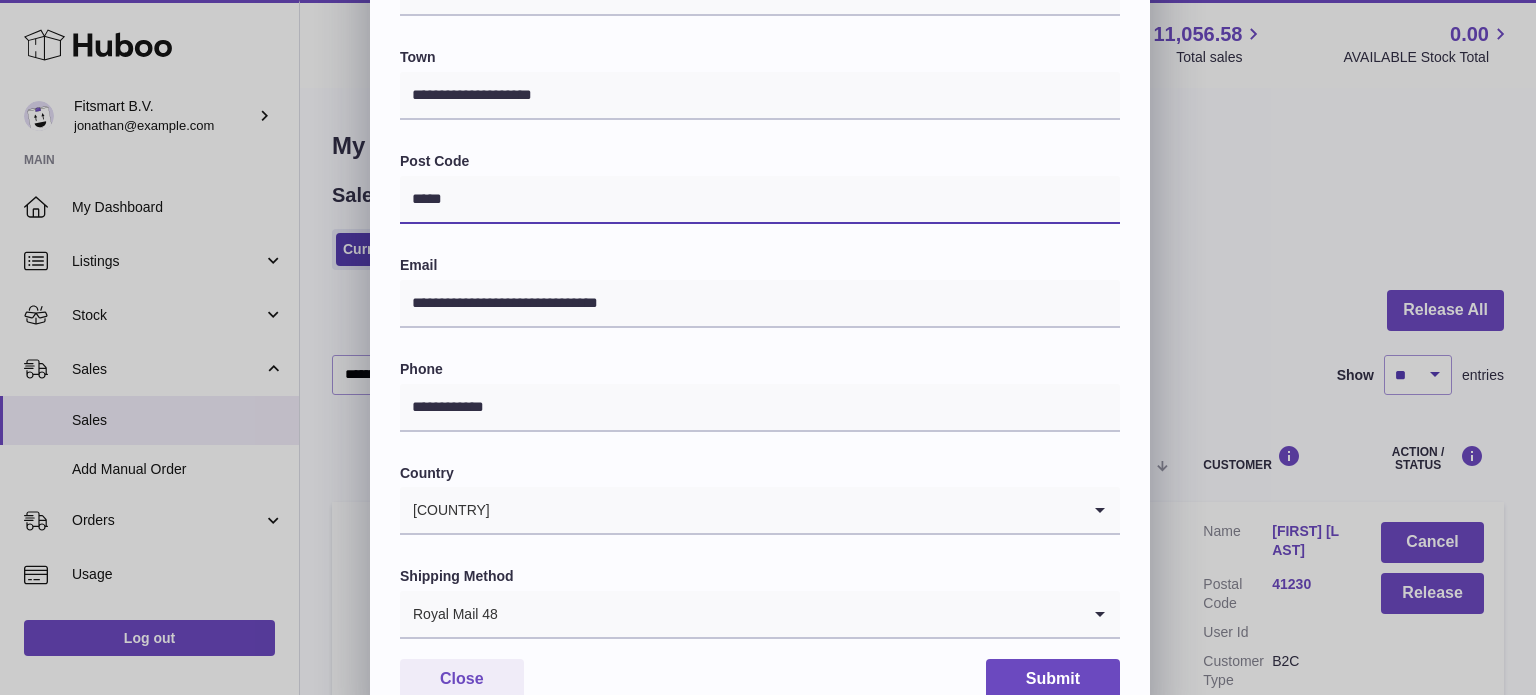 scroll, scrollTop: 564, scrollLeft: 0, axis: vertical 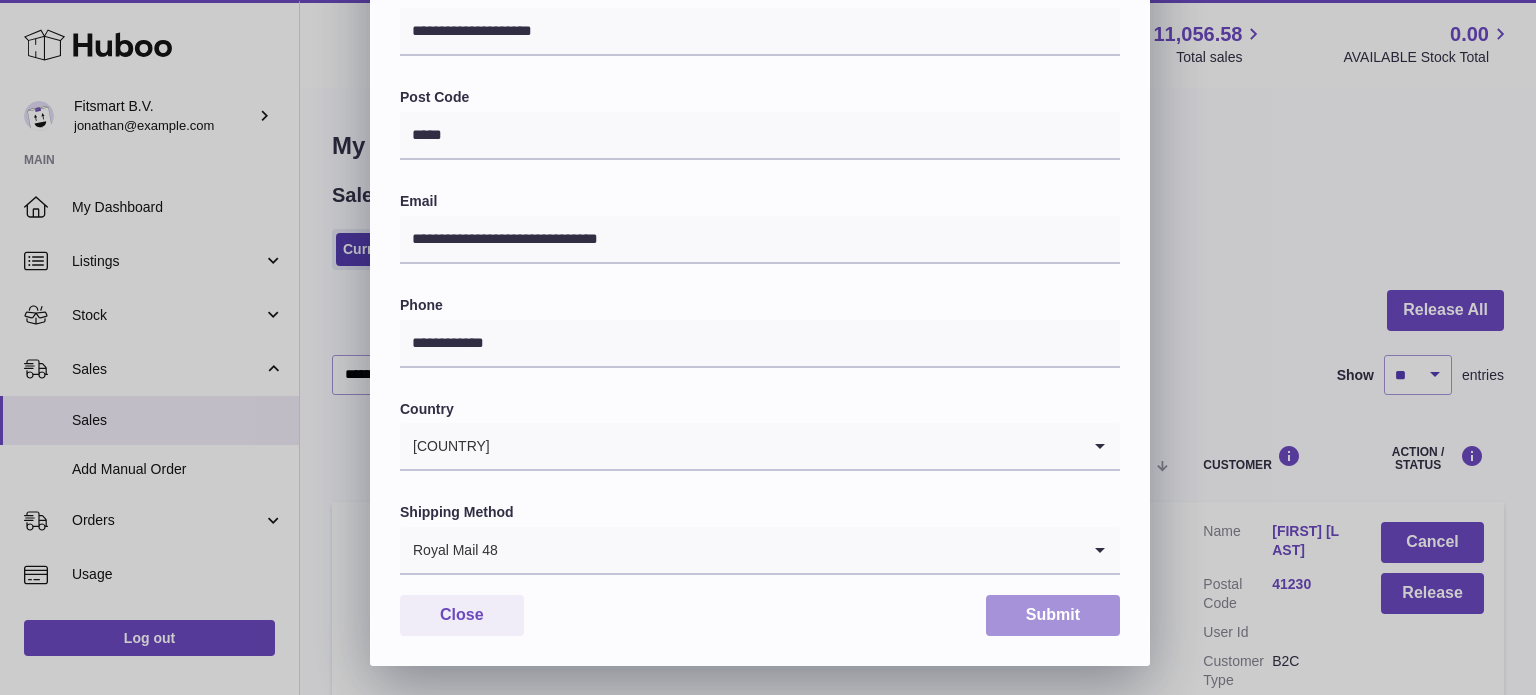 click on "Submit" at bounding box center [1053, 615] 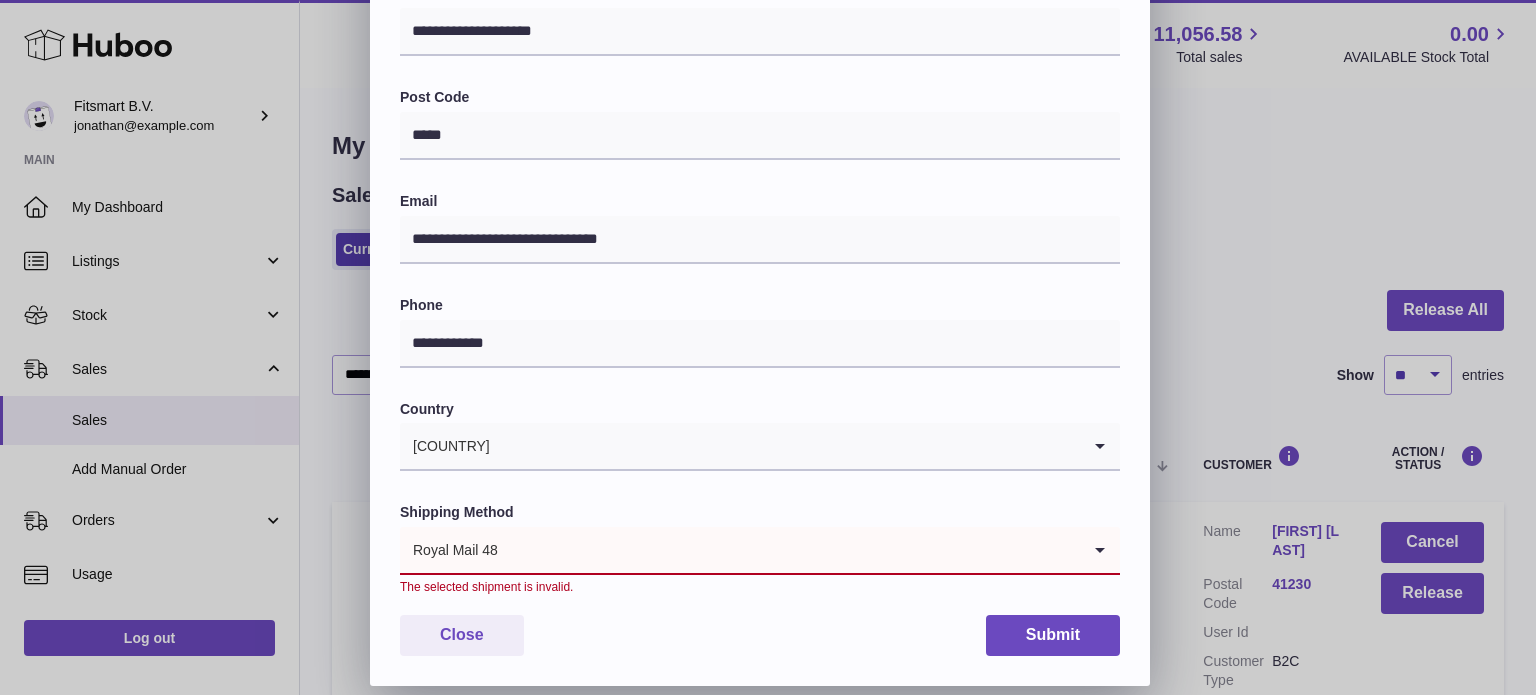 click at bounding box center [789, 550] 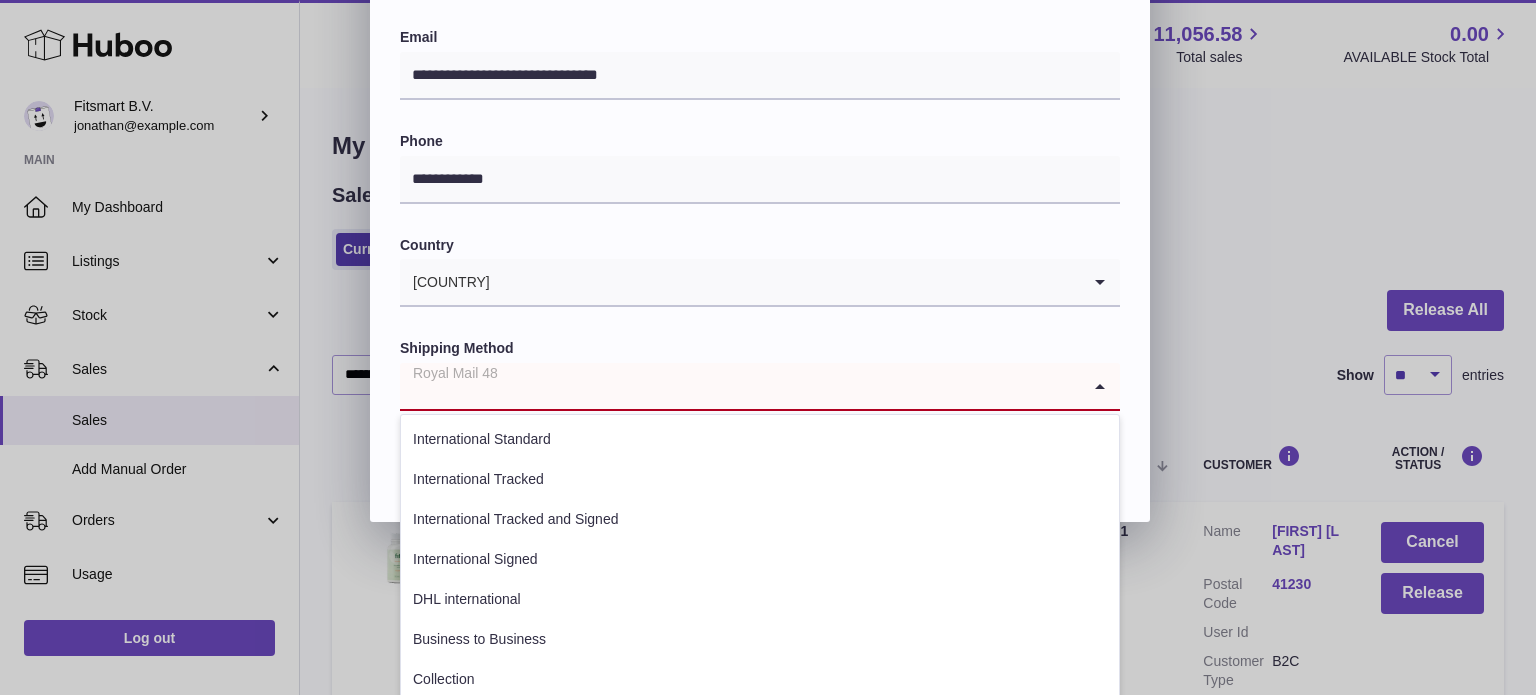 scroll, scrollTop: 739, scrollLeft: 0, axis: vertical 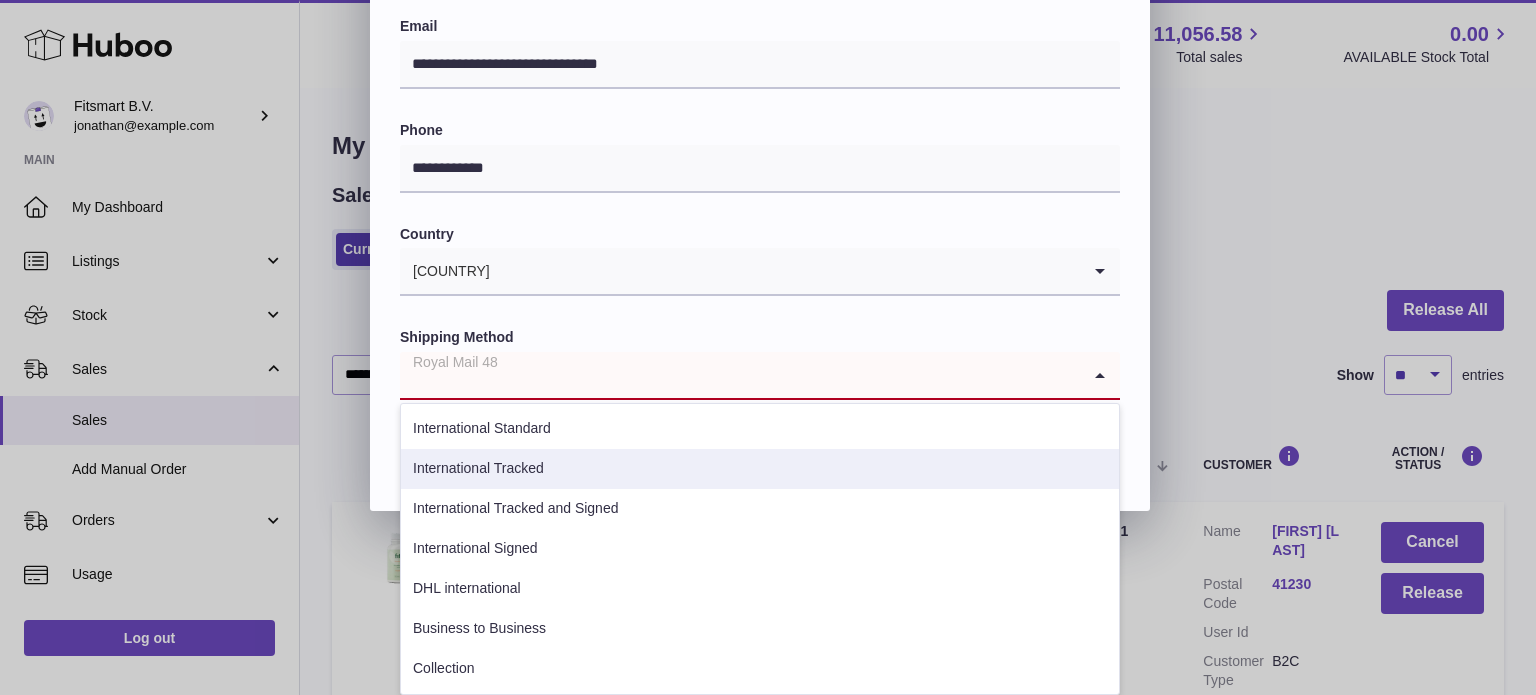 click on "International Tracked" at bounding box center (760, 469) 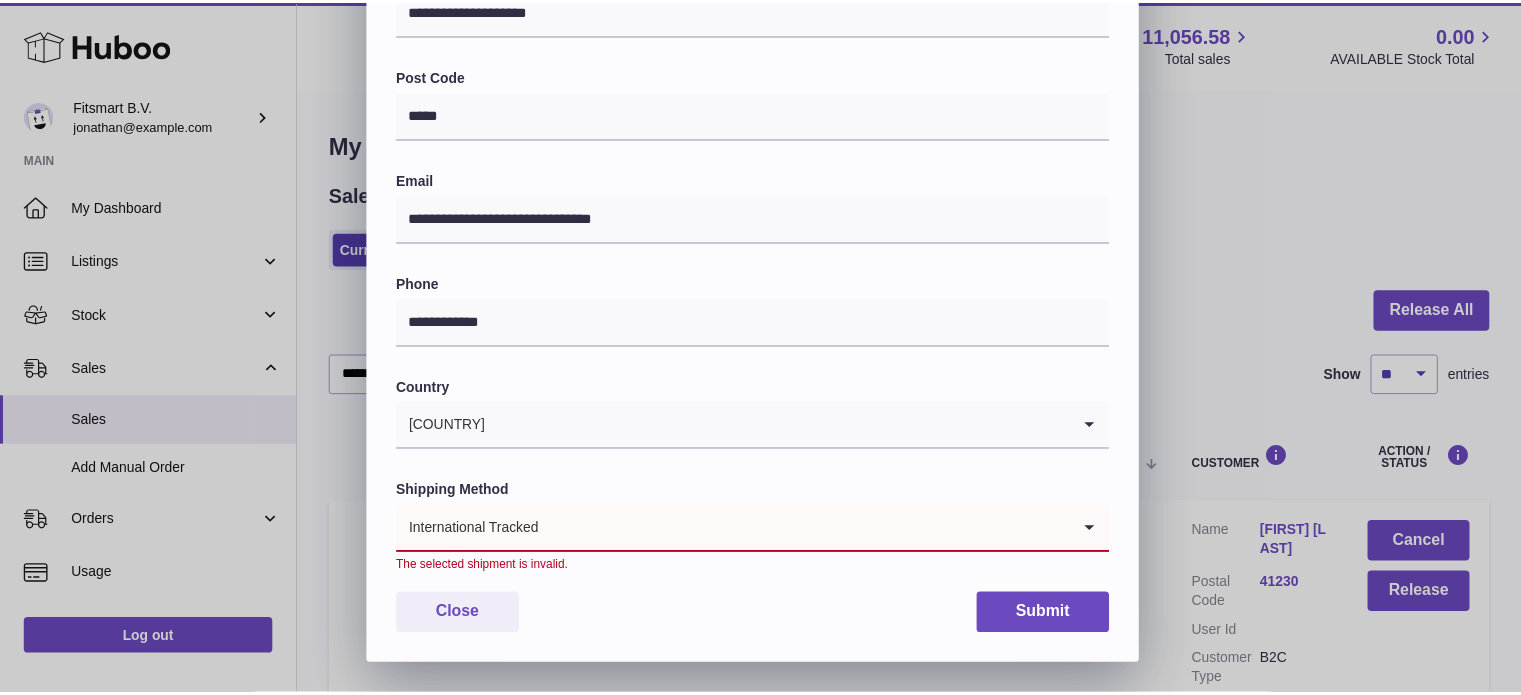 scroll, scrollTop: 585, scrollLeft: 0, axis: vertical 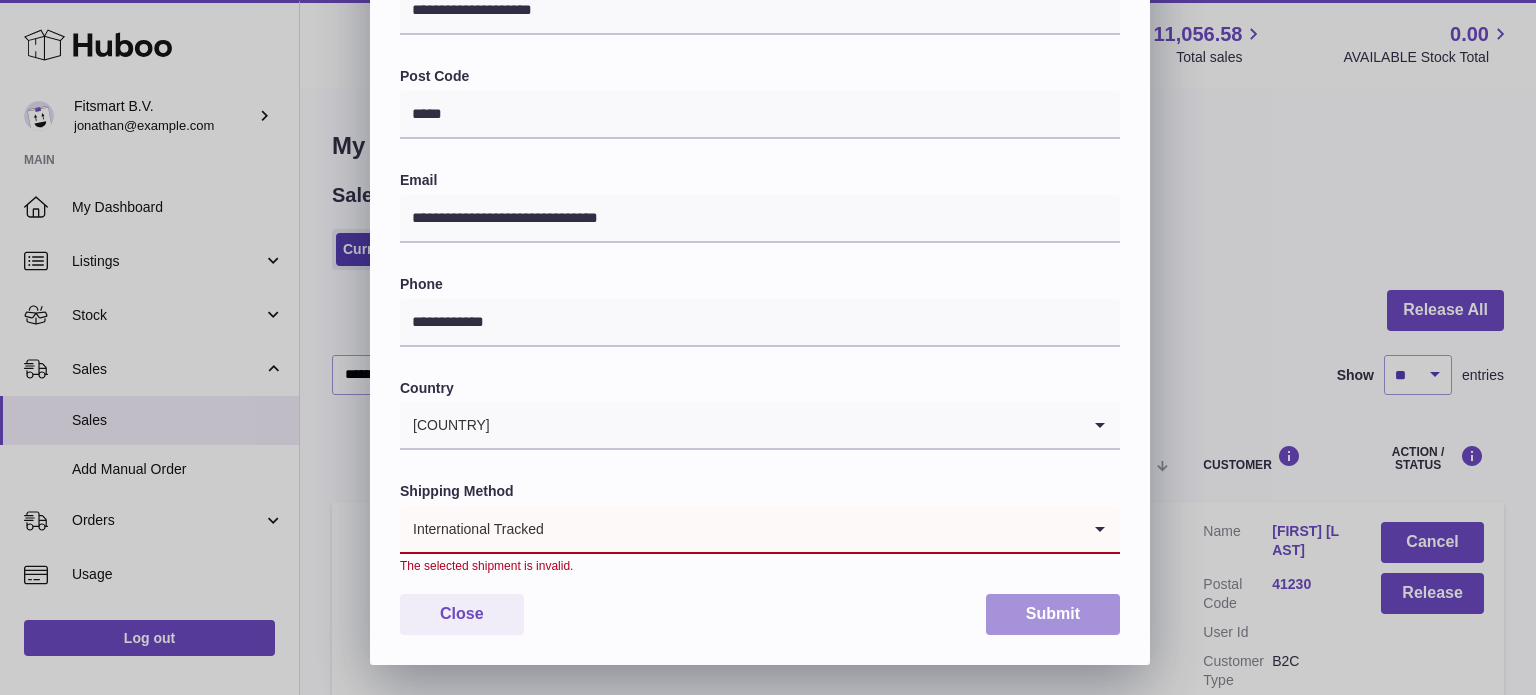 click on "Submit" at bounding box center [1053, 614] 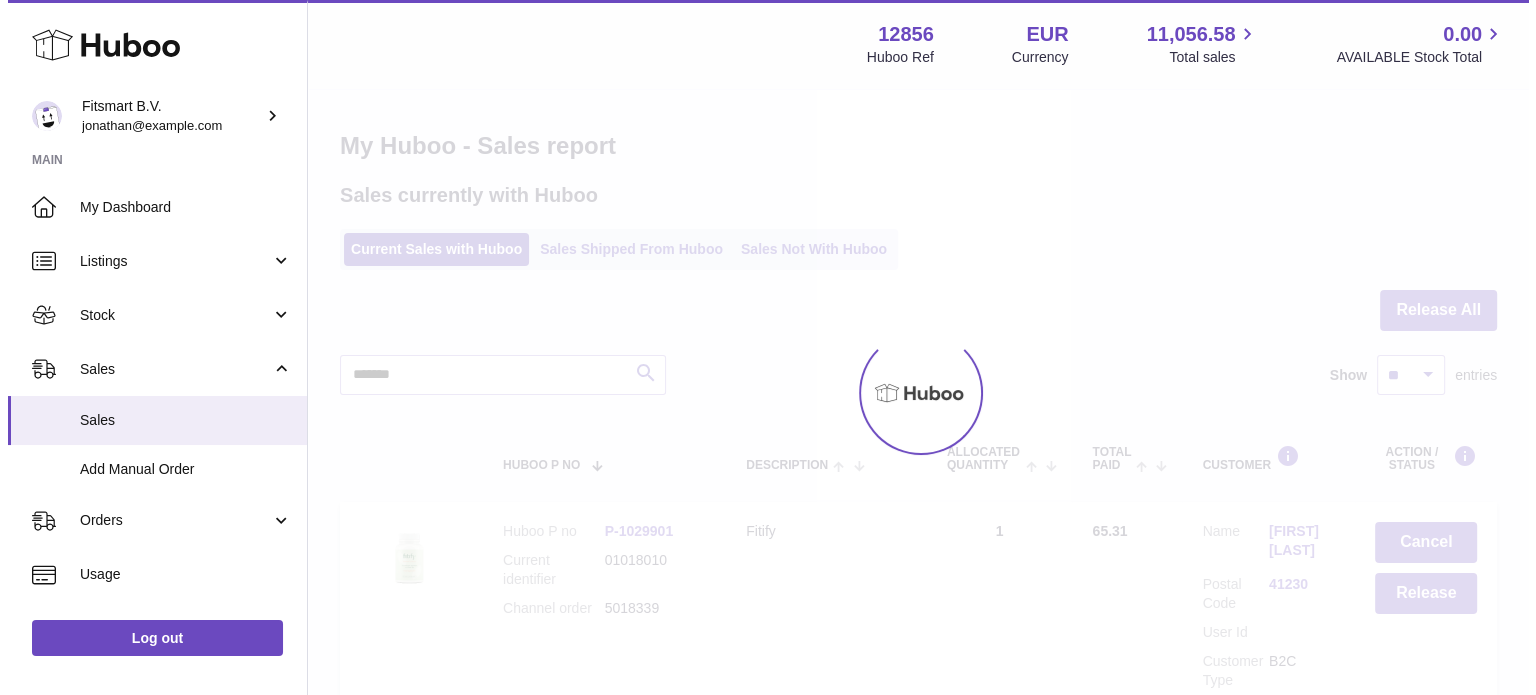 scroll, scrollTop: 0, scrollLeft: 0, axis: both 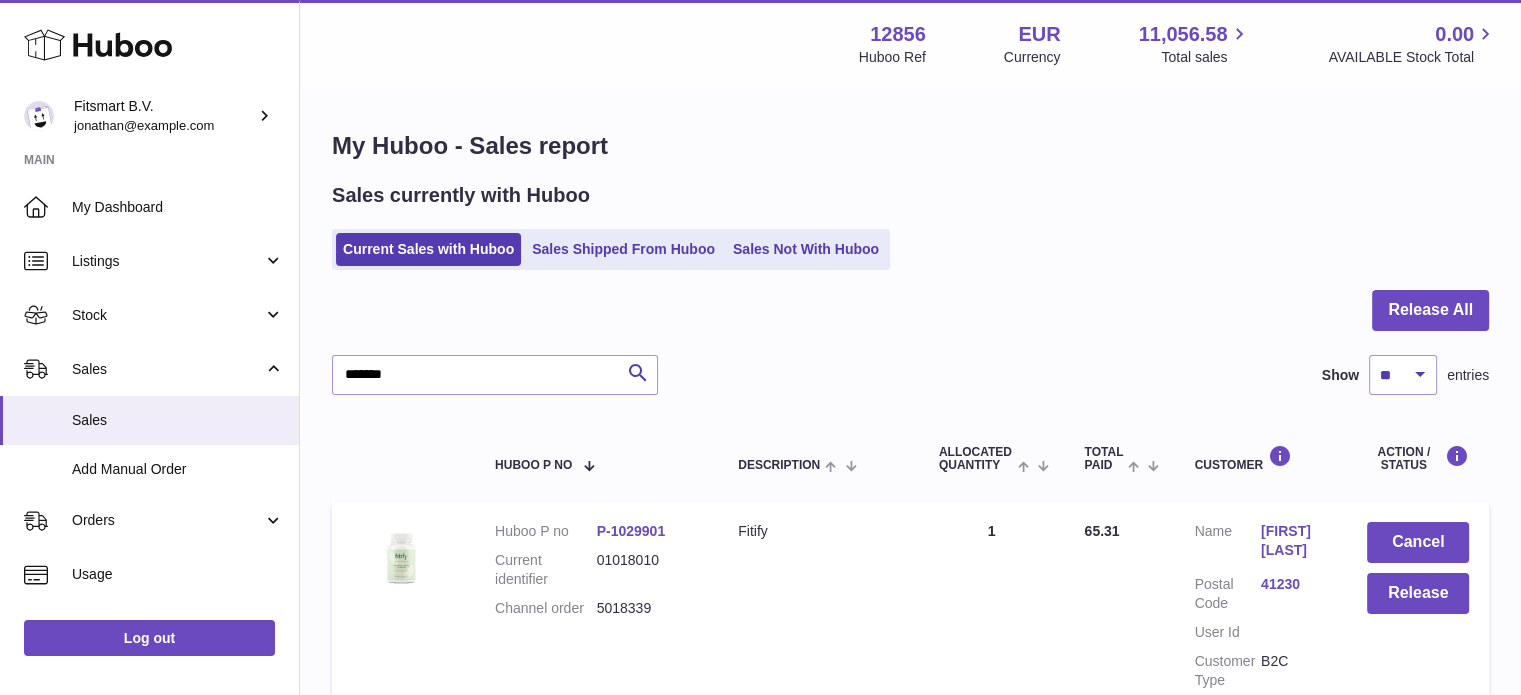 click on "Thierry Archambault" at bounding box center (1294, 541) 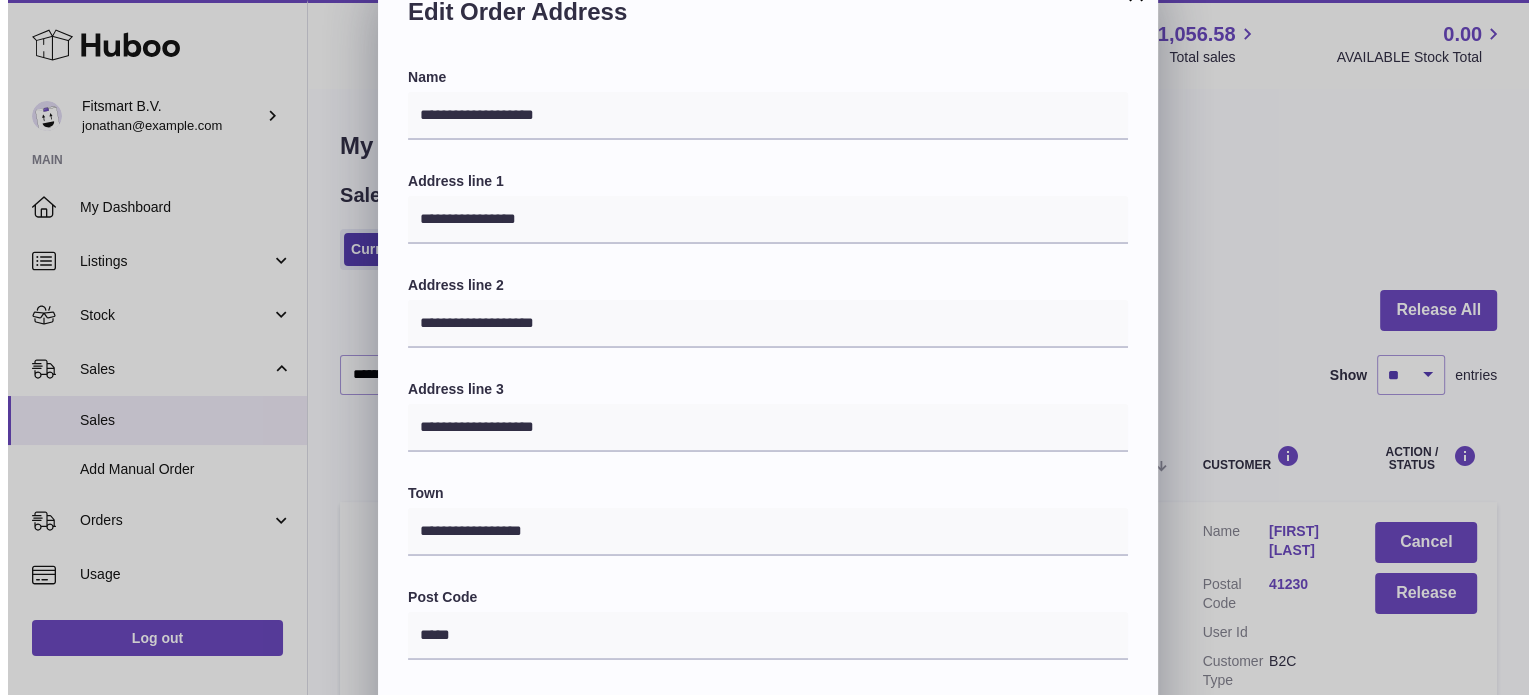scroll, scrollTop: 0, scrollLeft: 0, axis: both 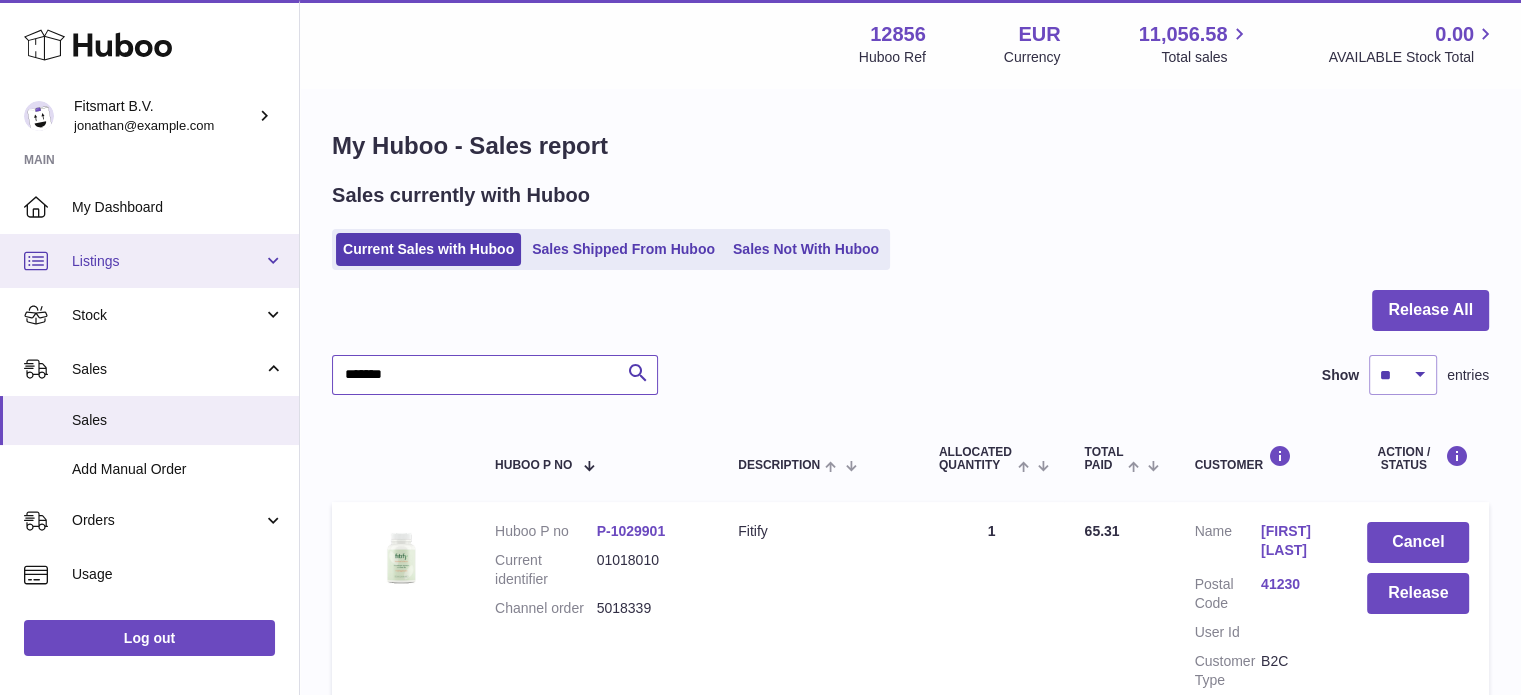 drag, startPoint x: 0, startPoint y: 367, endPoint x: 0, endPoint y: 272, distance: 95 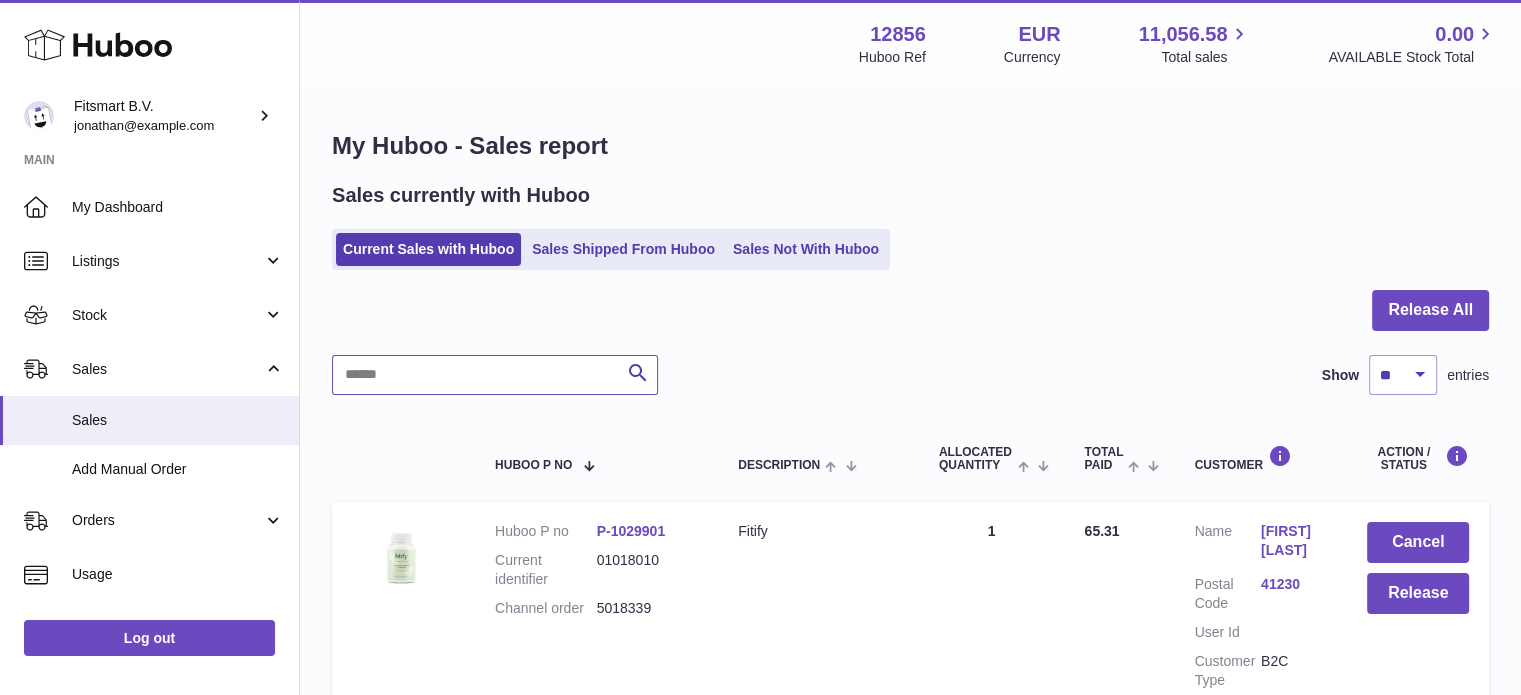 type on "*******" 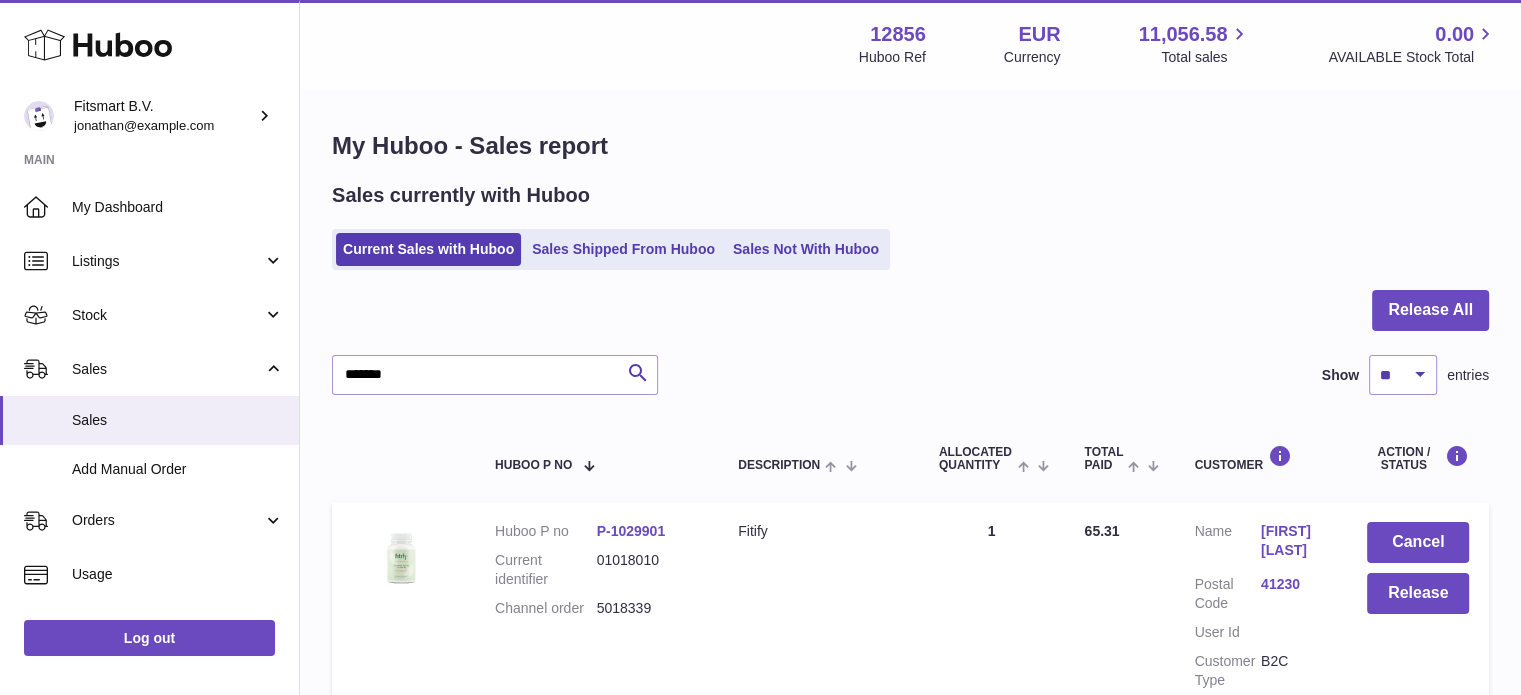 click on "Thierry Archambault" at bounding box center (1294, 541) 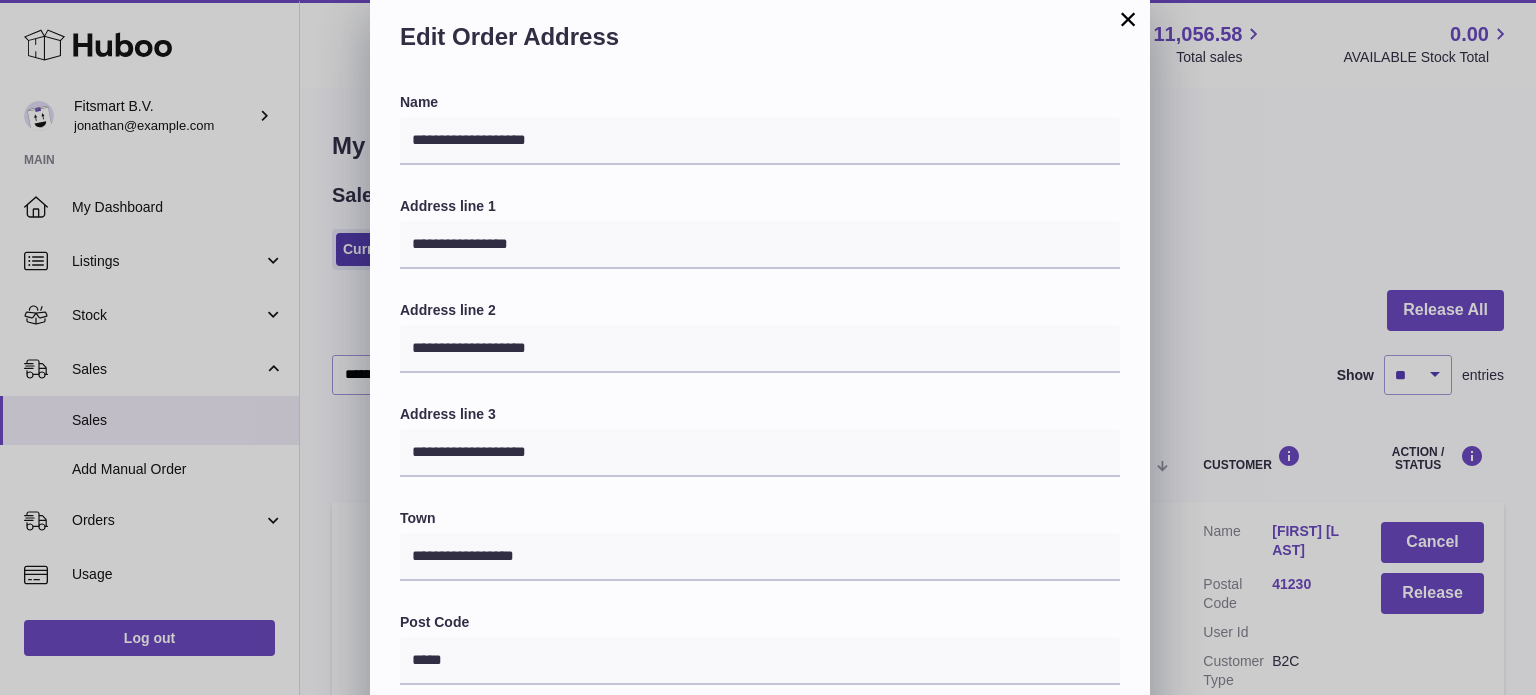 scroll, scrollTop: 100, scrollLeft: 0, axis: vertical 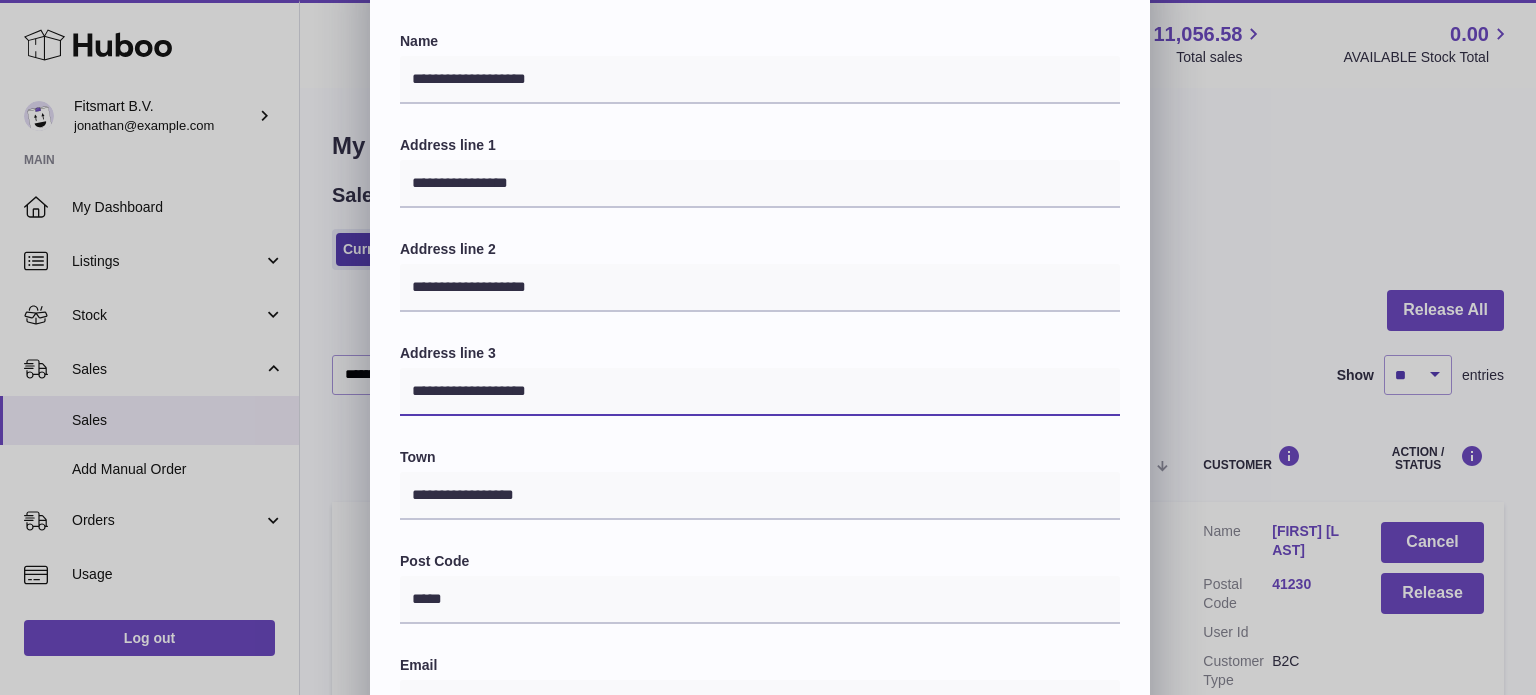 drag, startPoint x: 556, startPoint y: 391, endPoint x: 295, endPoint y: 392, distance: 261.00192 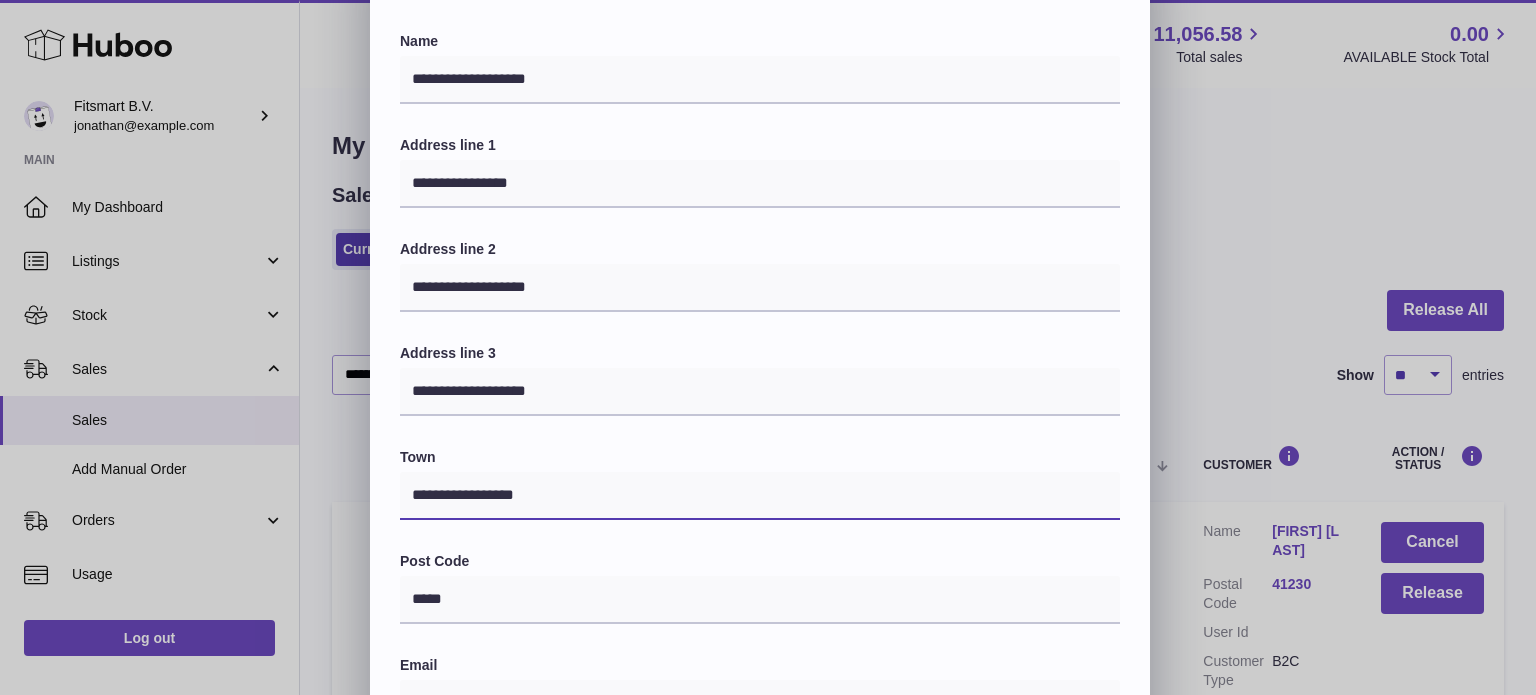 drag, startPoint x: 590, startPoint y: 507, endPoint x: 216, endPoint y: 507, distance: 374 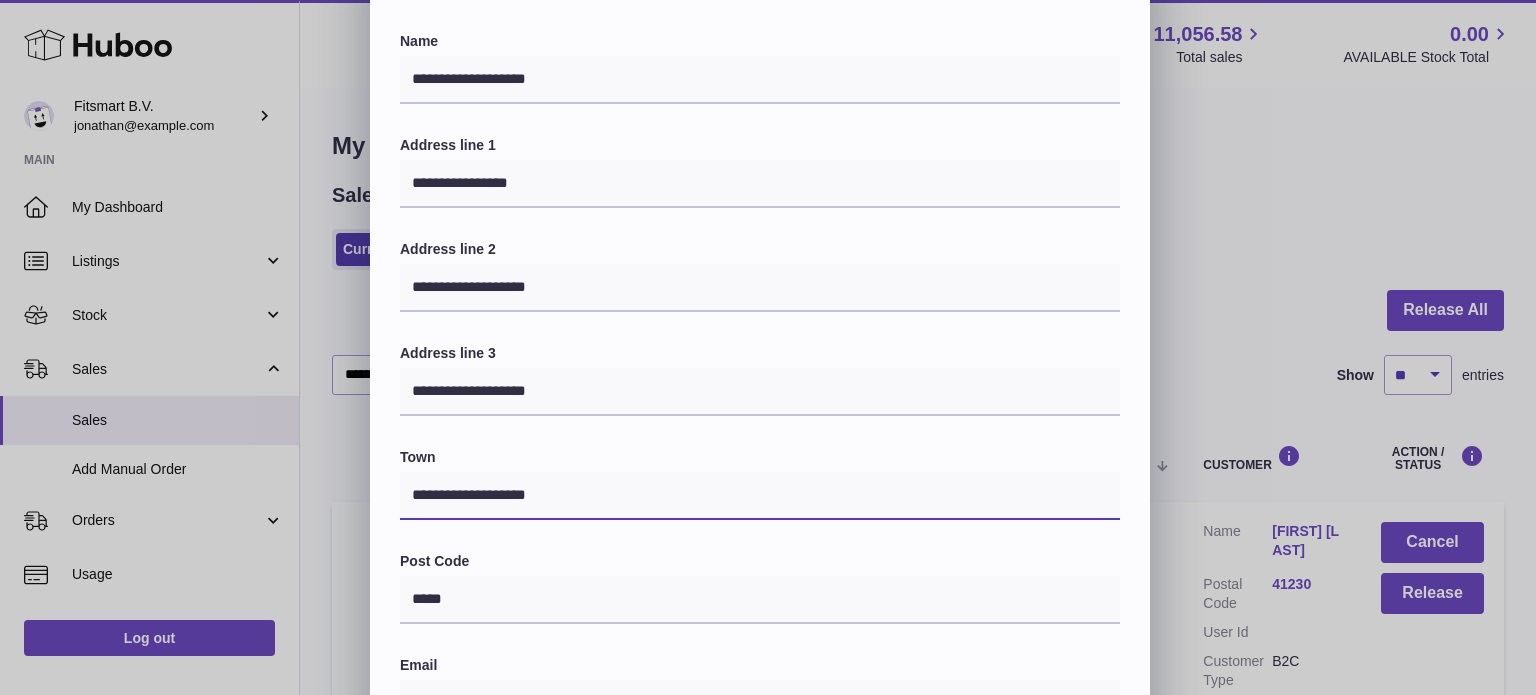 type on "**********" 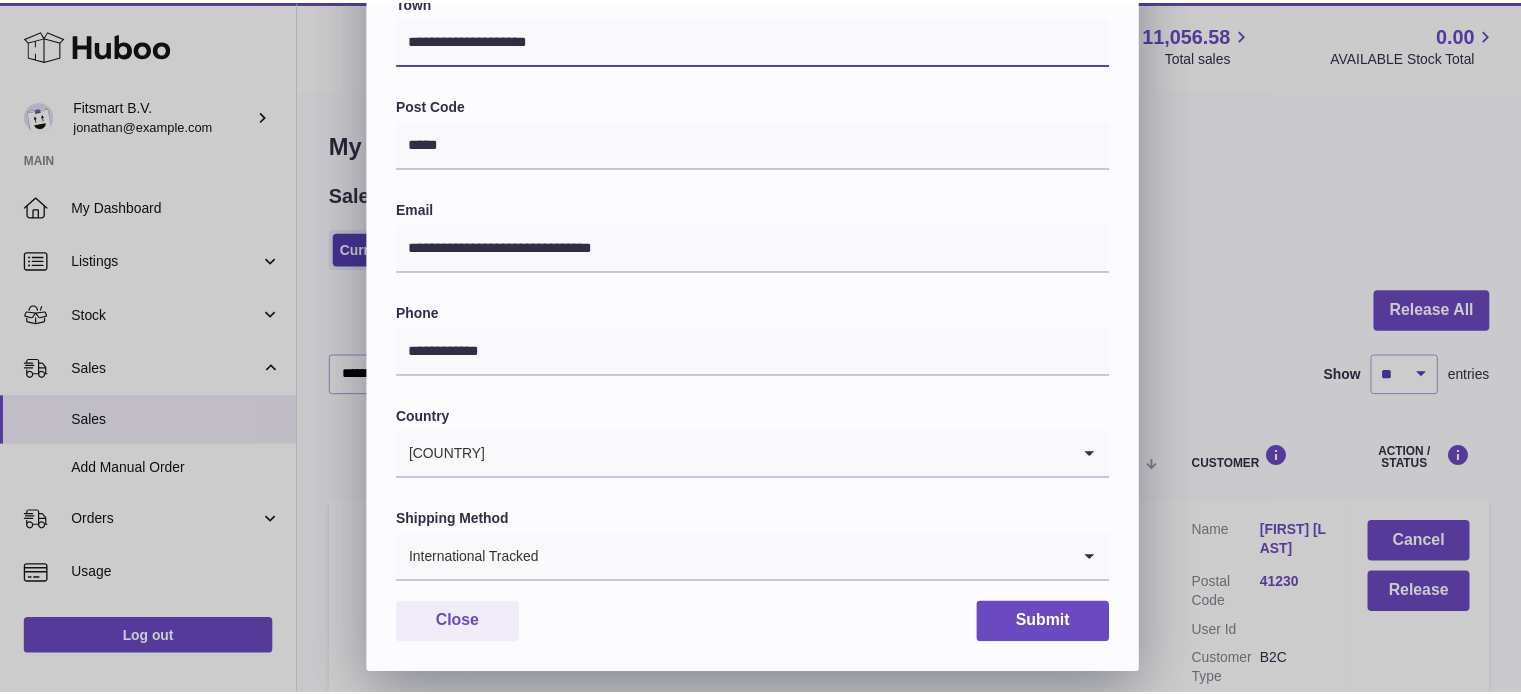 scroll, scrollTop: 564, scrollLeft: 0, axis: vertical 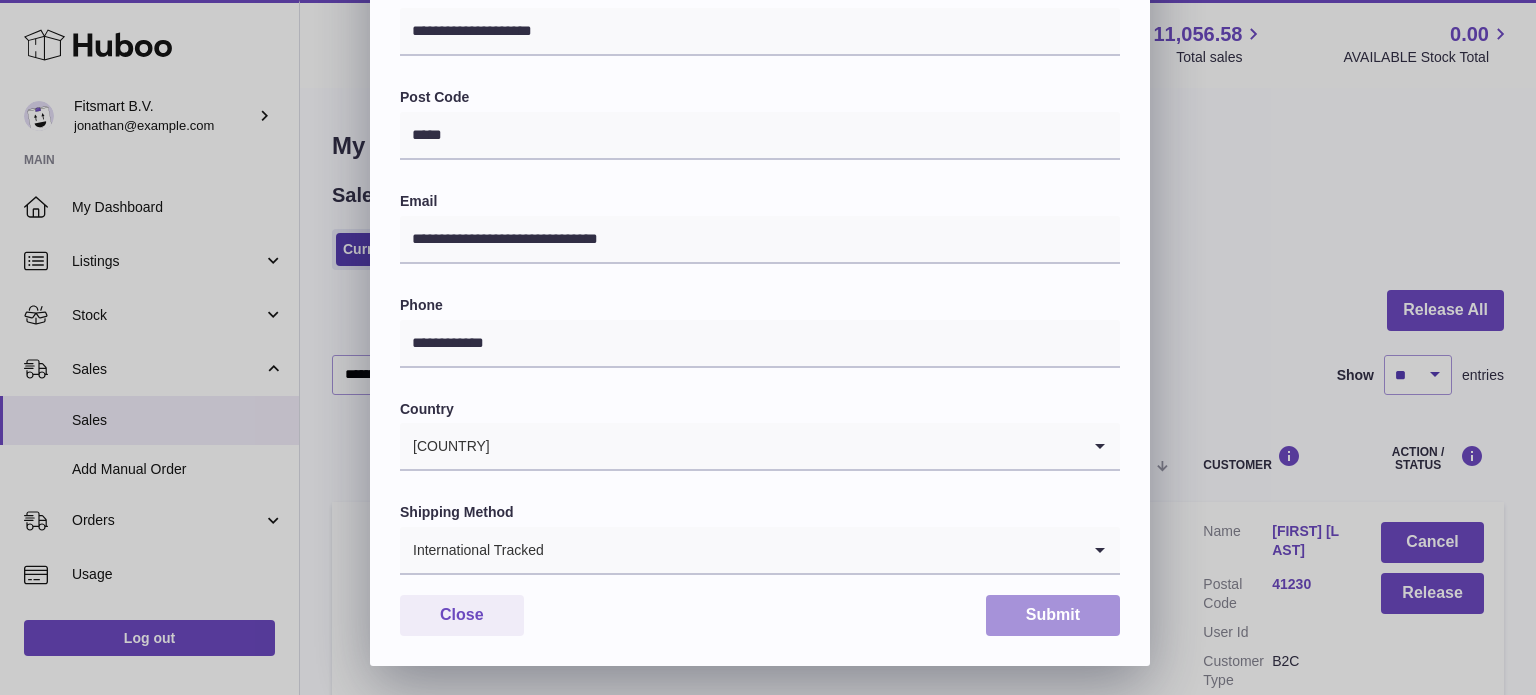 click on "Submit" at bounding box center (1053, 615) 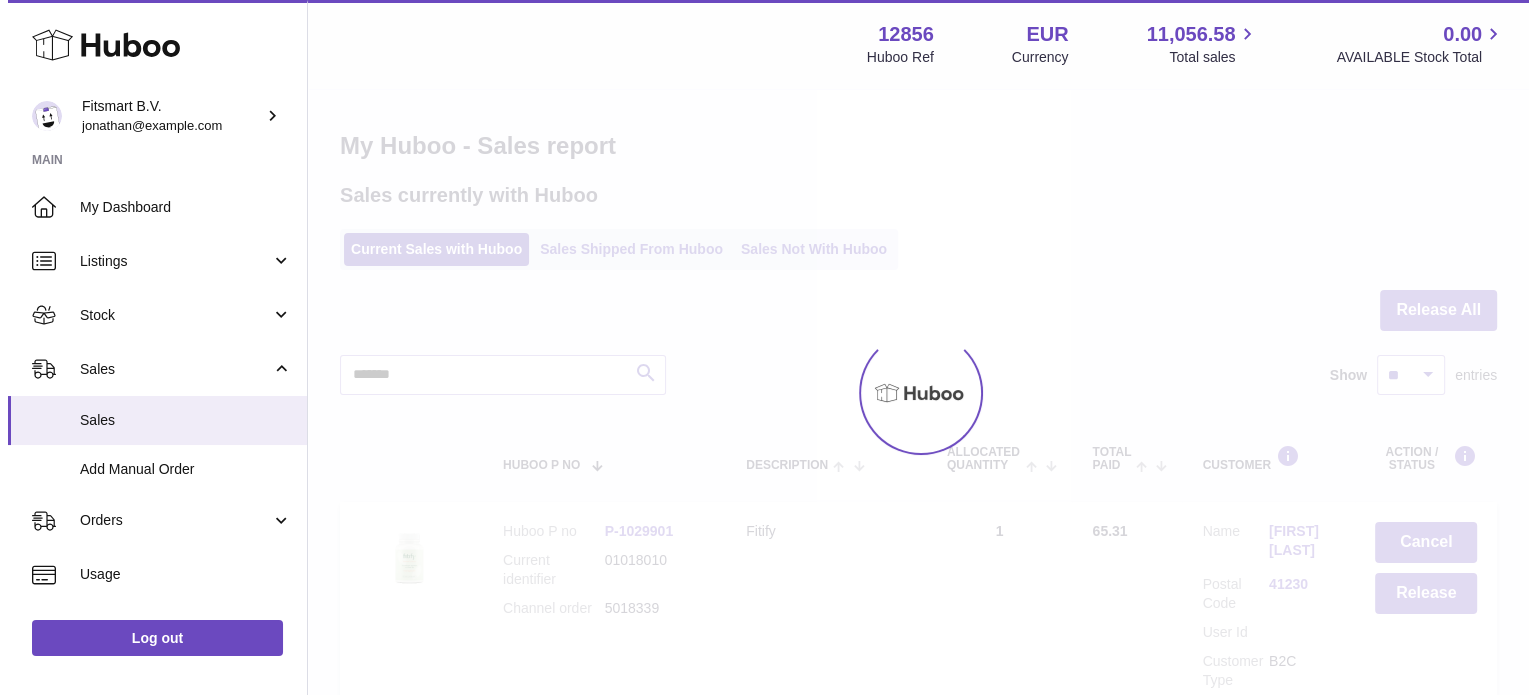 scroll, scrollTop: 0, scrollLeft: 0, axis: both 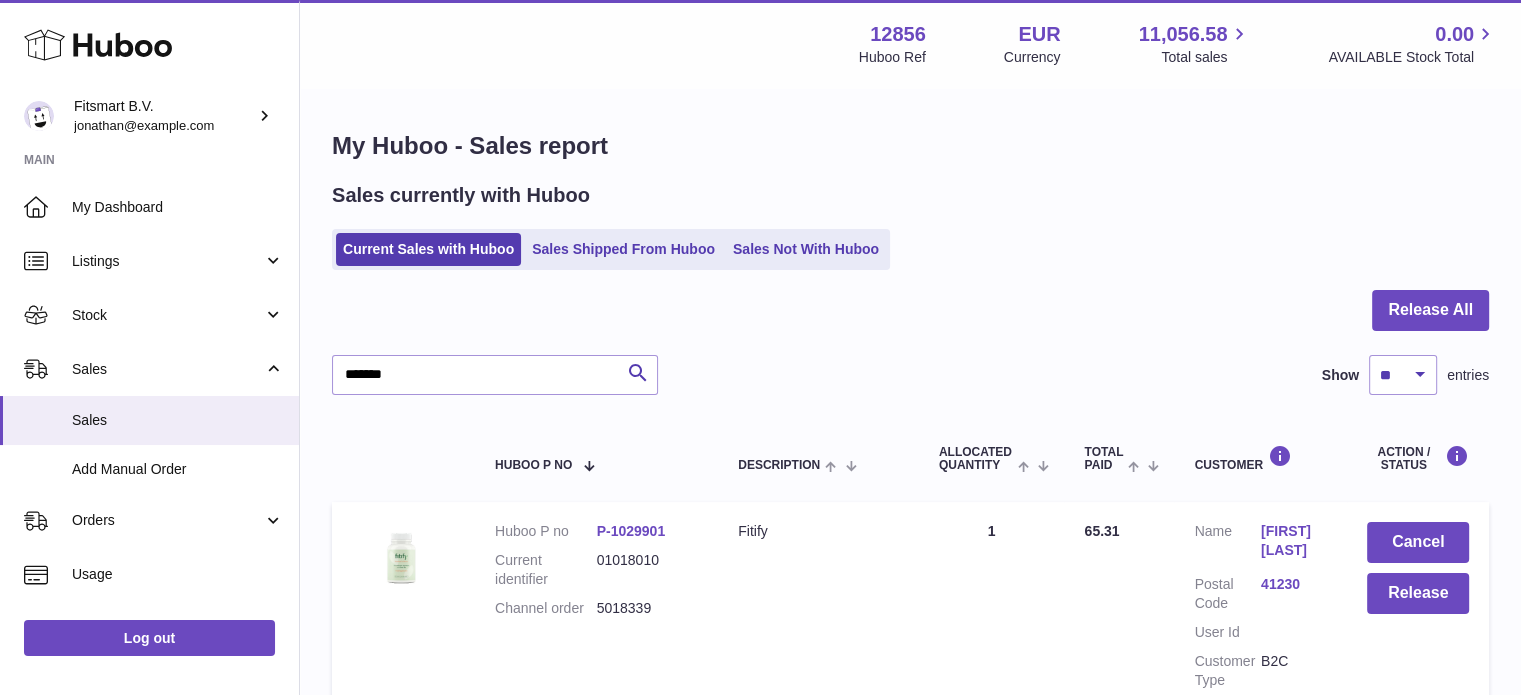 click on "Thierry Archambault" at bounding box center [1294, 541] 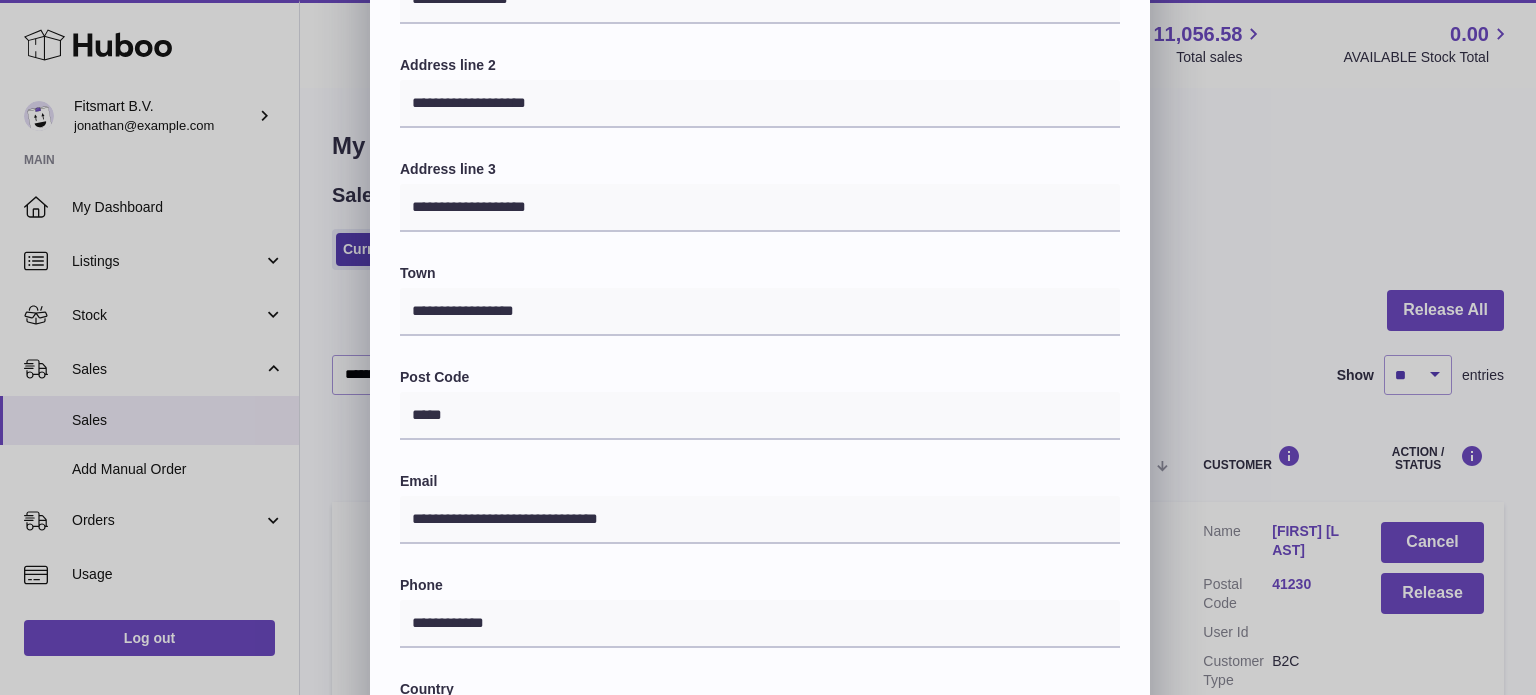 scroll, scrollTop: 164, scrollLeft: 0, axis: vertical 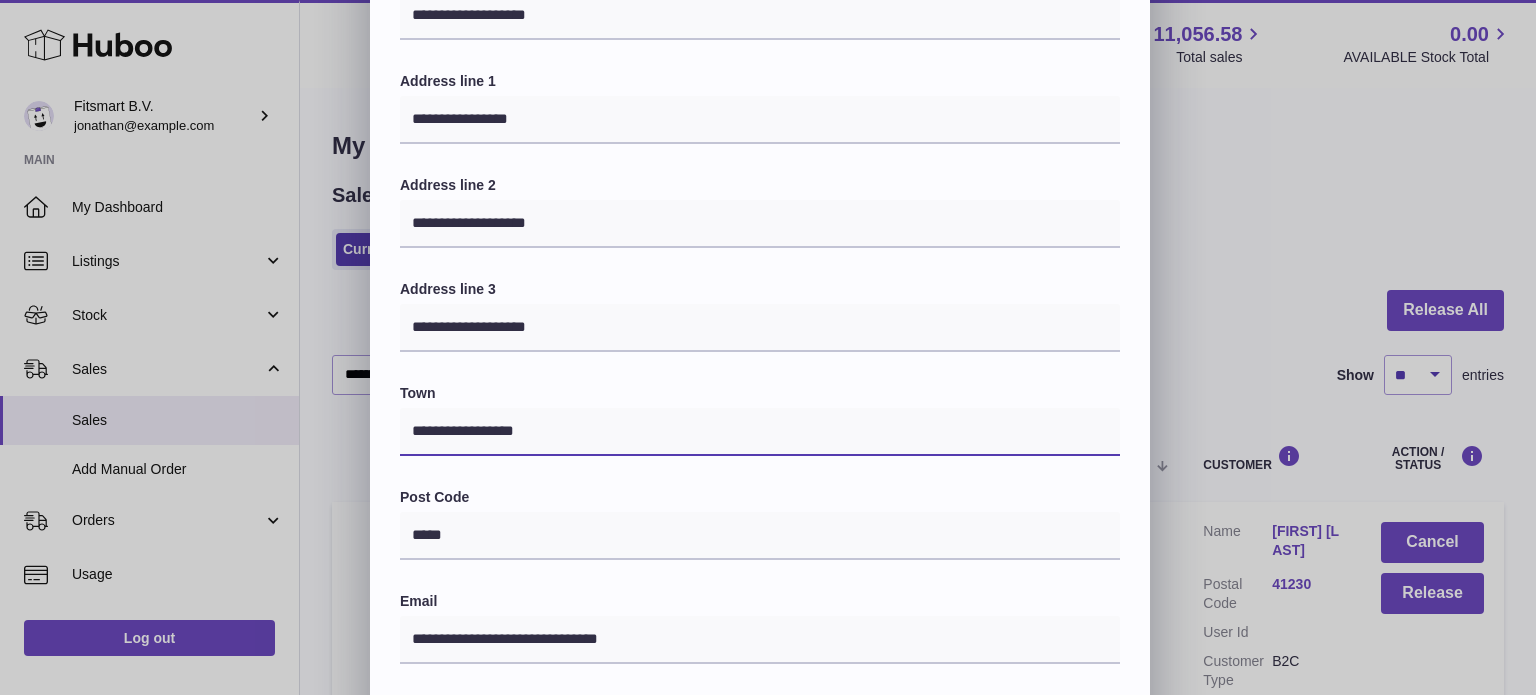 drag, startPoint x: 611, startPoint y: 435, endPoint x: 272, endPoint y: 414, distance: 339.6498 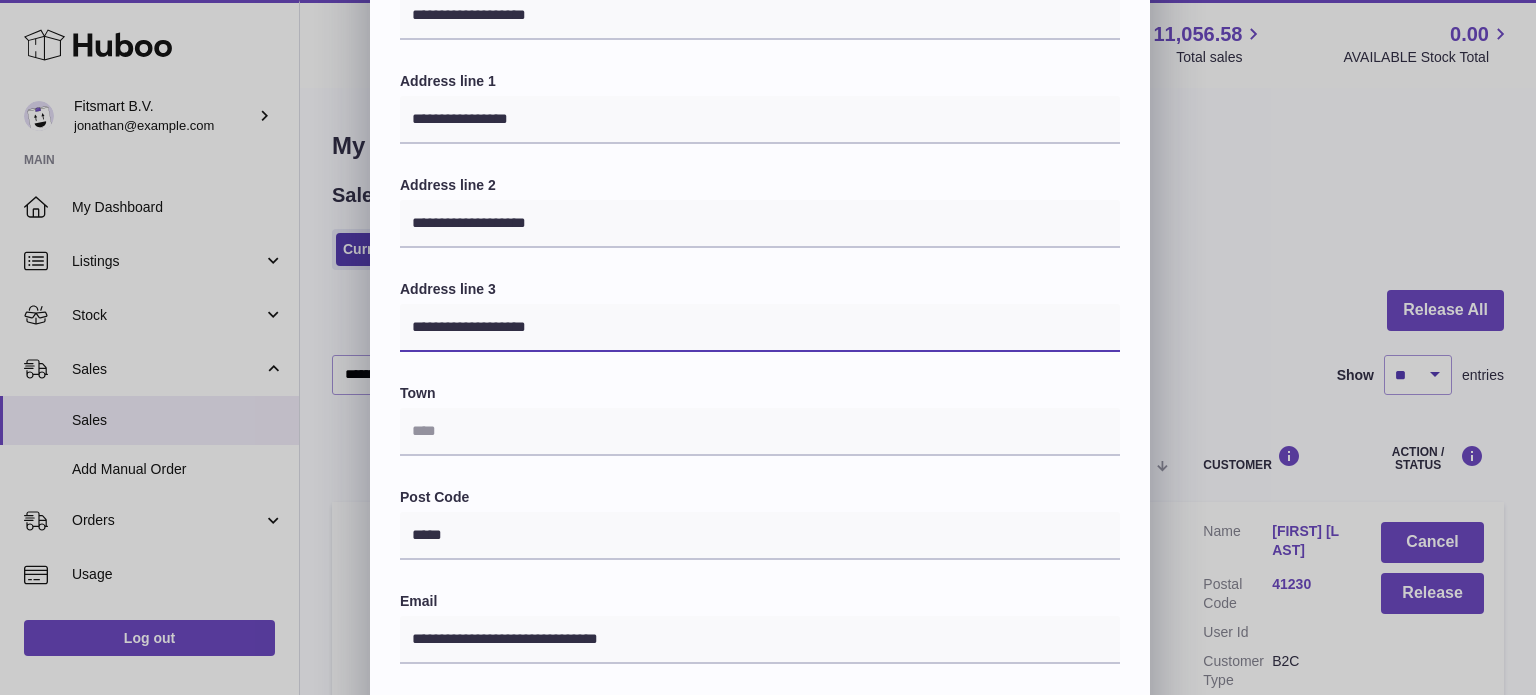 drag, startPoint x: 627, startPoint y: 327, endPoint x: 311, endPoint y: 320, distance: 316.0775 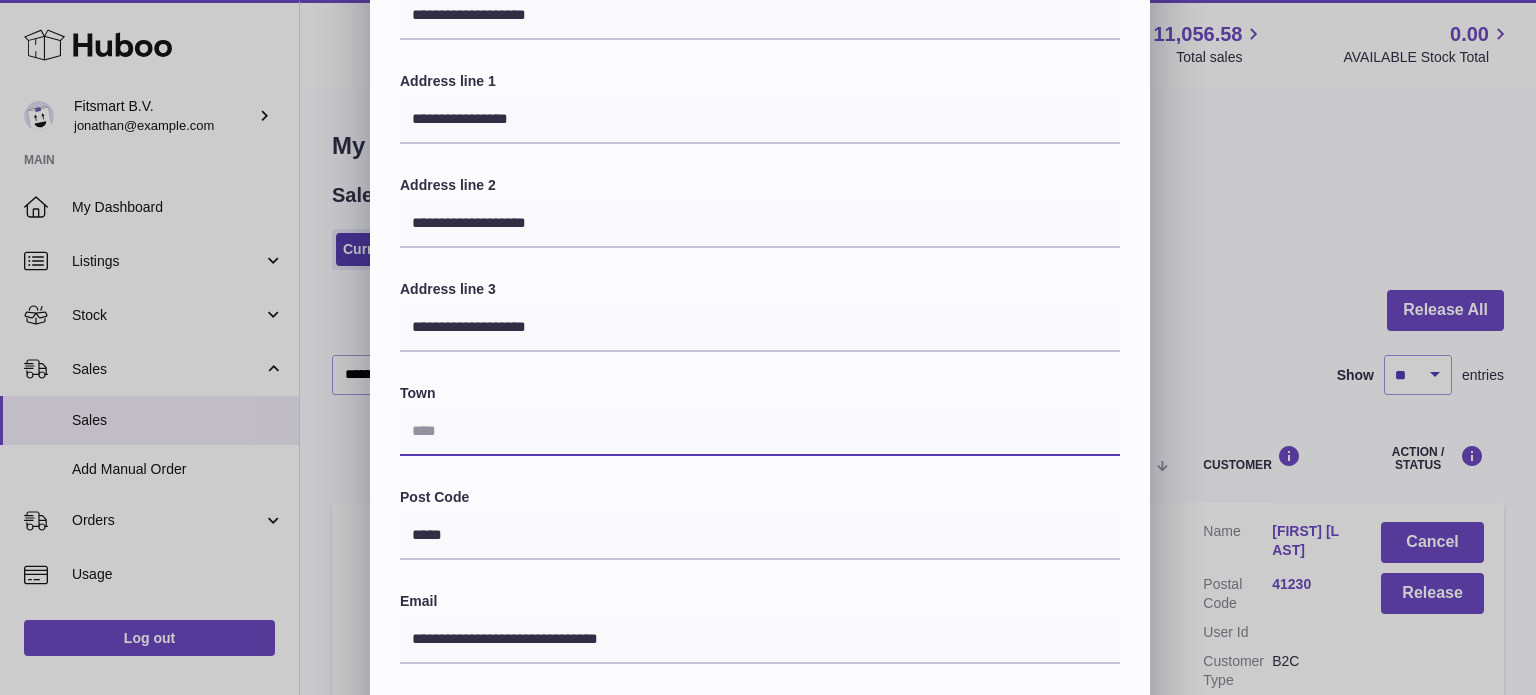 click at bounding box center (760, 432) 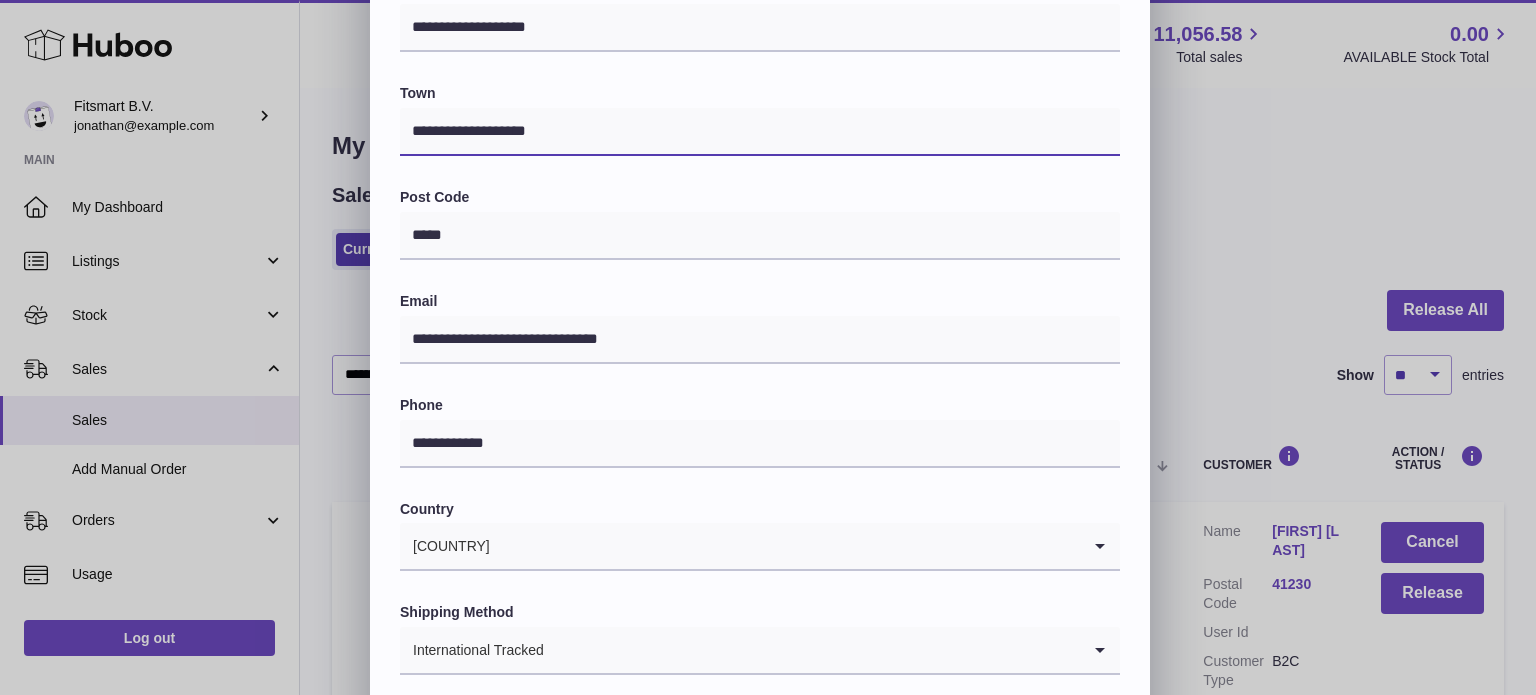 type on "**********" 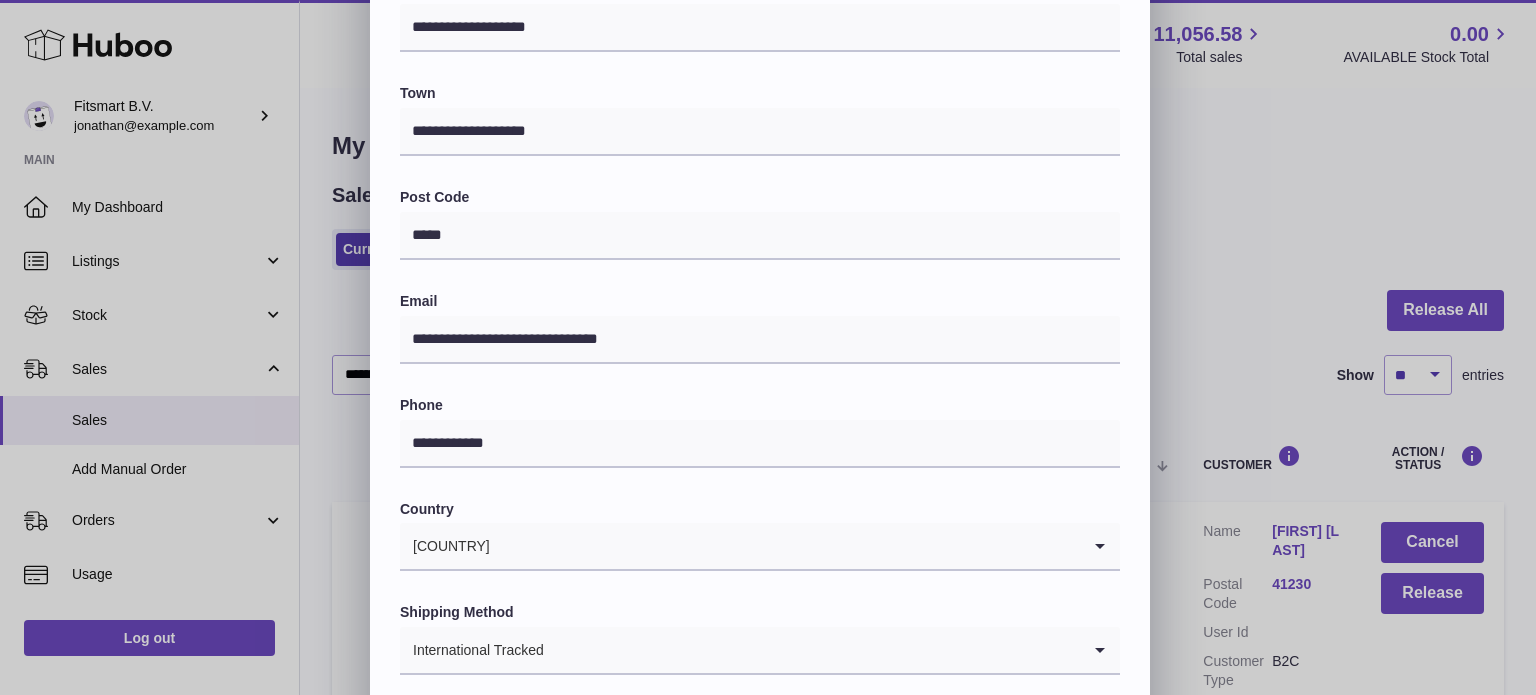 click on "**********" at bounding box center (760, 171) 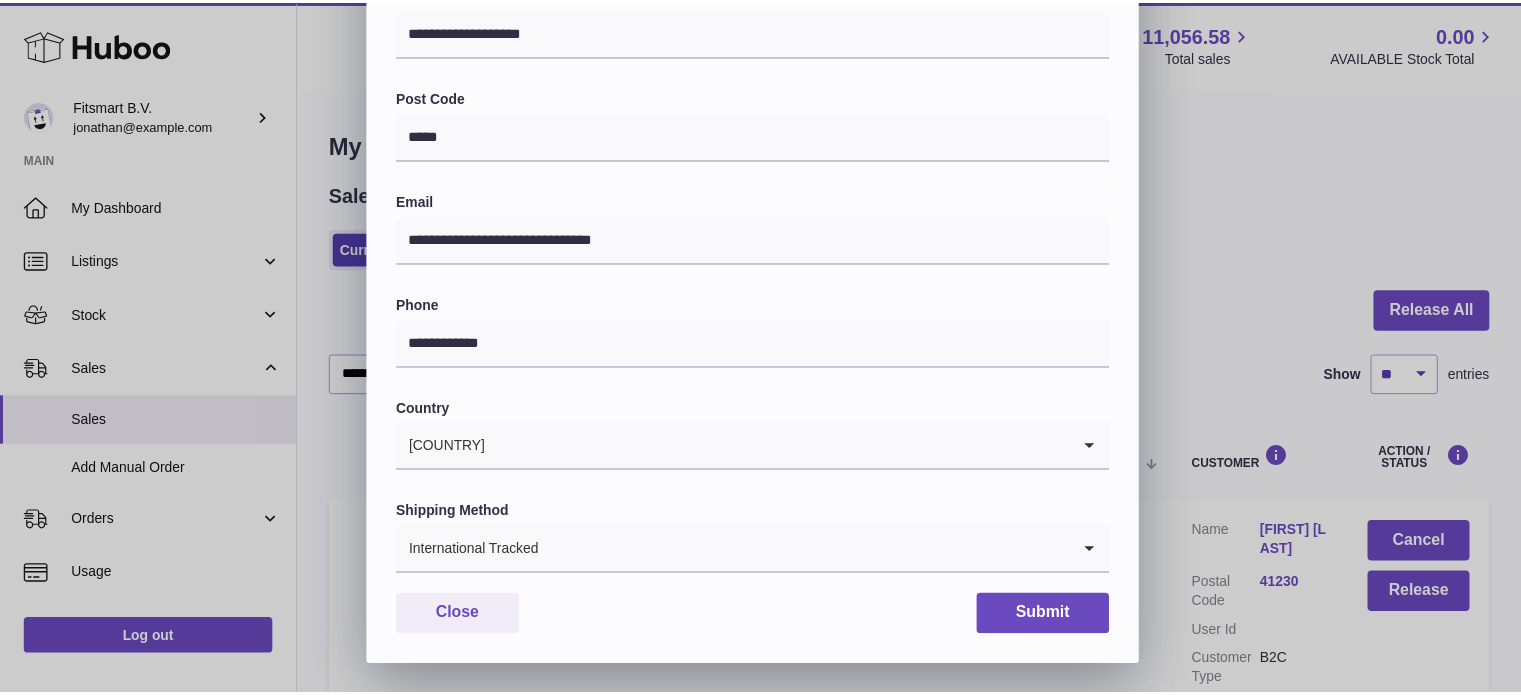 scroll, scrollTop: 564, scrollLeft: 0, axis: vertical 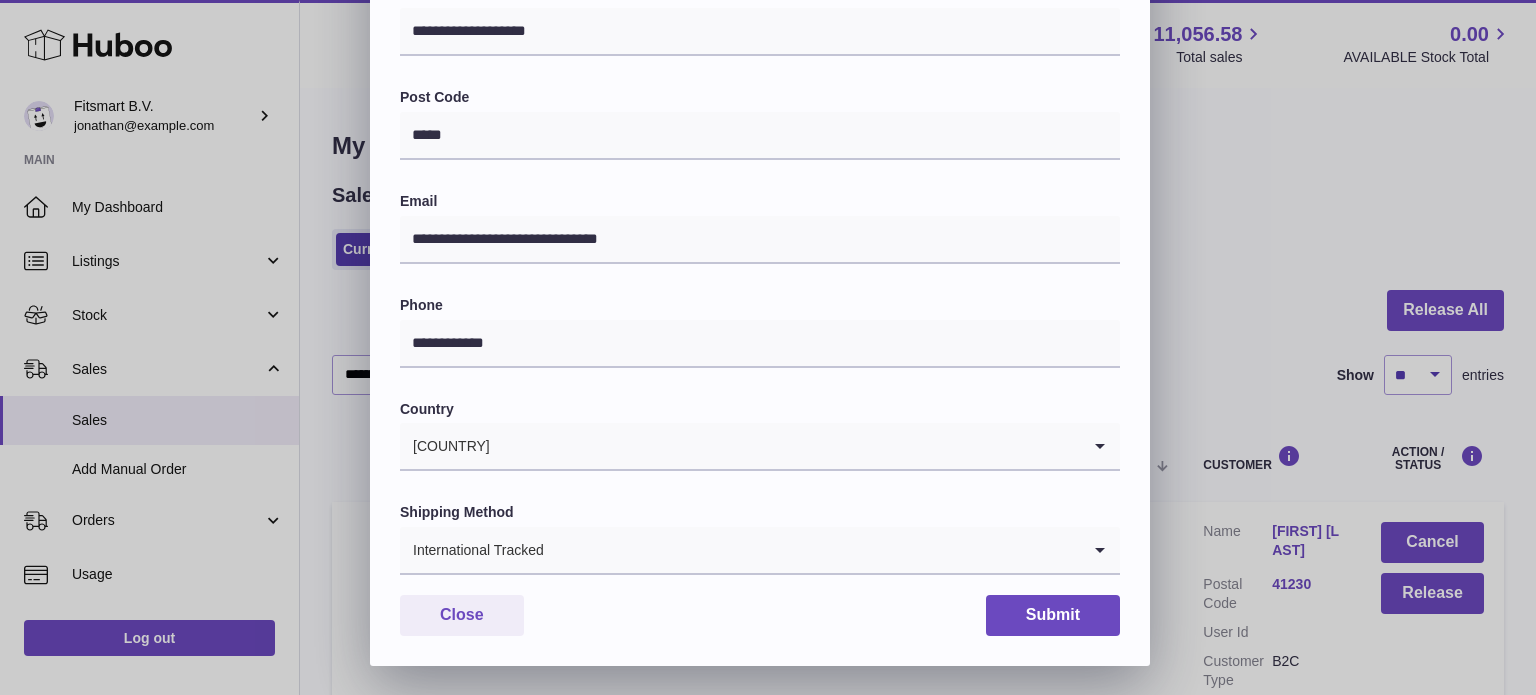 click on "**********" at bounding box center (760, 117) 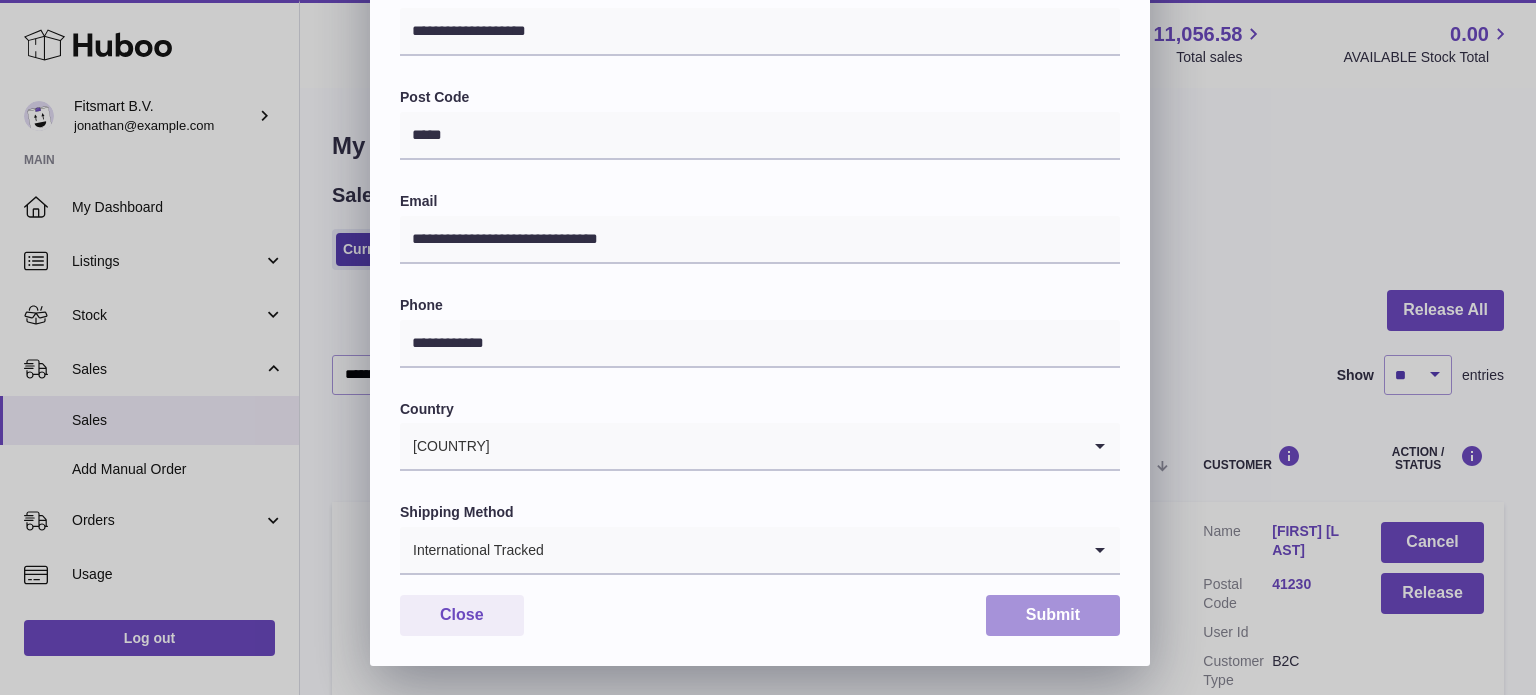 click on "Submit" at bounding box center (1053, 615) 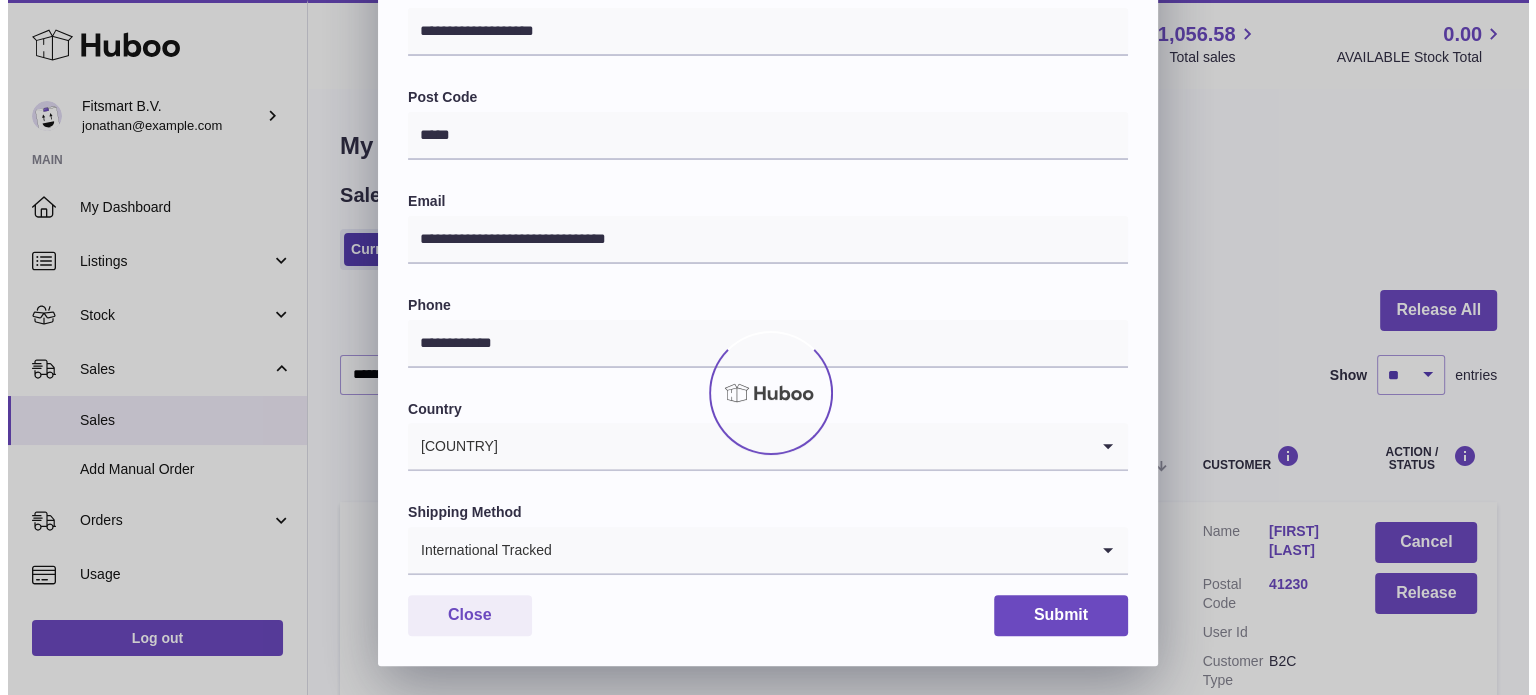 scroll, scrollTop: 0, scrollLeft: 0, axis: both 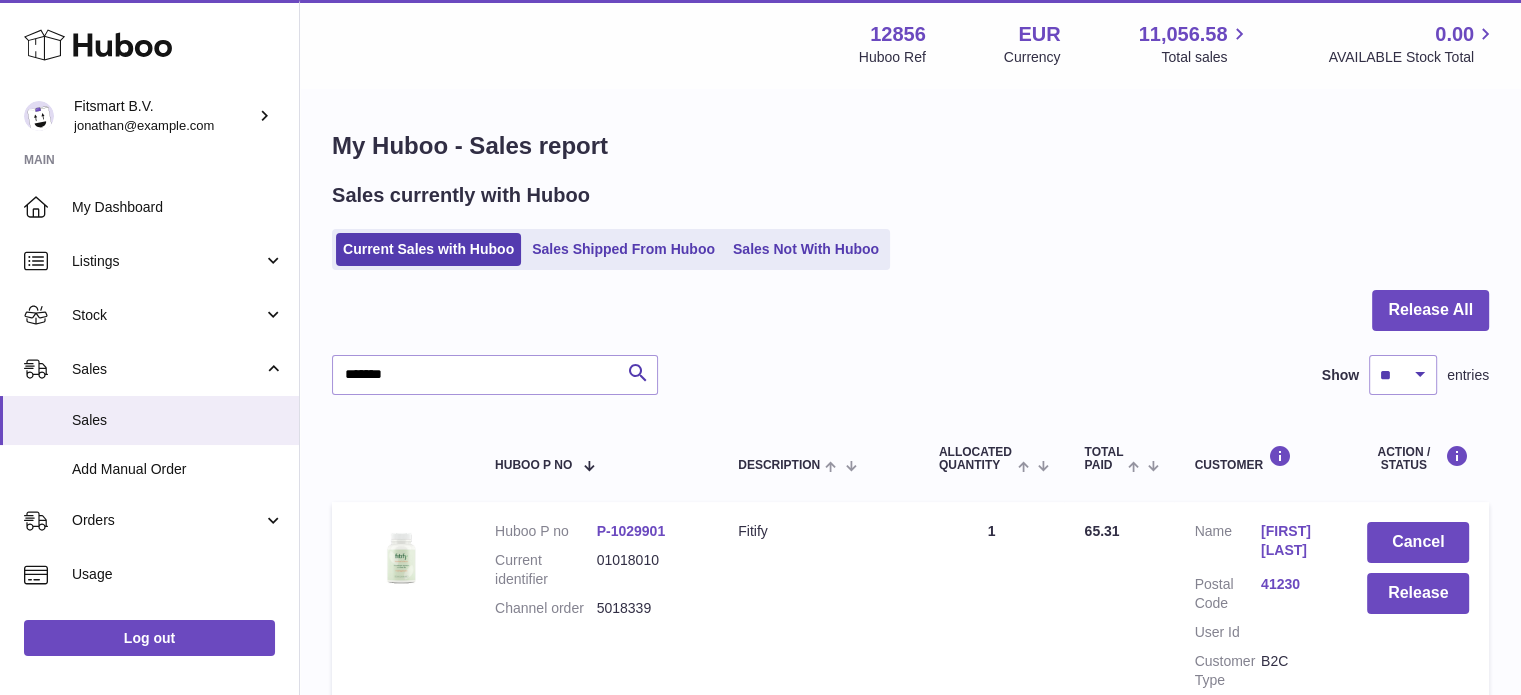 click on "Thierry Archambault" at bounding box center (1294, 541) 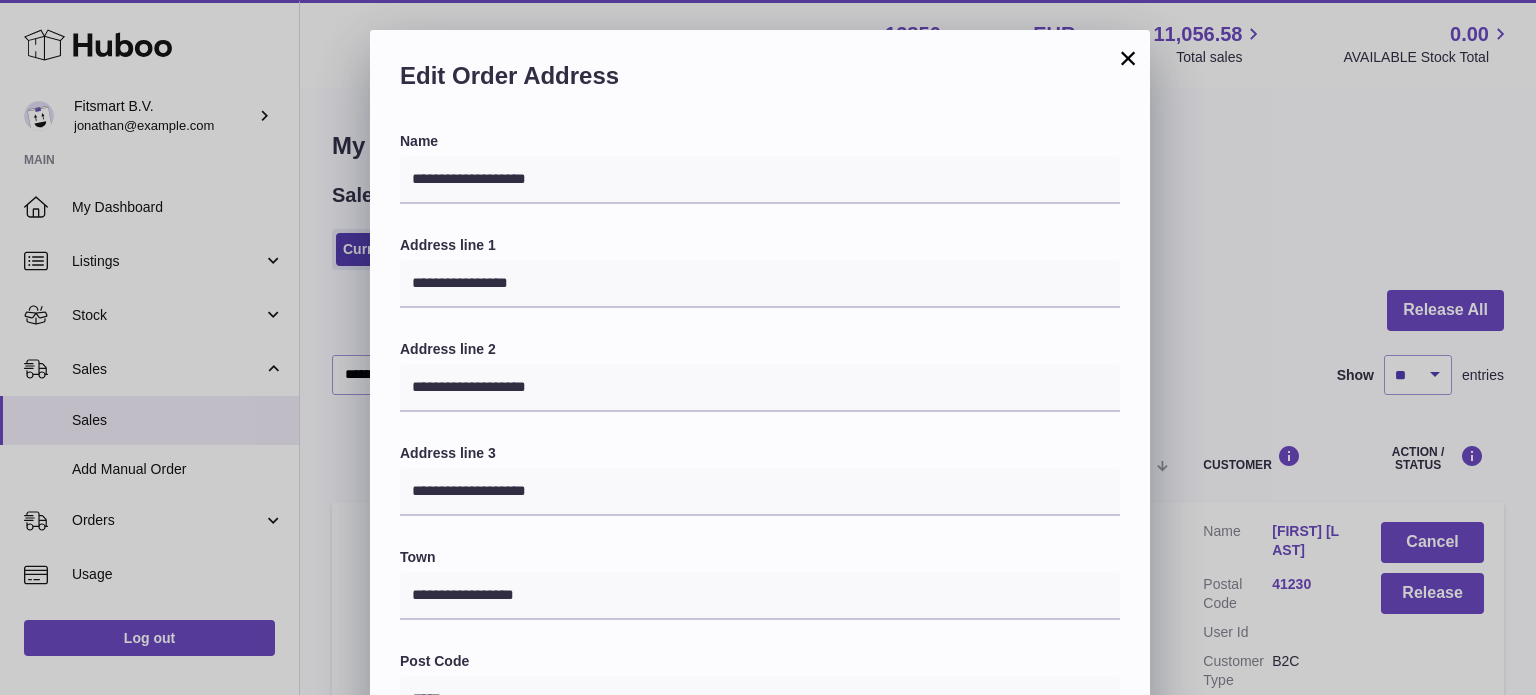 click on "**********" at bounding box center [768, 630] 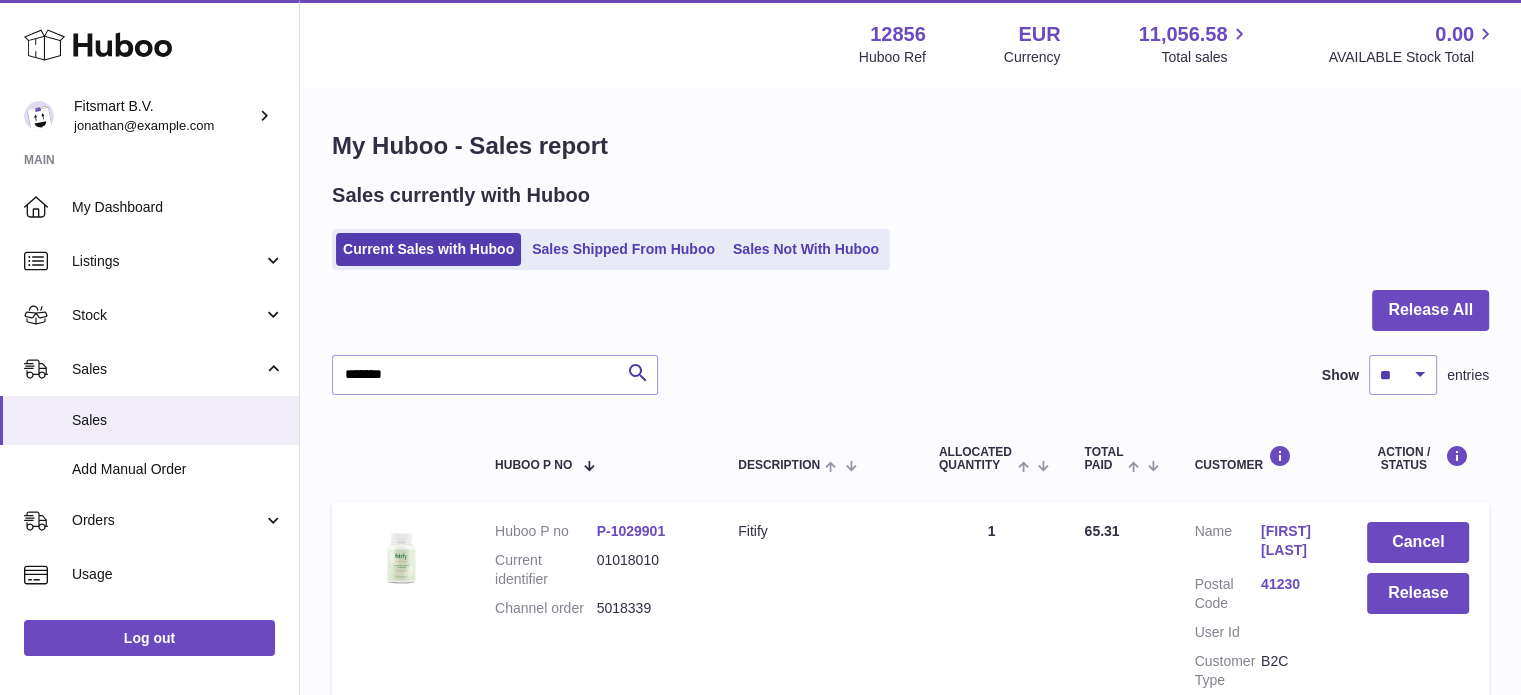 click on "Thierry Archambault" at bounding box center (1294, 541) 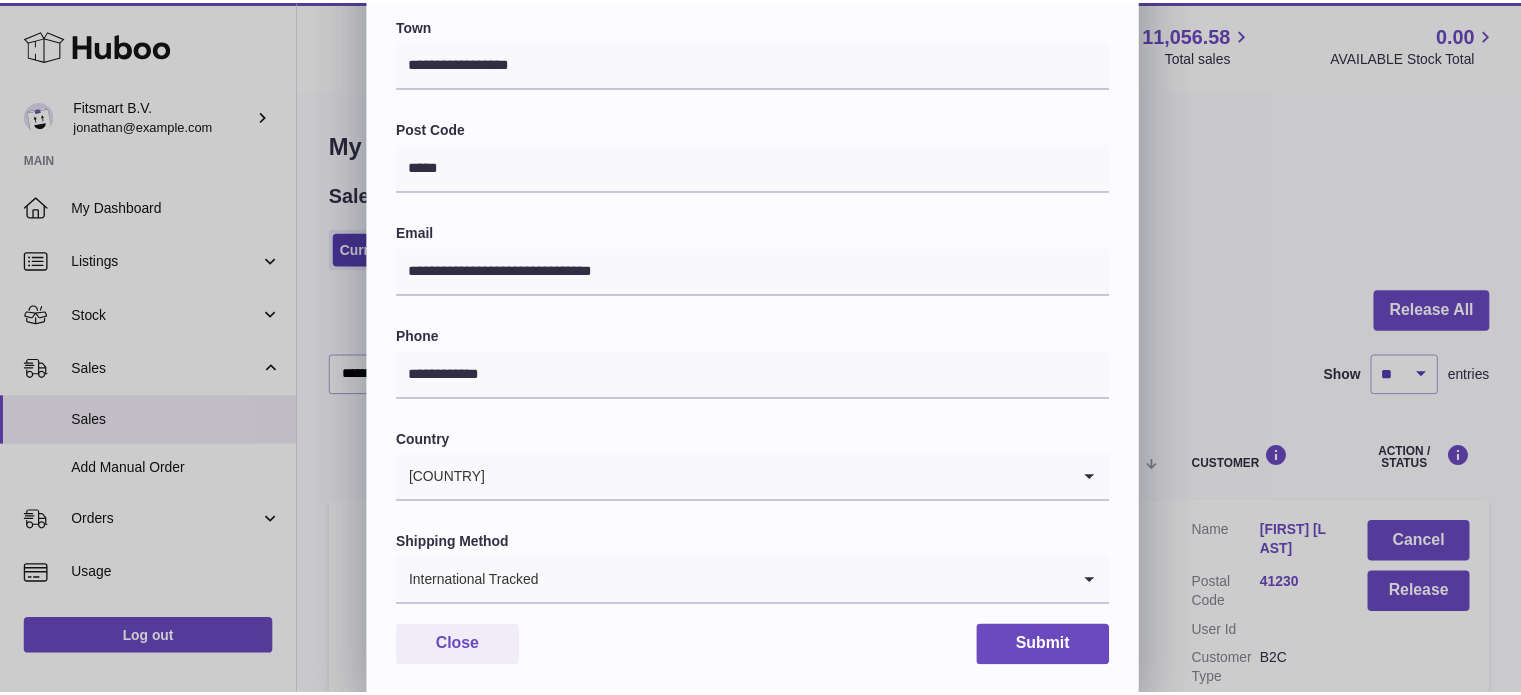 scroll, scrollTop: 564, scrollLeft: 0, axis: vertical 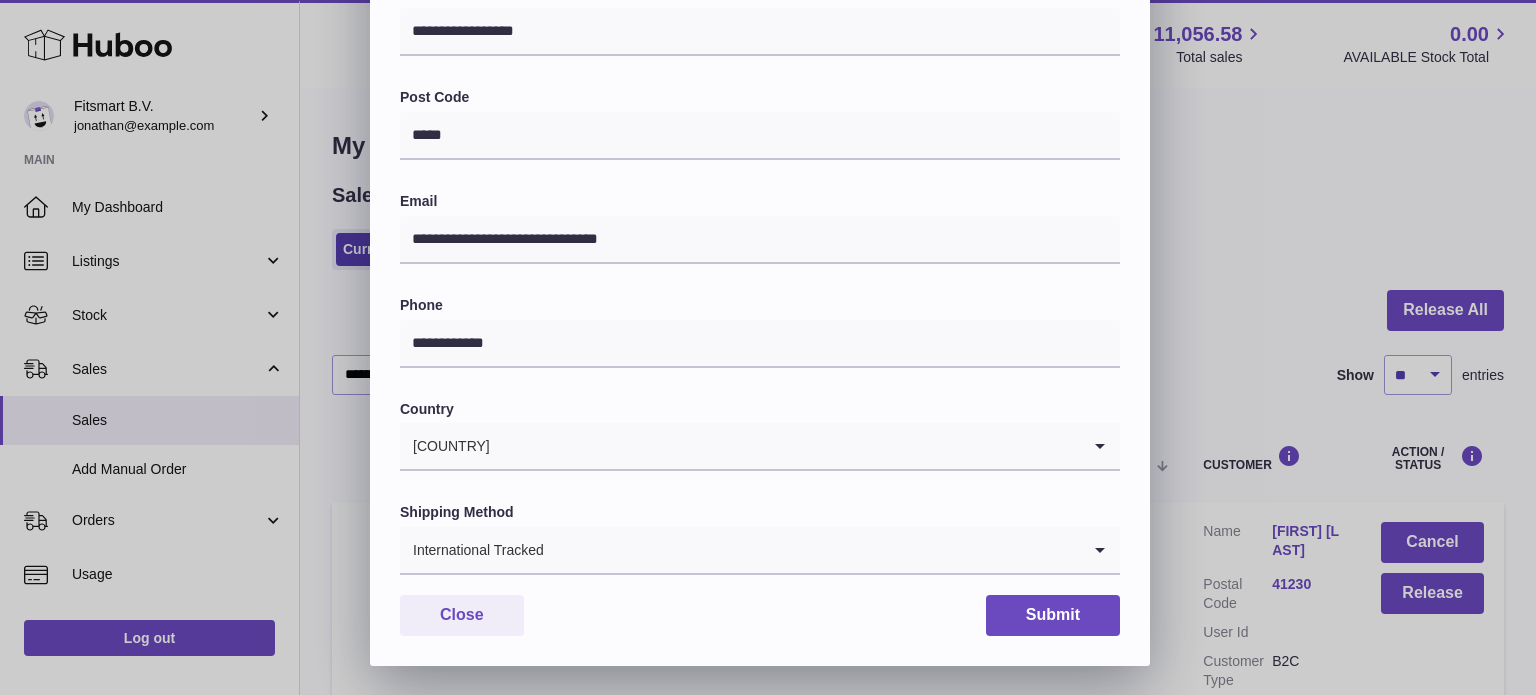 click on "**********" at bounding box center (768, 66) 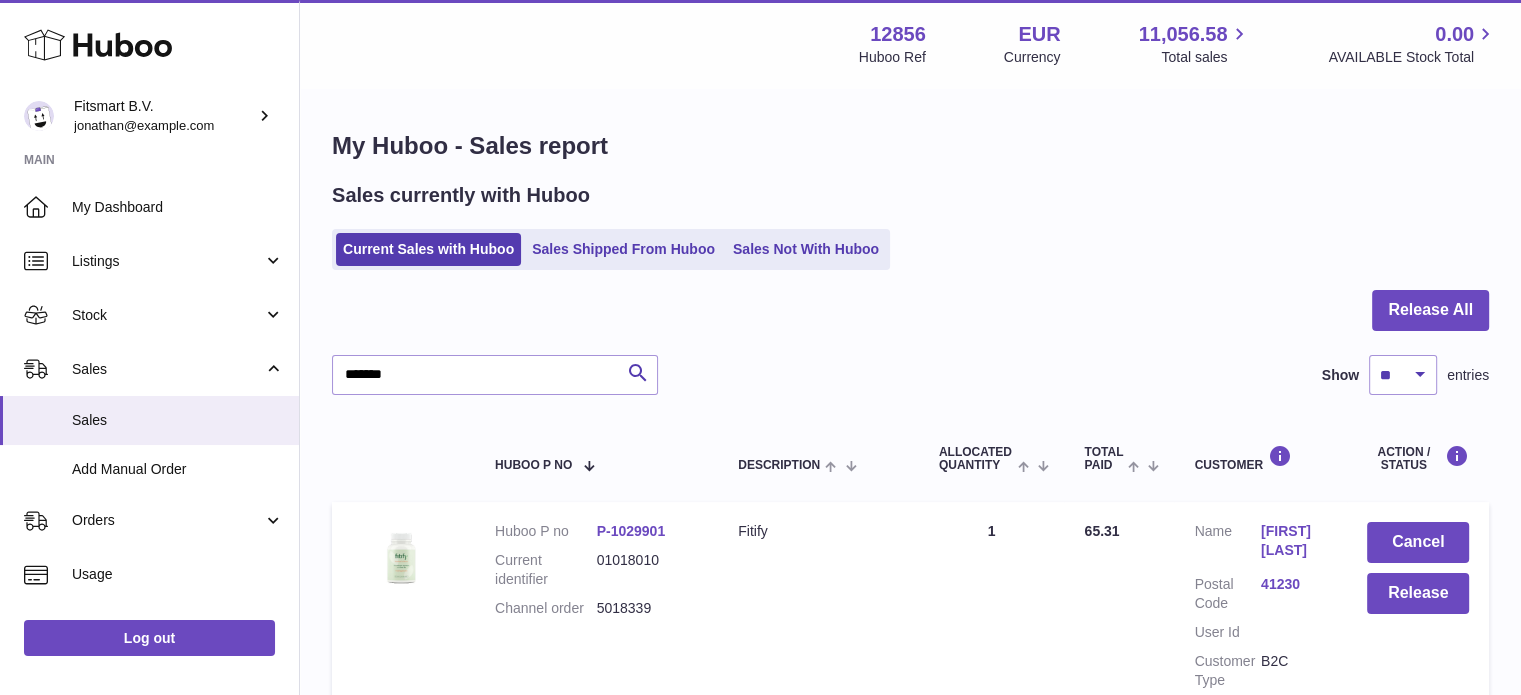 click on "Thierry Archambault" at bounding box center (1294, 541) 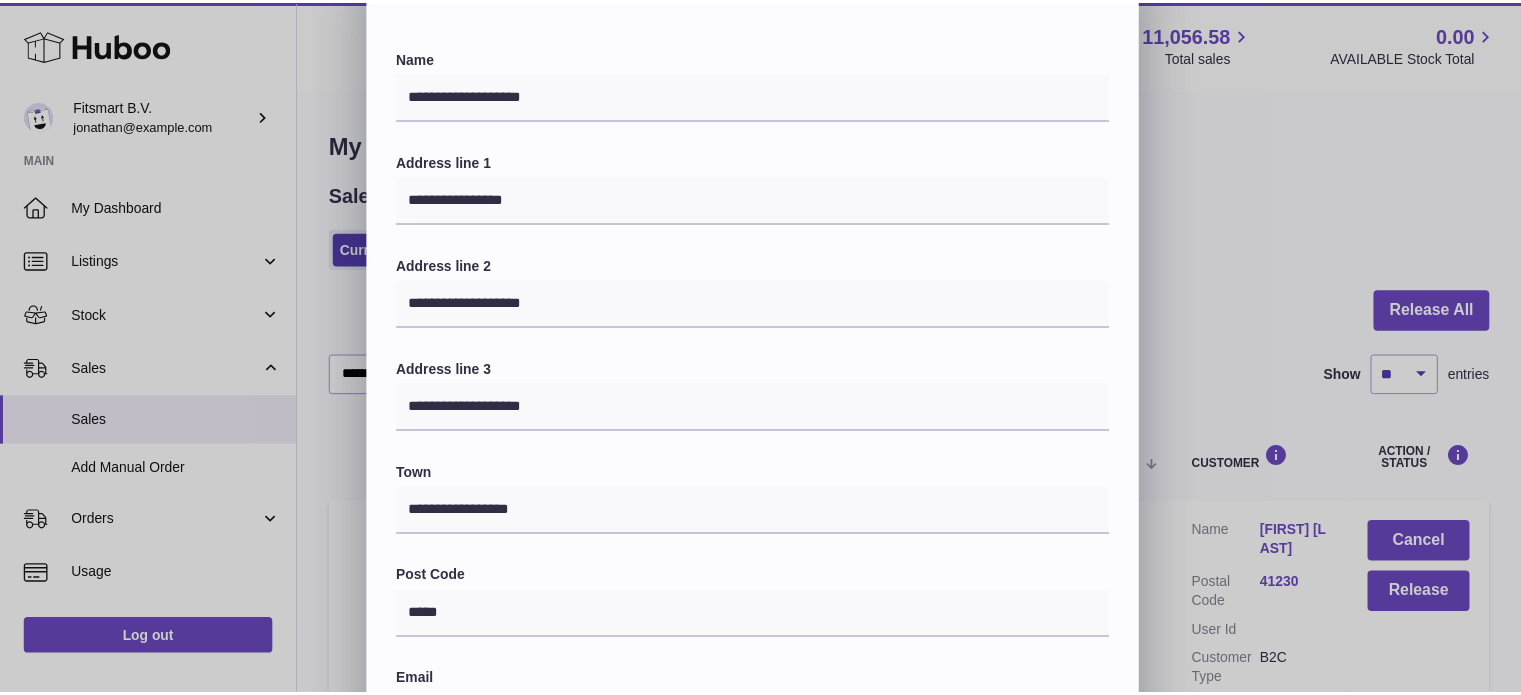 scroll, scrollTop: 200, scrollLeft: 0, axis: vertical 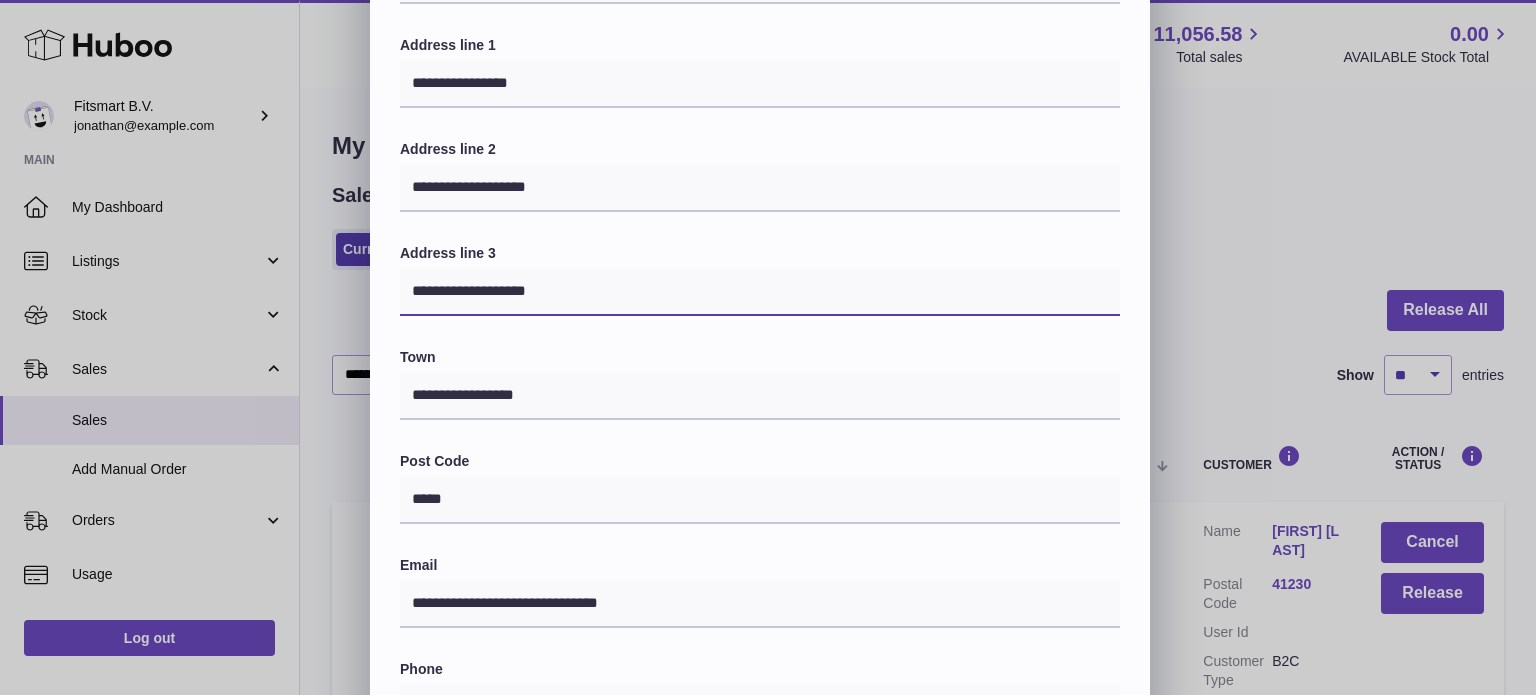 drag, startPoint x: 630, startPoint y: 284, endPoint x: 0, endPoint y: 249, distance: 630.9715 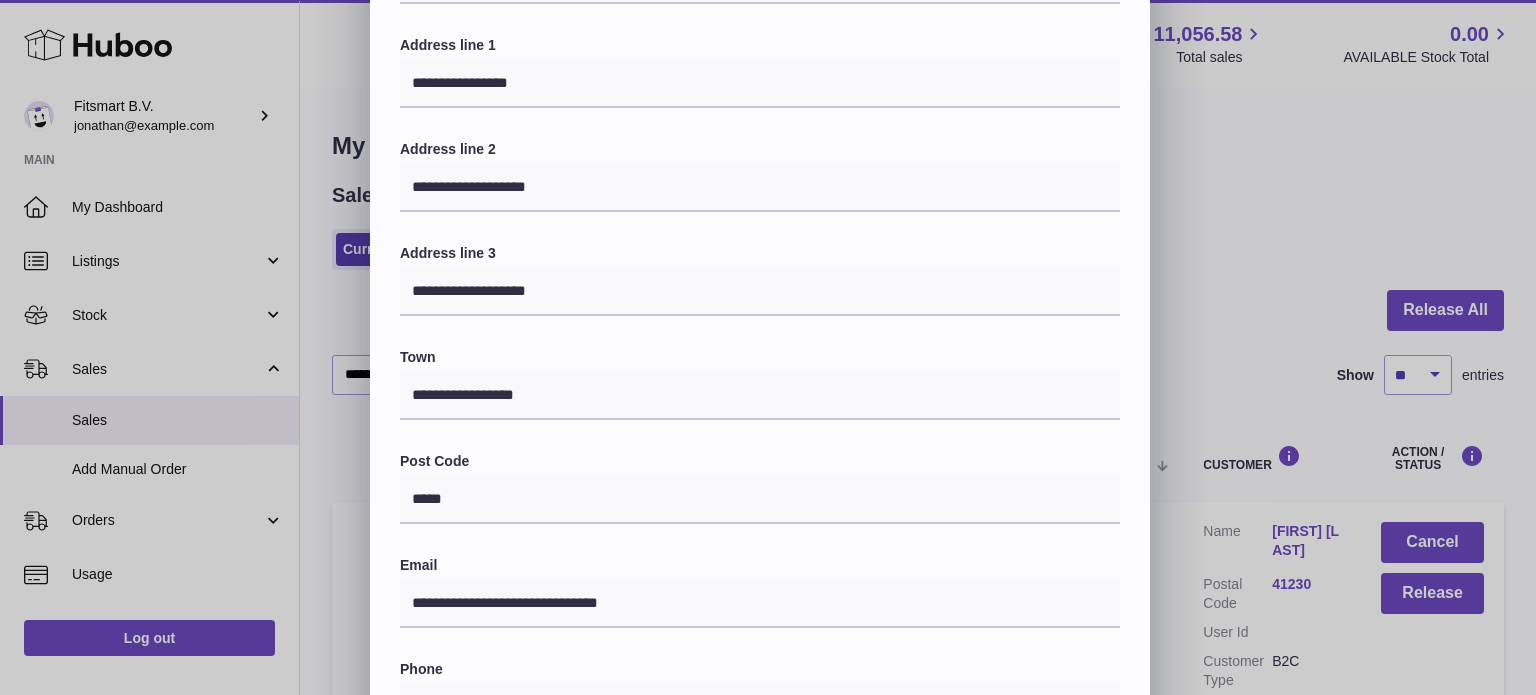 click on "**********" at bounding box center (768, 430) 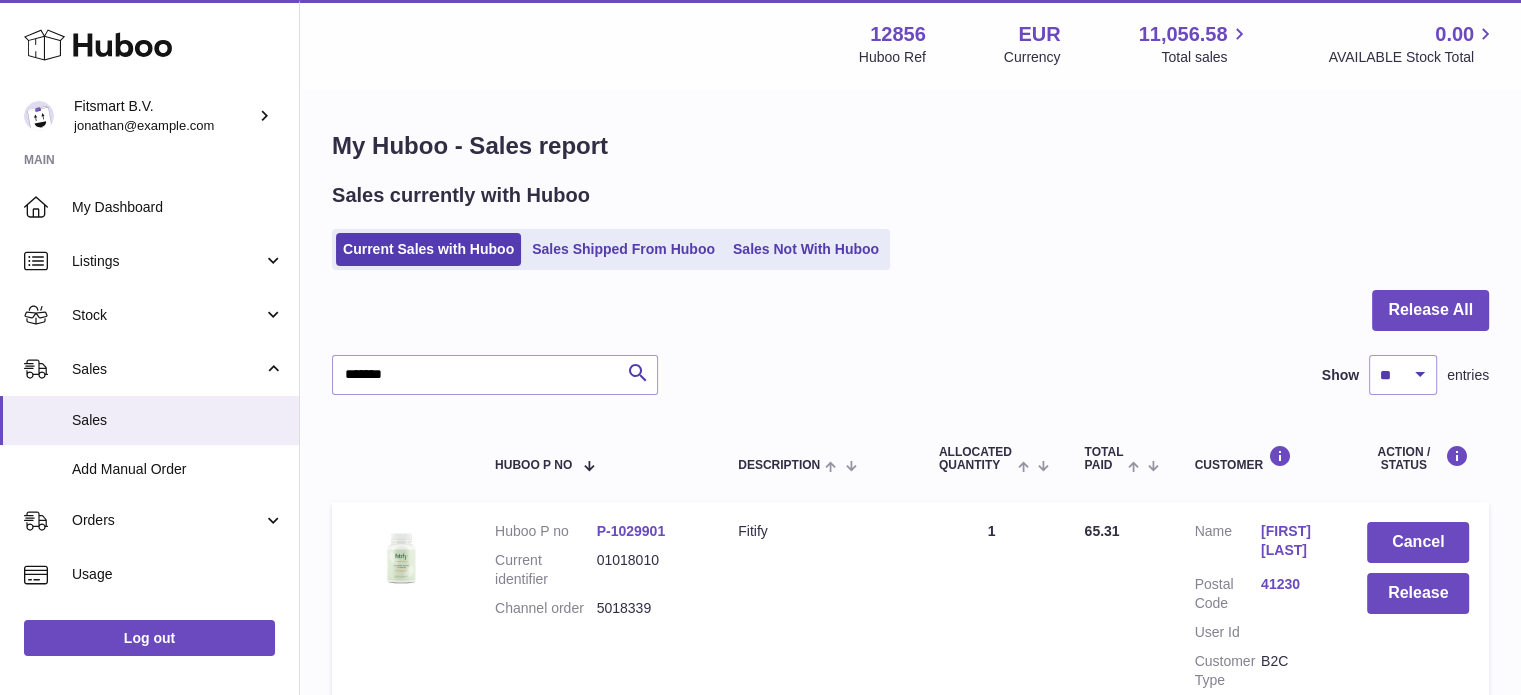 click on "Thierry Archambault" at bounding box center [1294, 541] 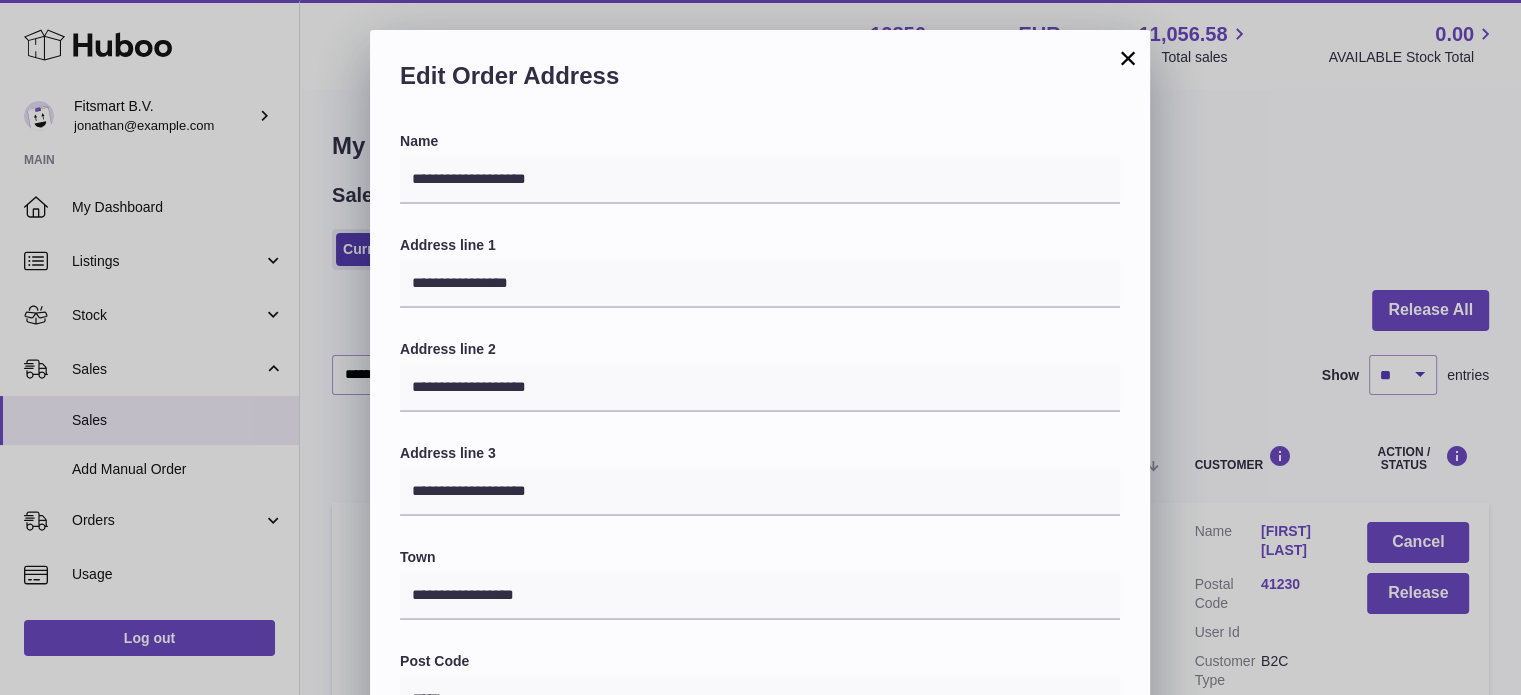 click on "**********" at bounding box center [760, 630] 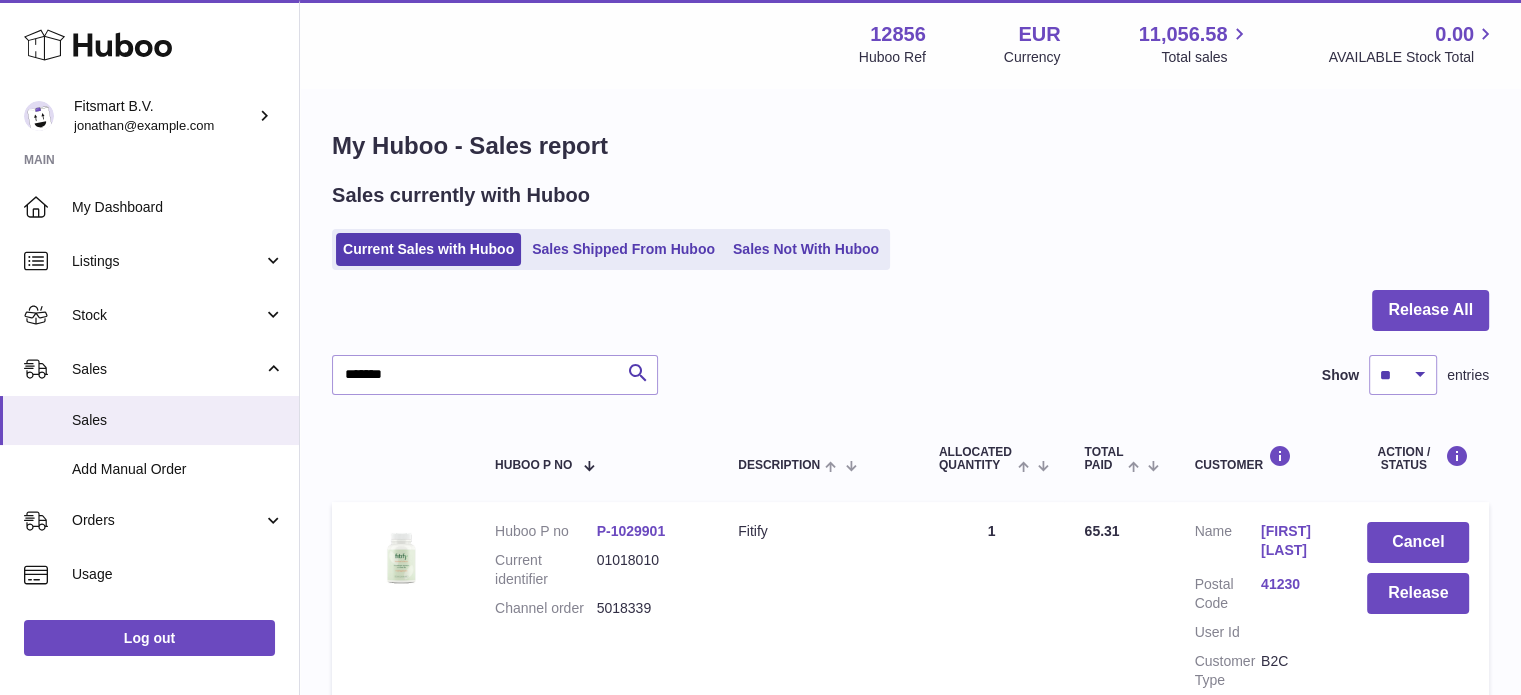 click on "Thierry Archambault" at bounding box center [1294, 541] 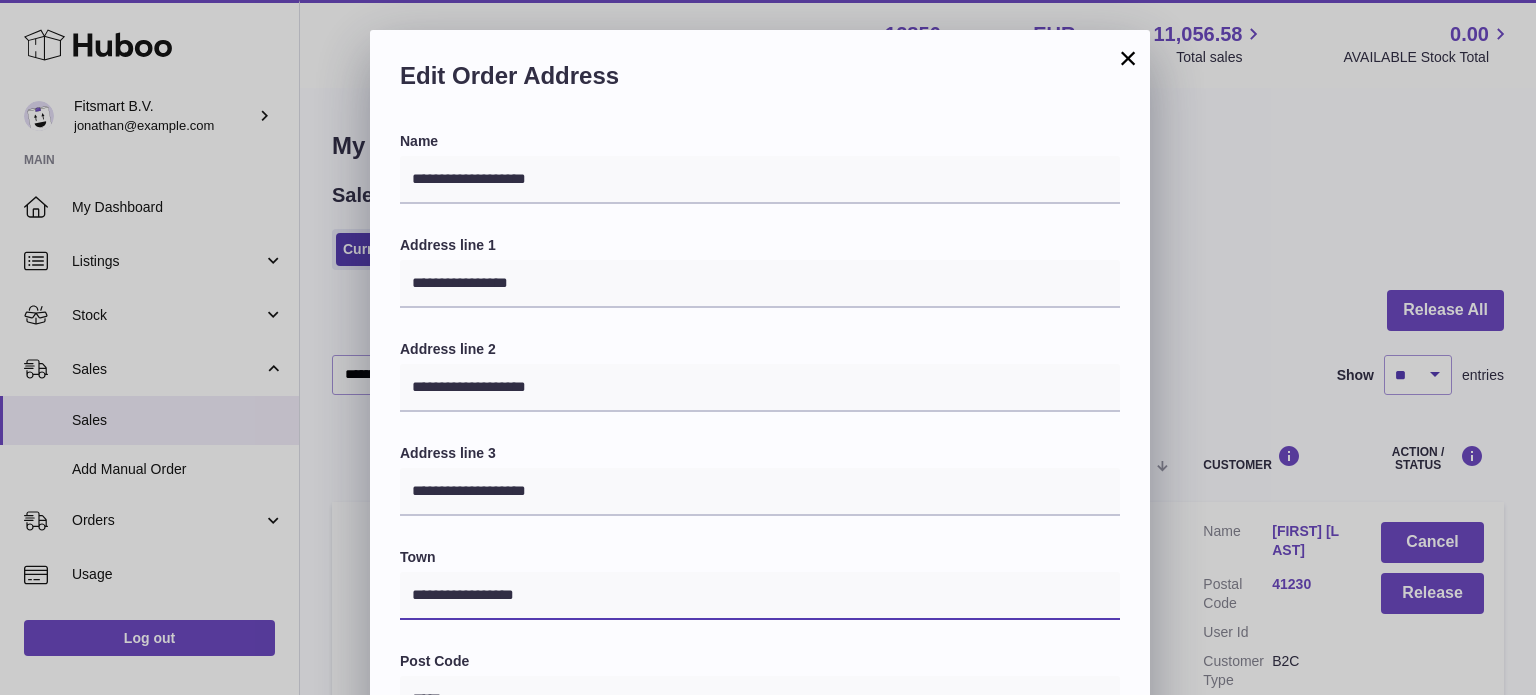 drag, startPoint x: 599, startPoint y: 602, endPoint x: 136, endPoint y: 593, distance: 463.08746 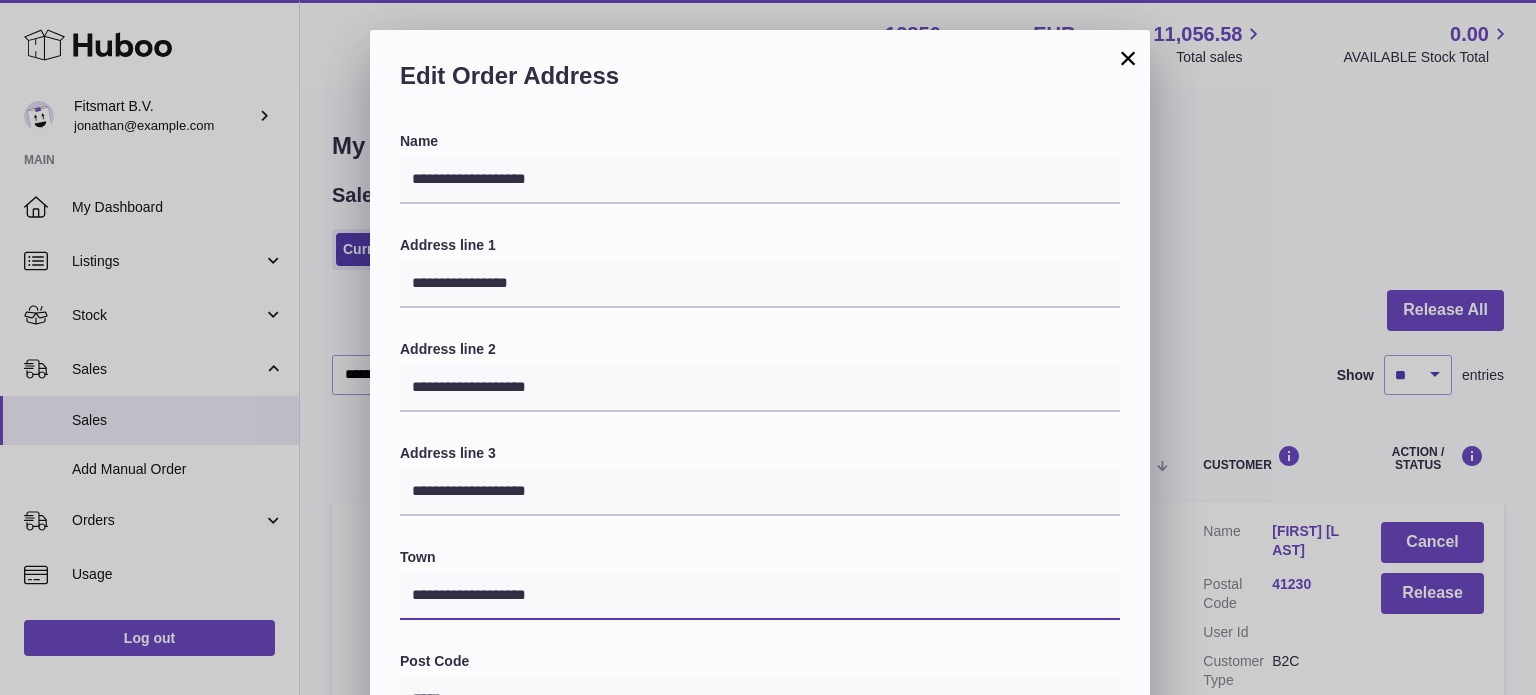 drag, startPoint x: 472, startPoint y: 597, endPoint x: 663, endPoint y: 615, distance: 191.8463 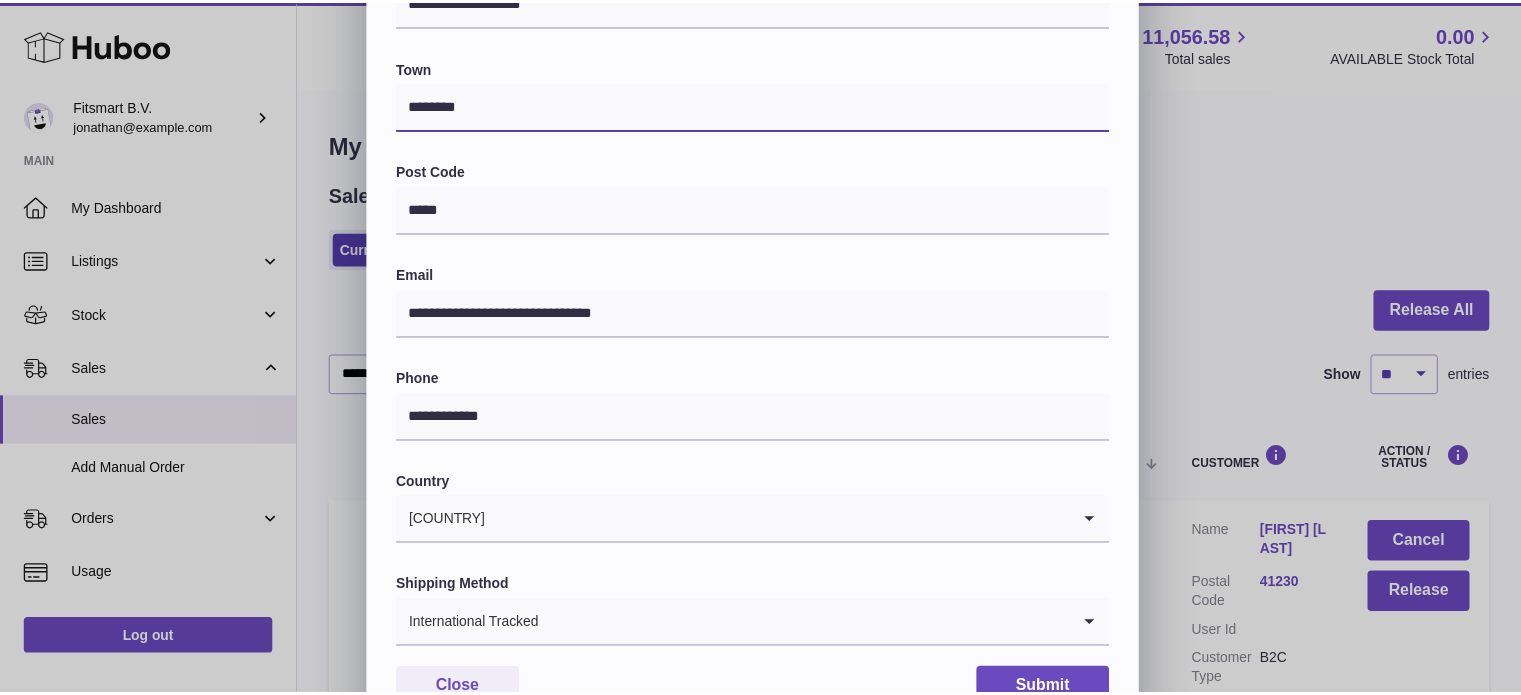 scroll, scrollTop: 564, scrollLeft: 0, axis: vertical 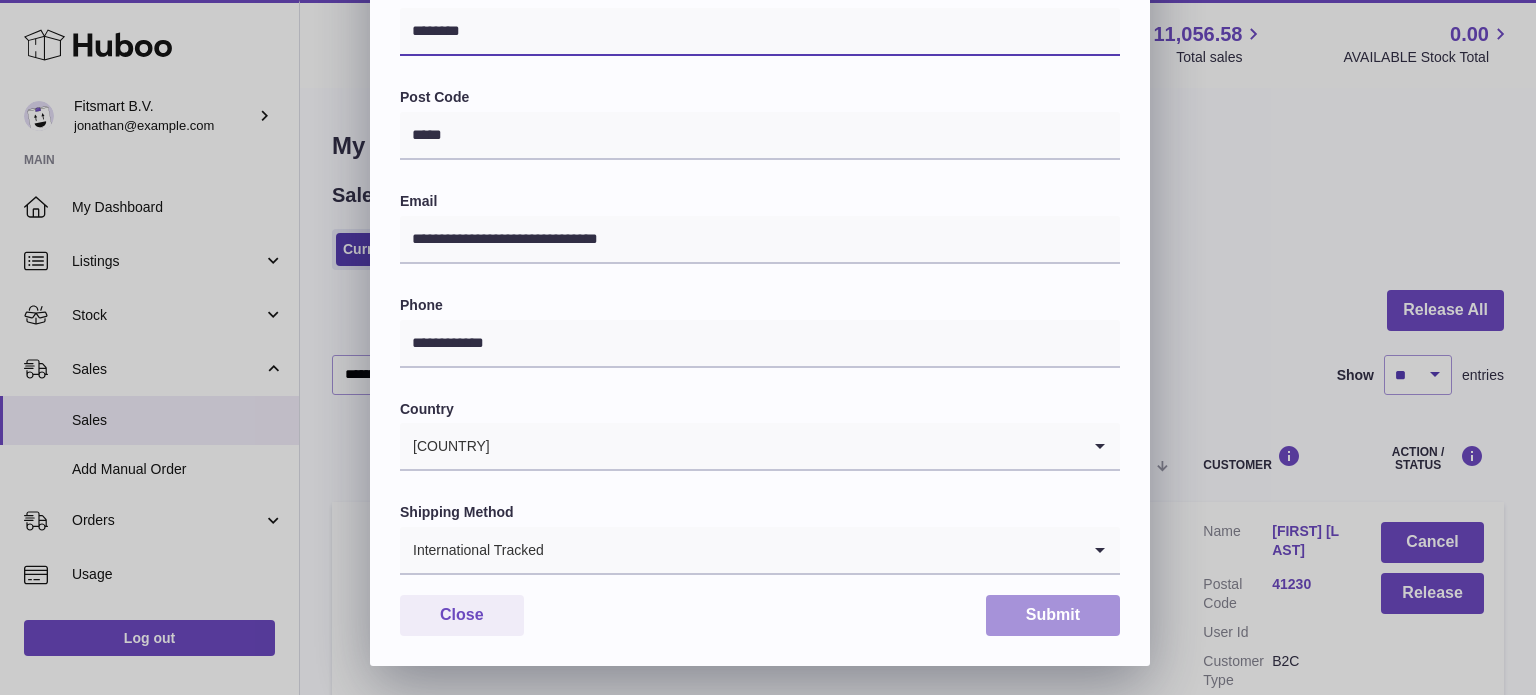 type on "********" 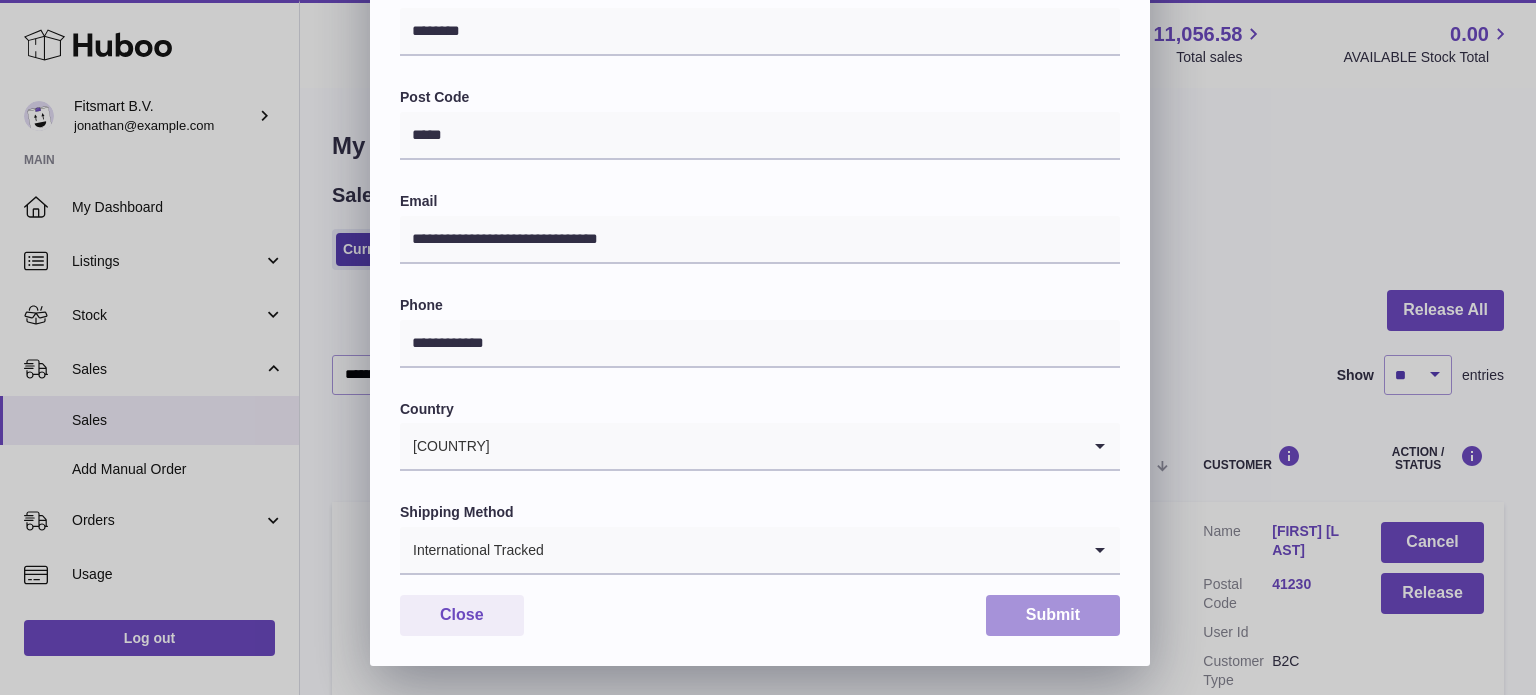 click on "Submit" at bounding box center (1053, 615) 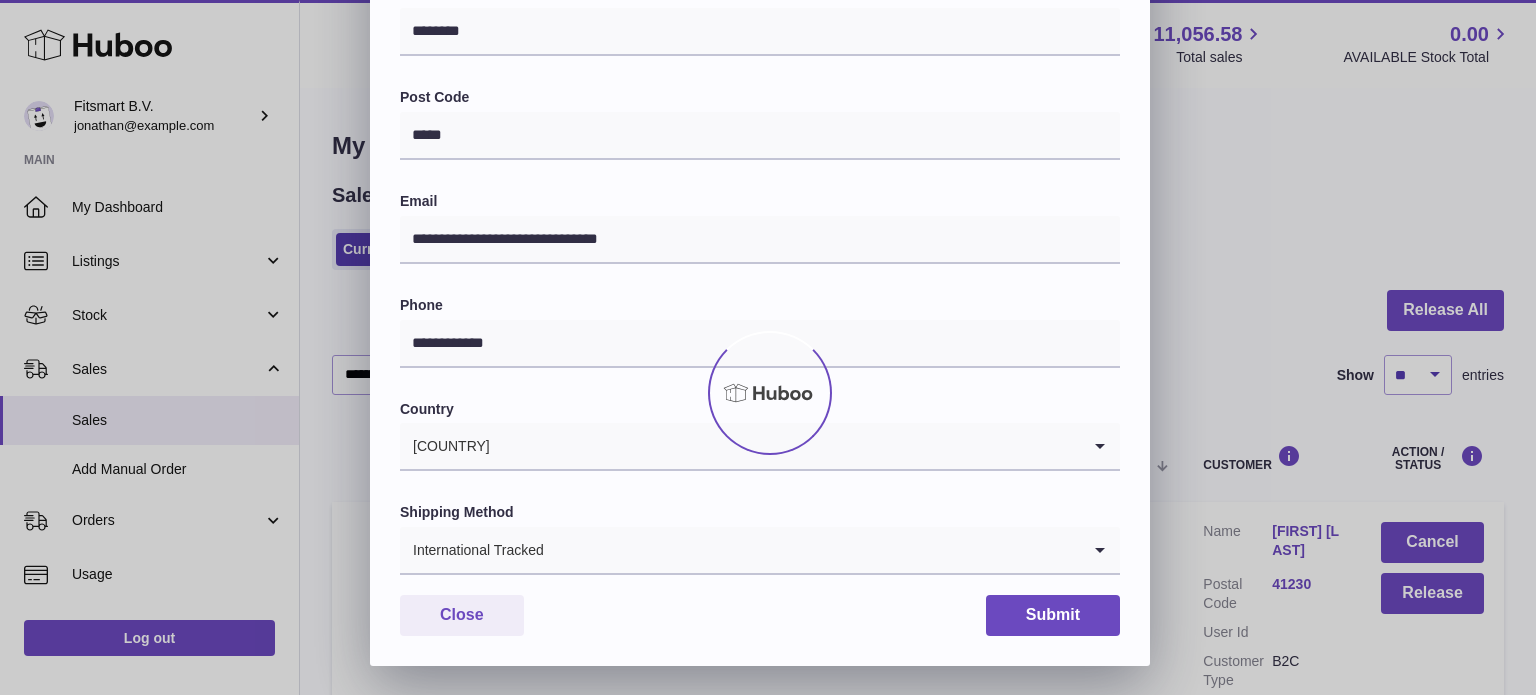 scroll, scrollTop: 0, scrollLeft: 0, axis: both 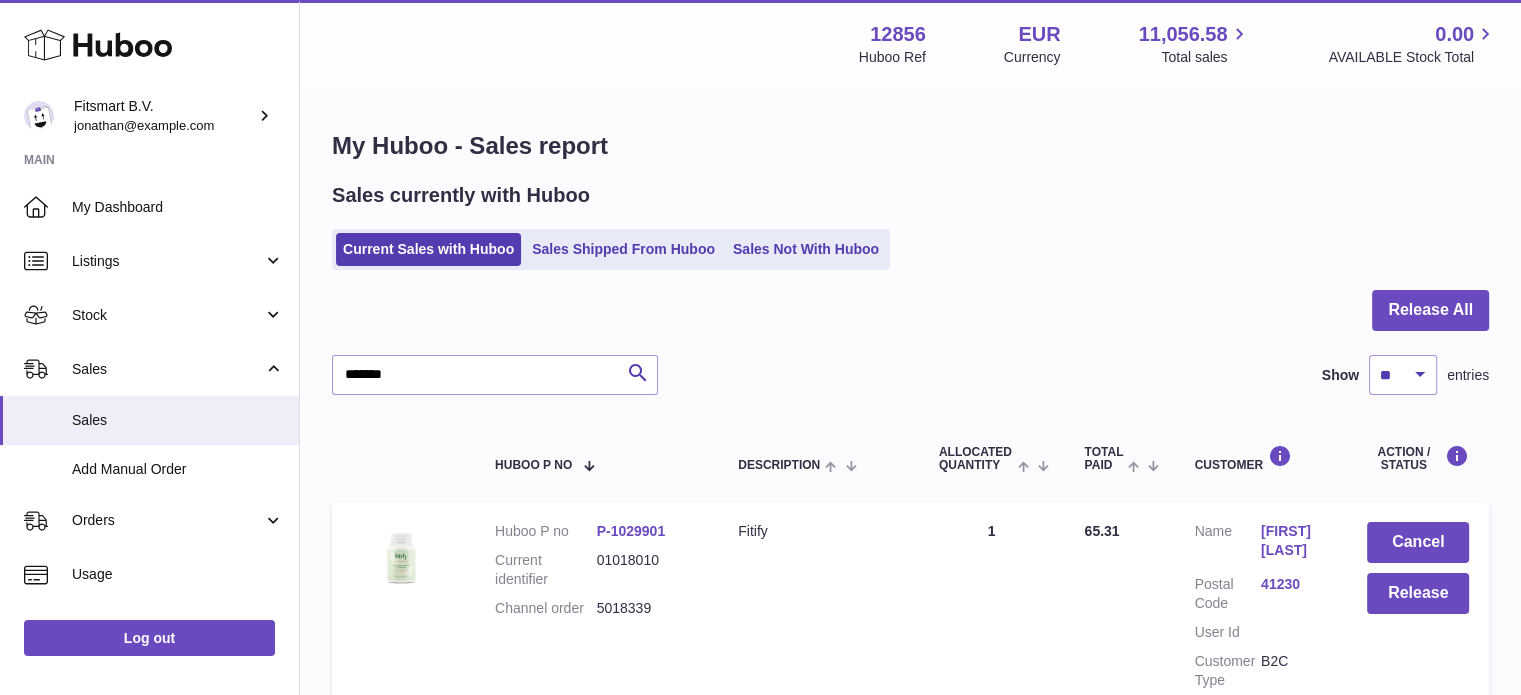 click on "Thierry Archambault" at bounding box center [1294, 541] 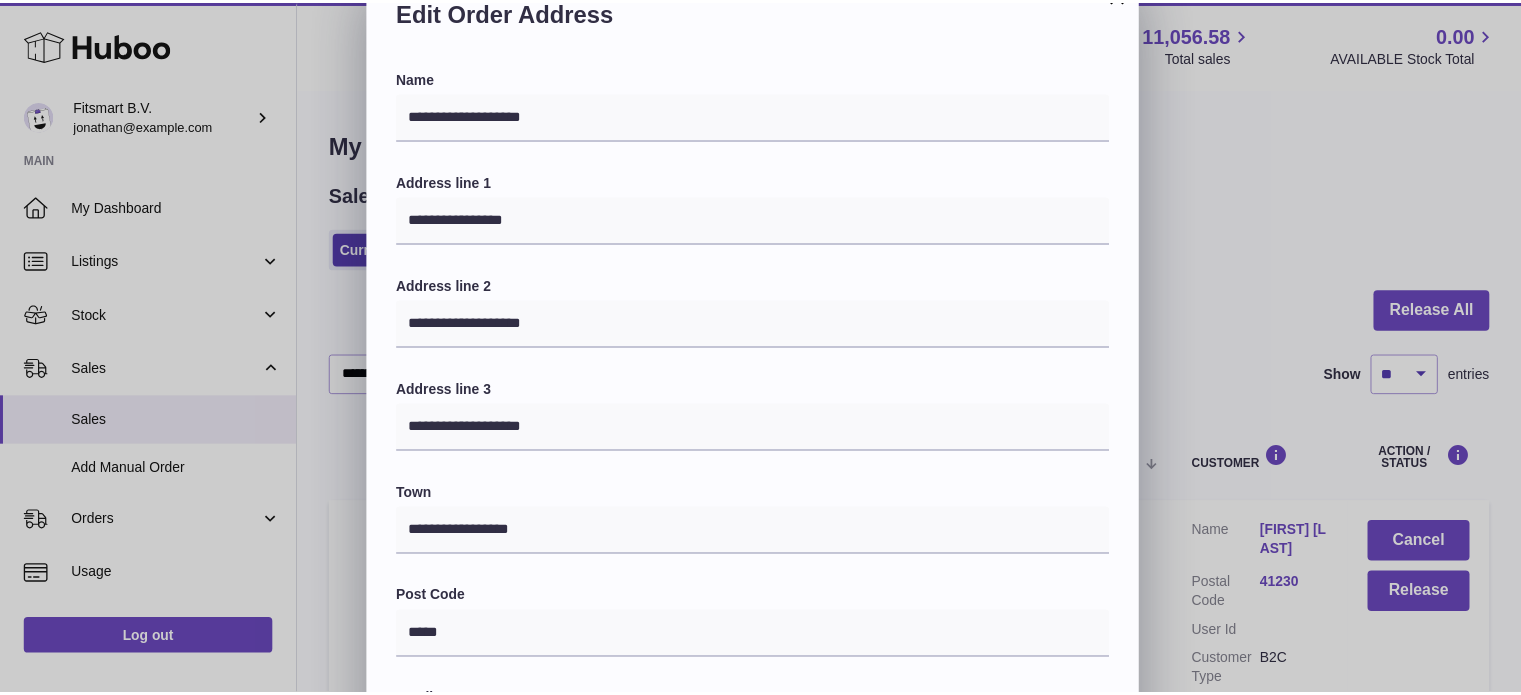 scroll, scrollTop: 100, scrollLeft: 0, axis: vertical 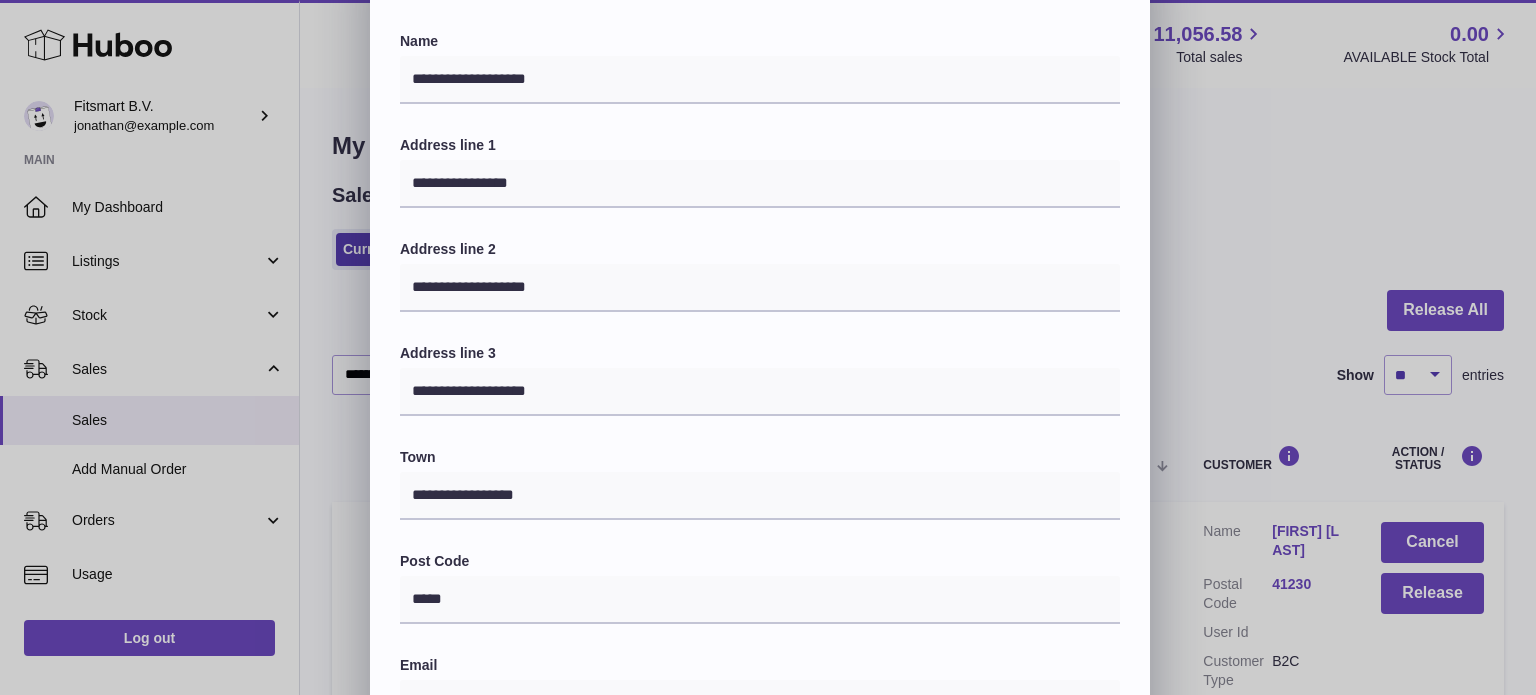 click on "**********" at bounding box center (768, 530) 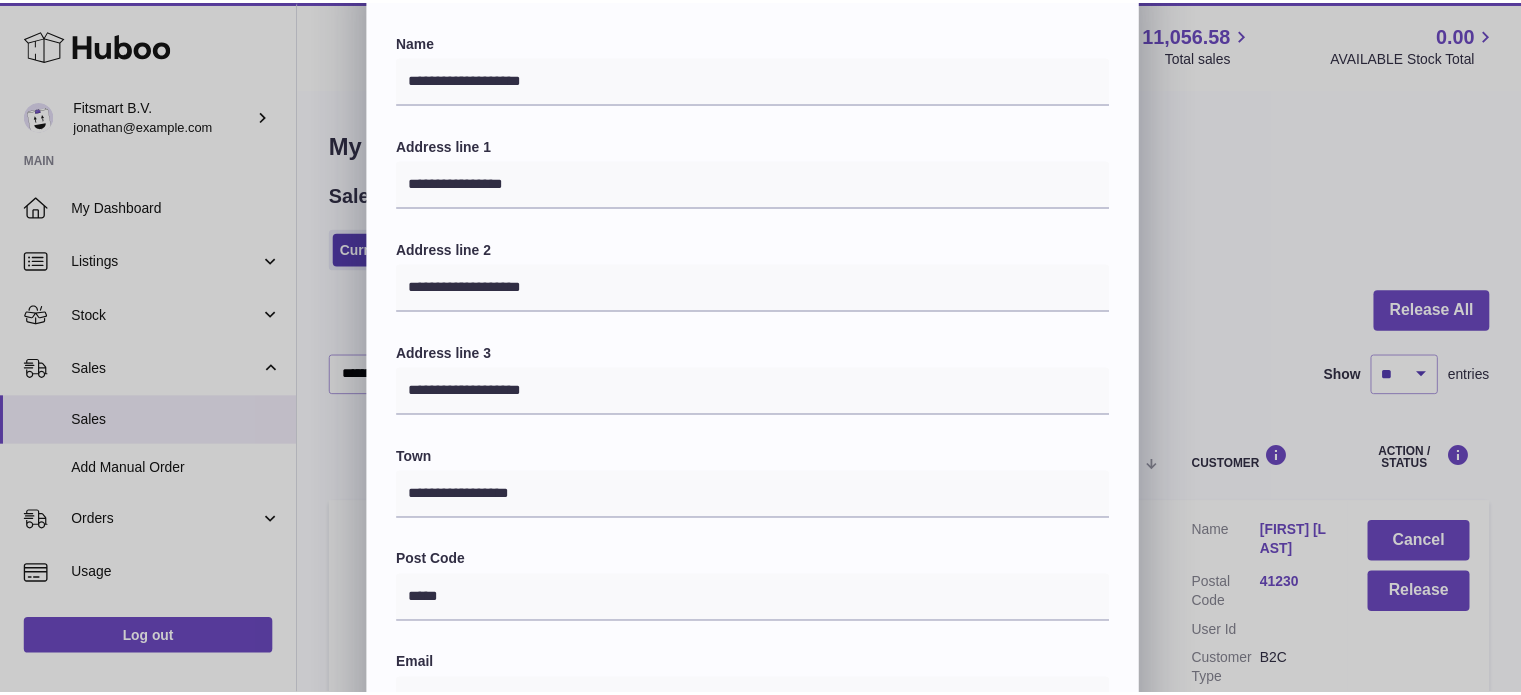 scroll, scrollTop: 0, scrollLeft: 0, axis: both 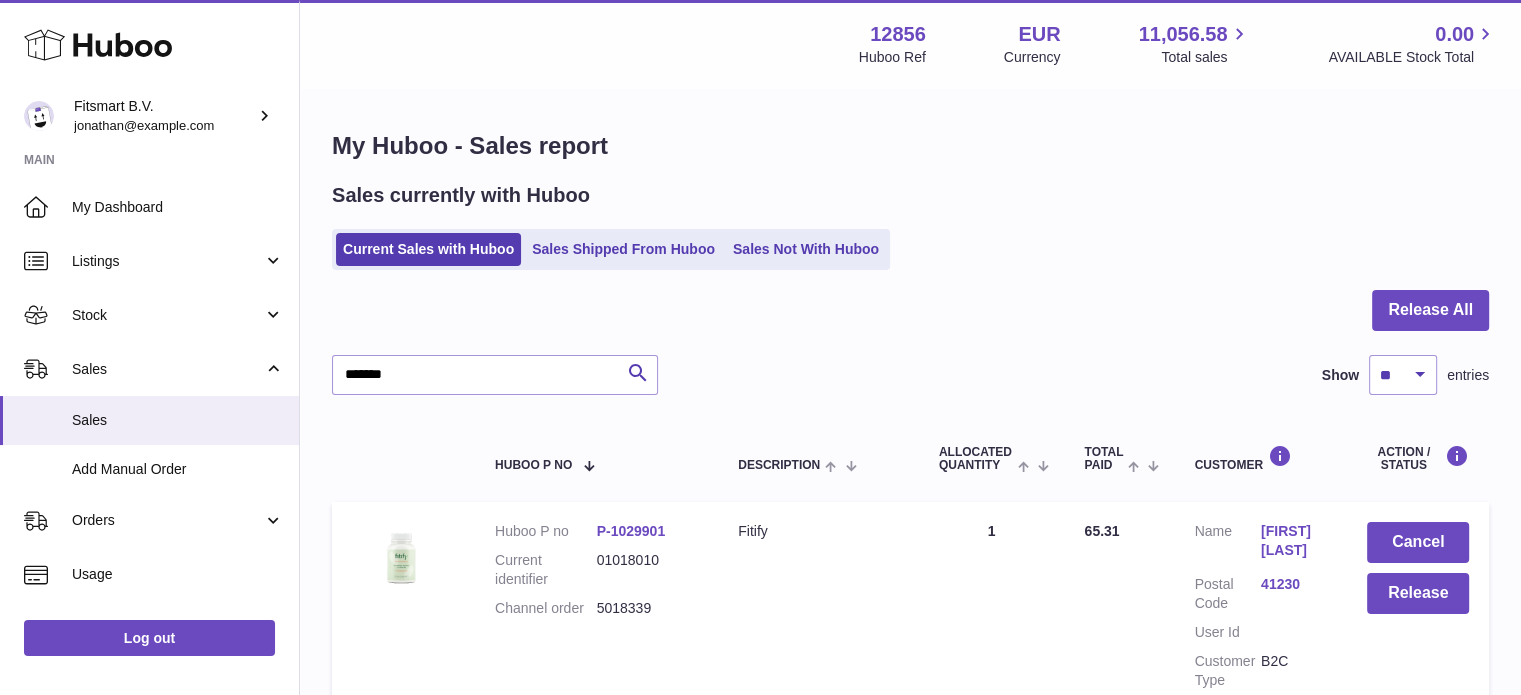 click 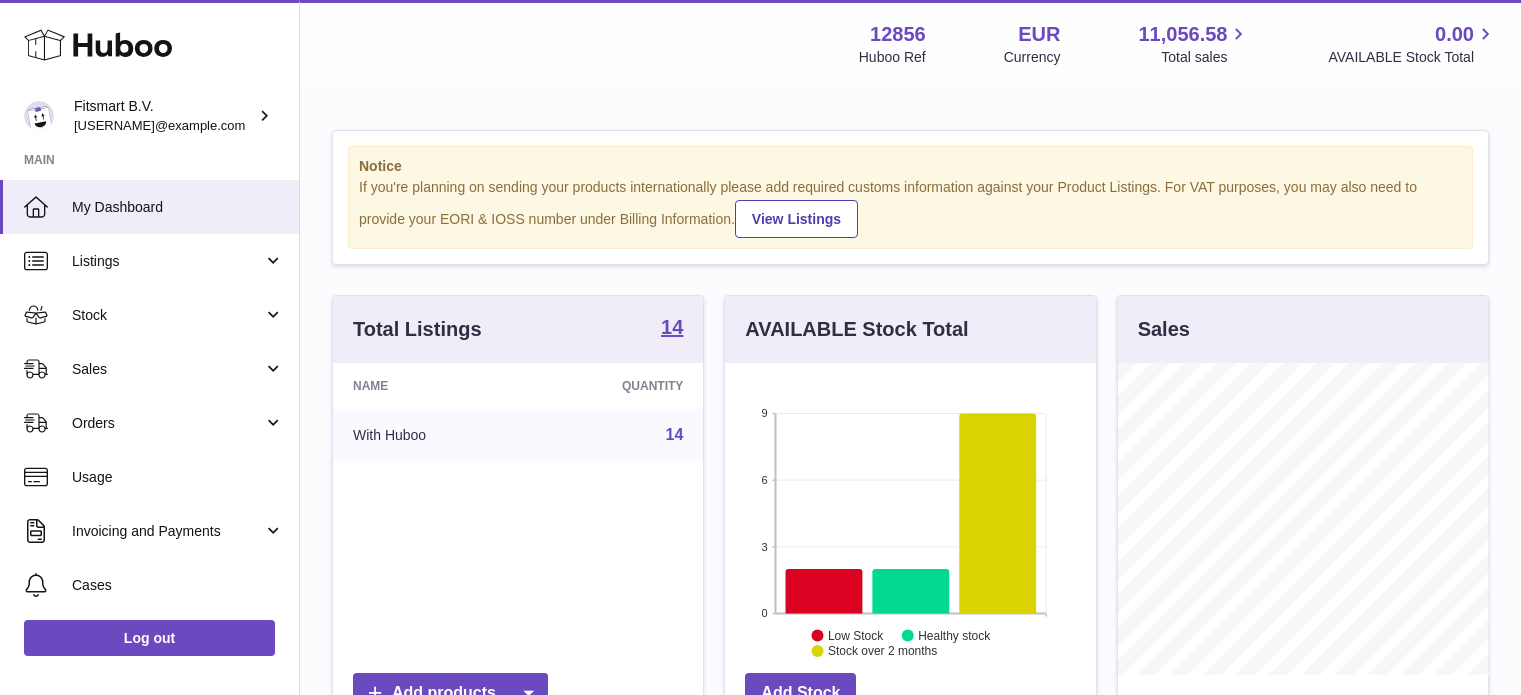 scroll, scrollTop: 0, scrollLeft: 0, axis: both 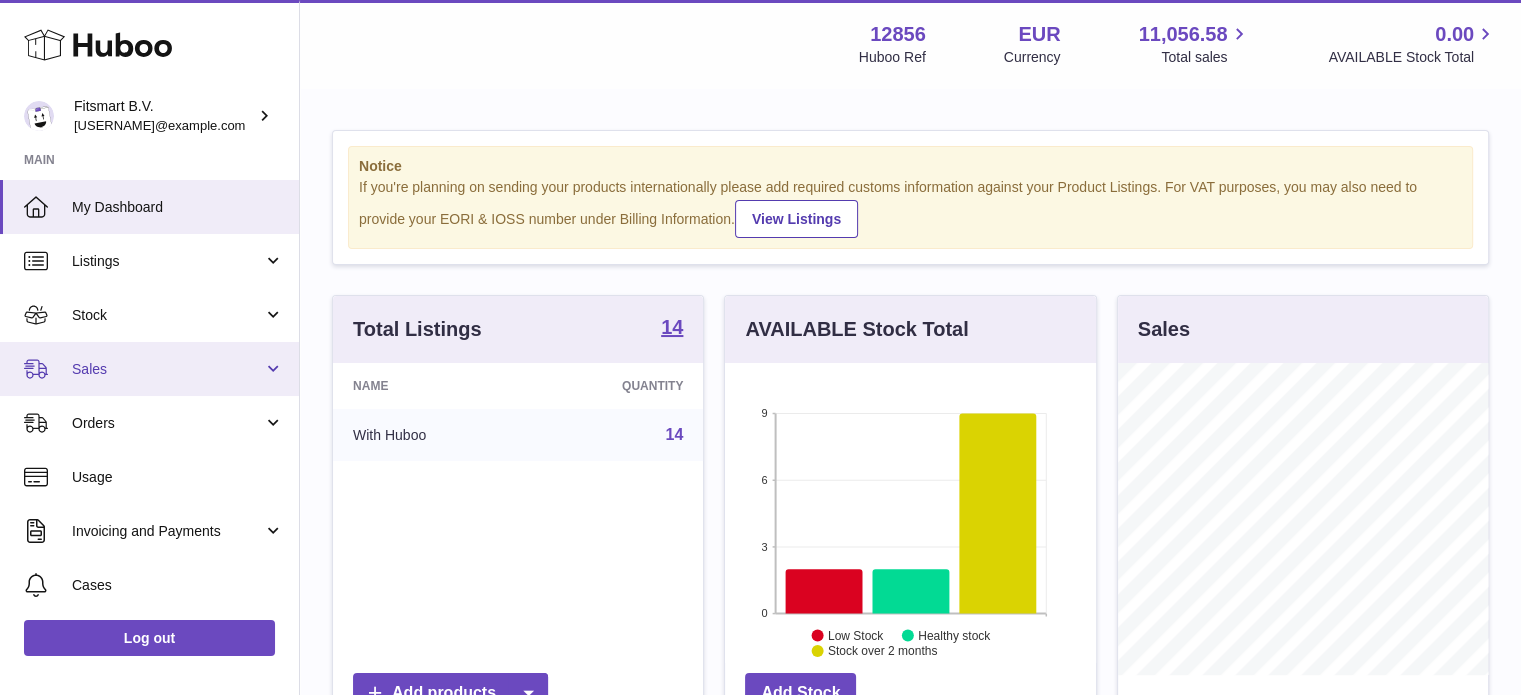 click on "Sales" at bounding box center (167, 369) 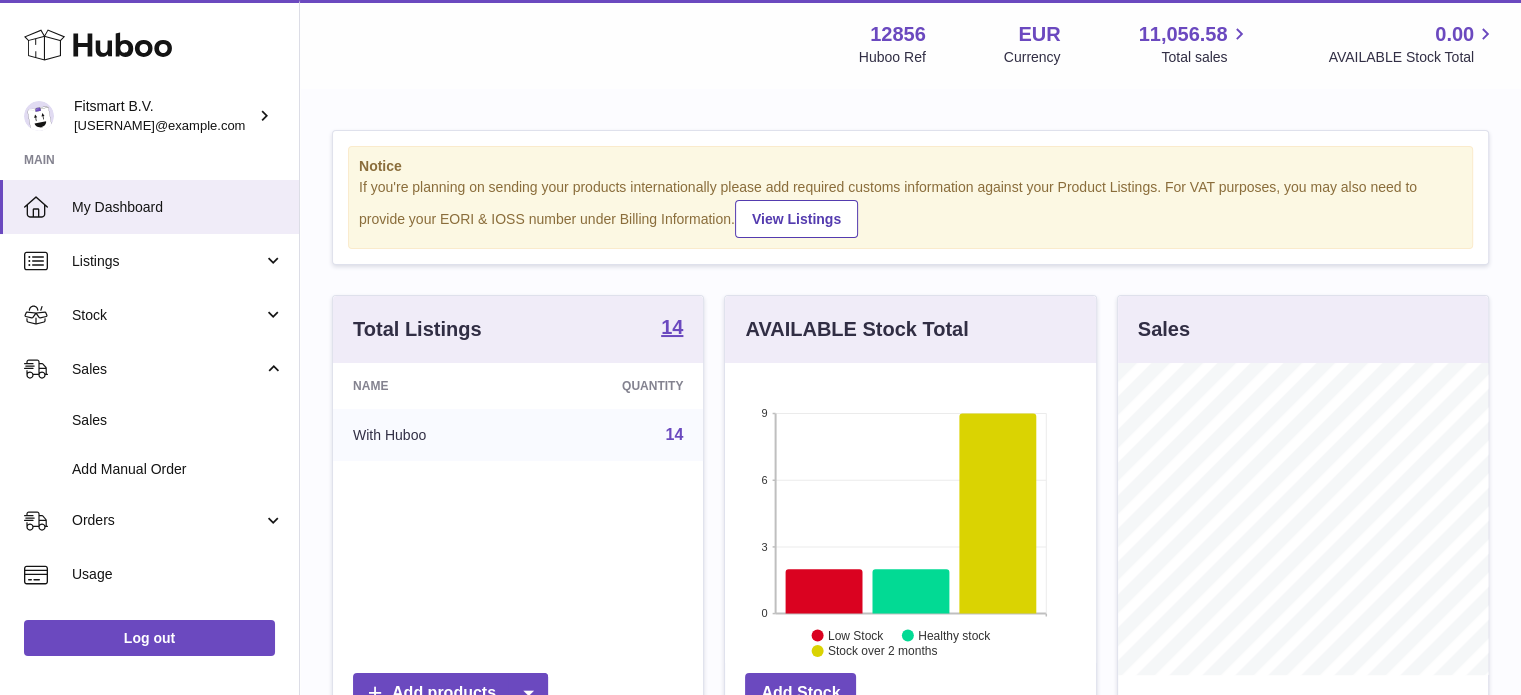 click 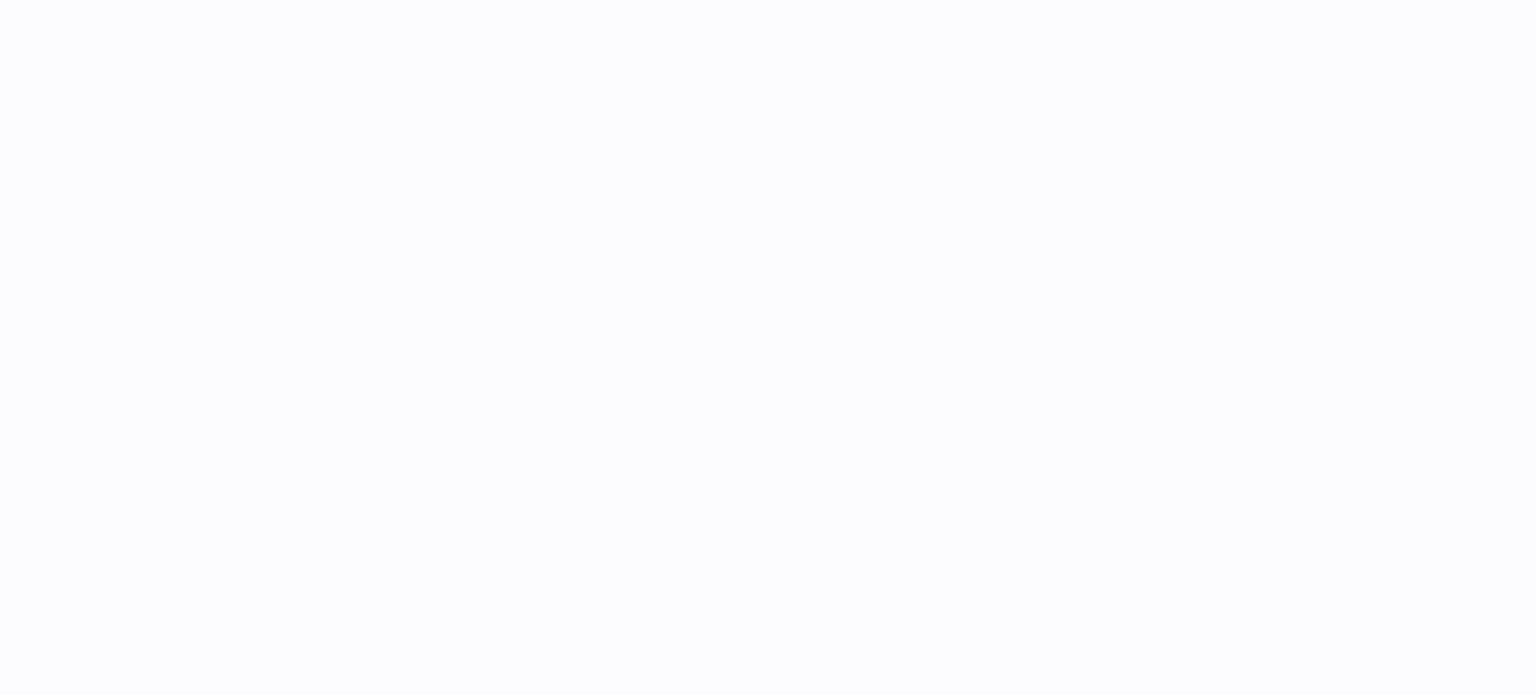 scroll, scrollTop: 0, scrollLeft: 0, axis: both 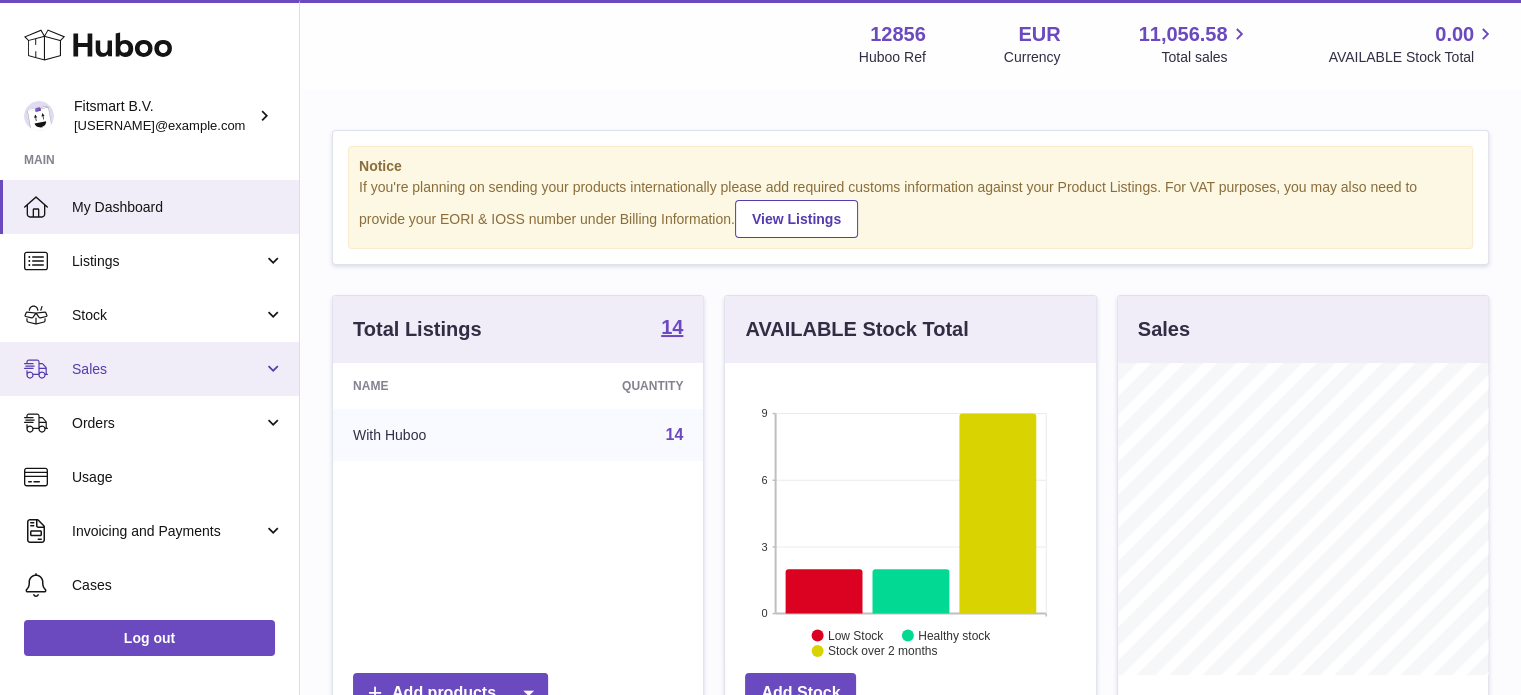 click on "Sales" at bounding box center (167, 369) 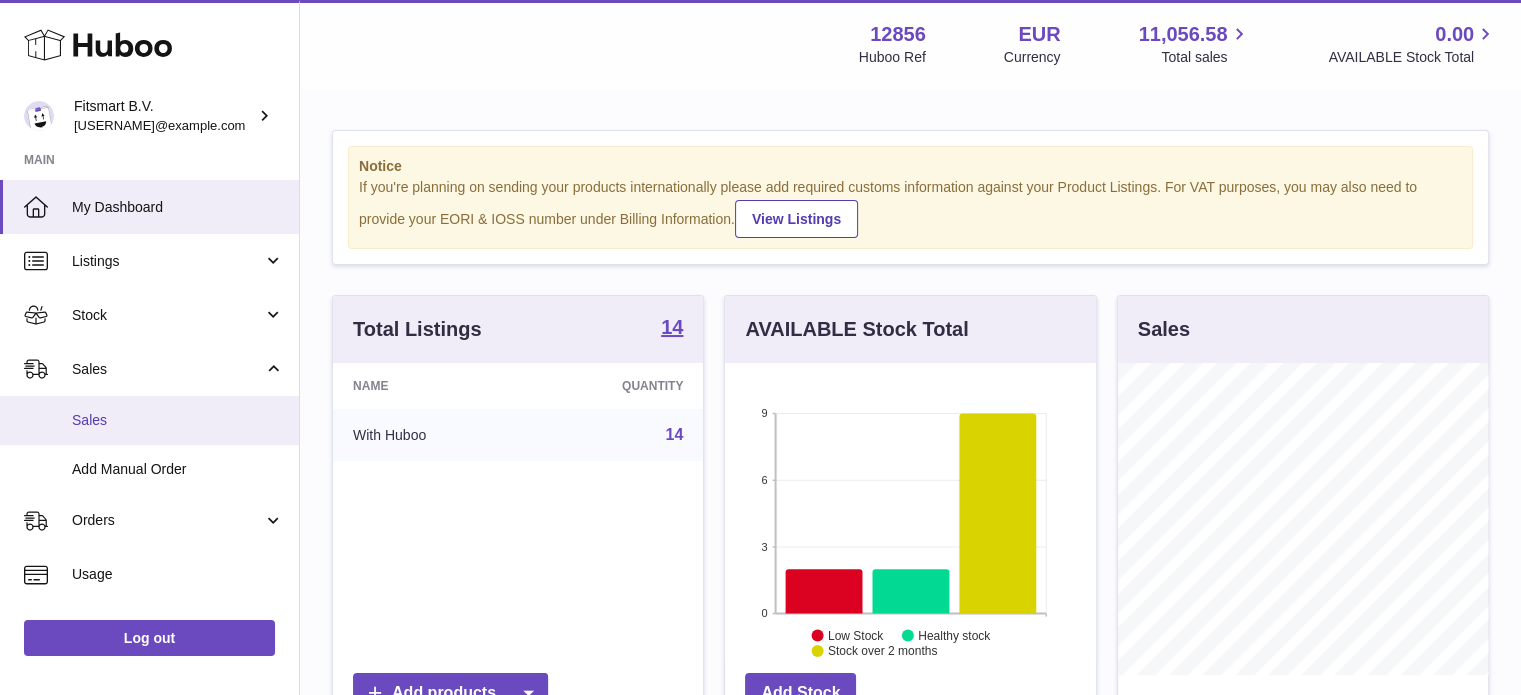 click on "Sales" at bounding box center (178, 420) 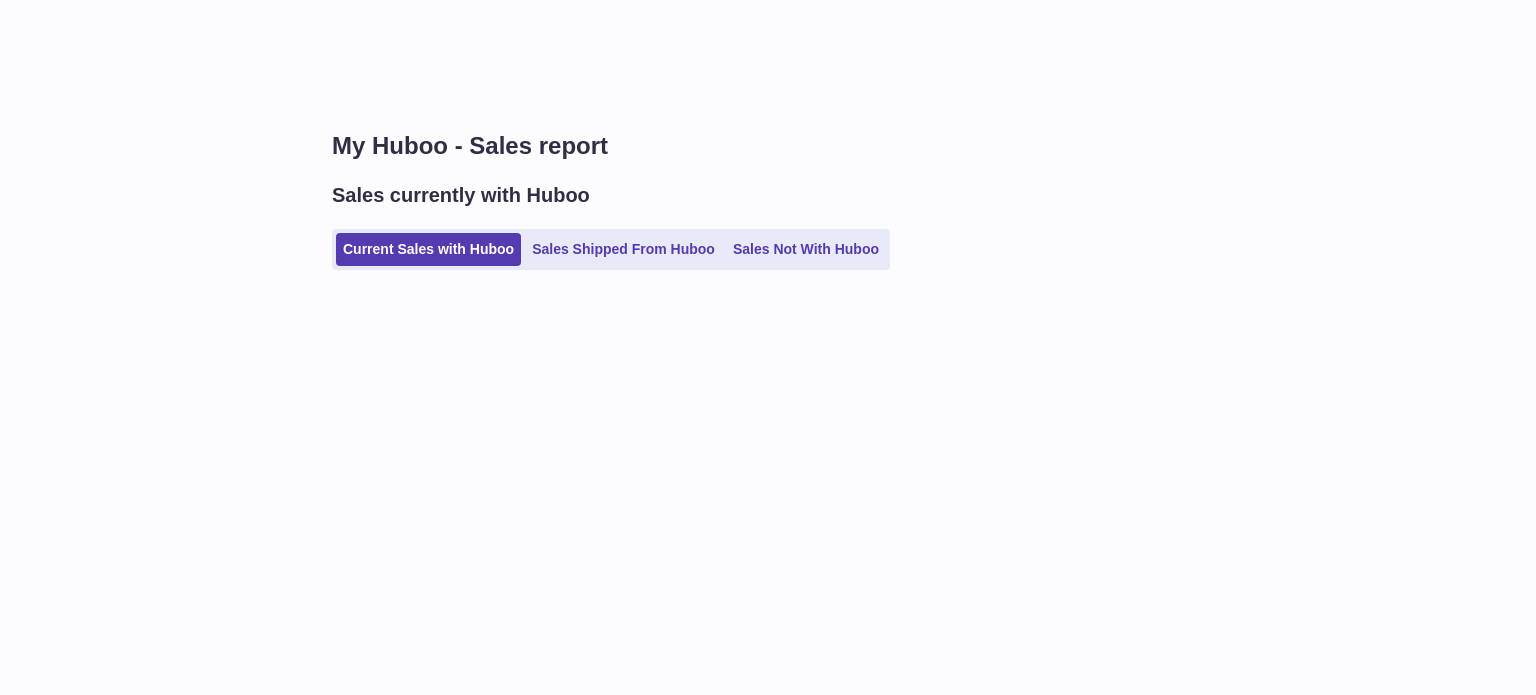 scroll, scrollTop: 0, scrollLeft: 0, axis: both 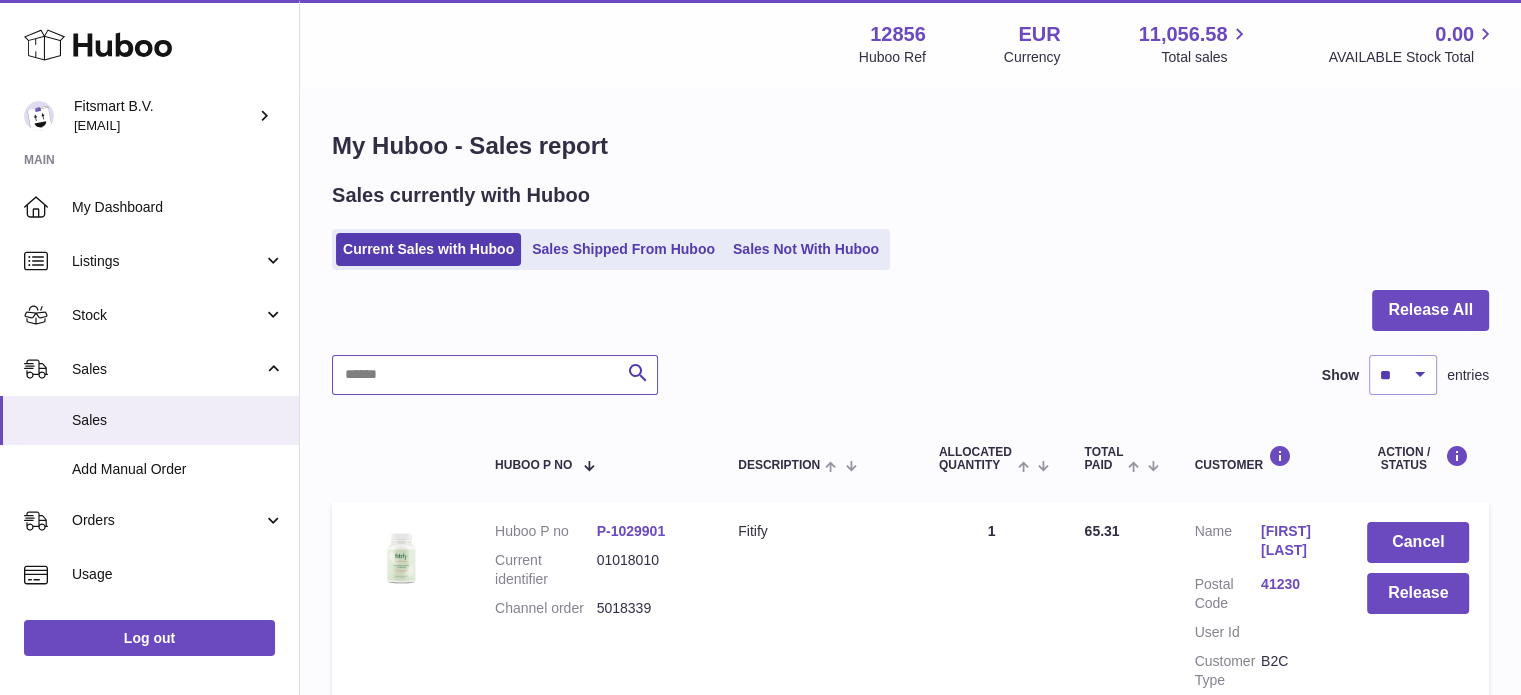 click at bounding box center [495, 375] 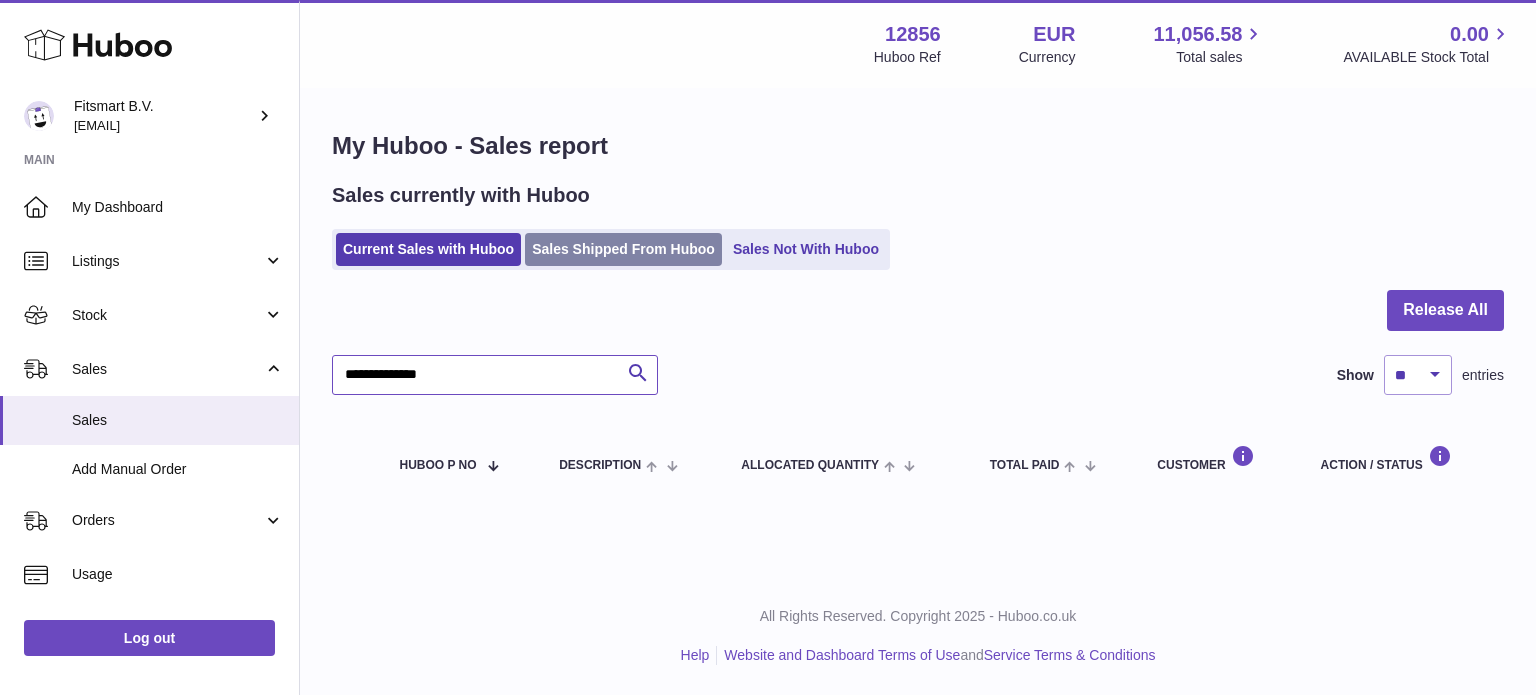 type on "**********" 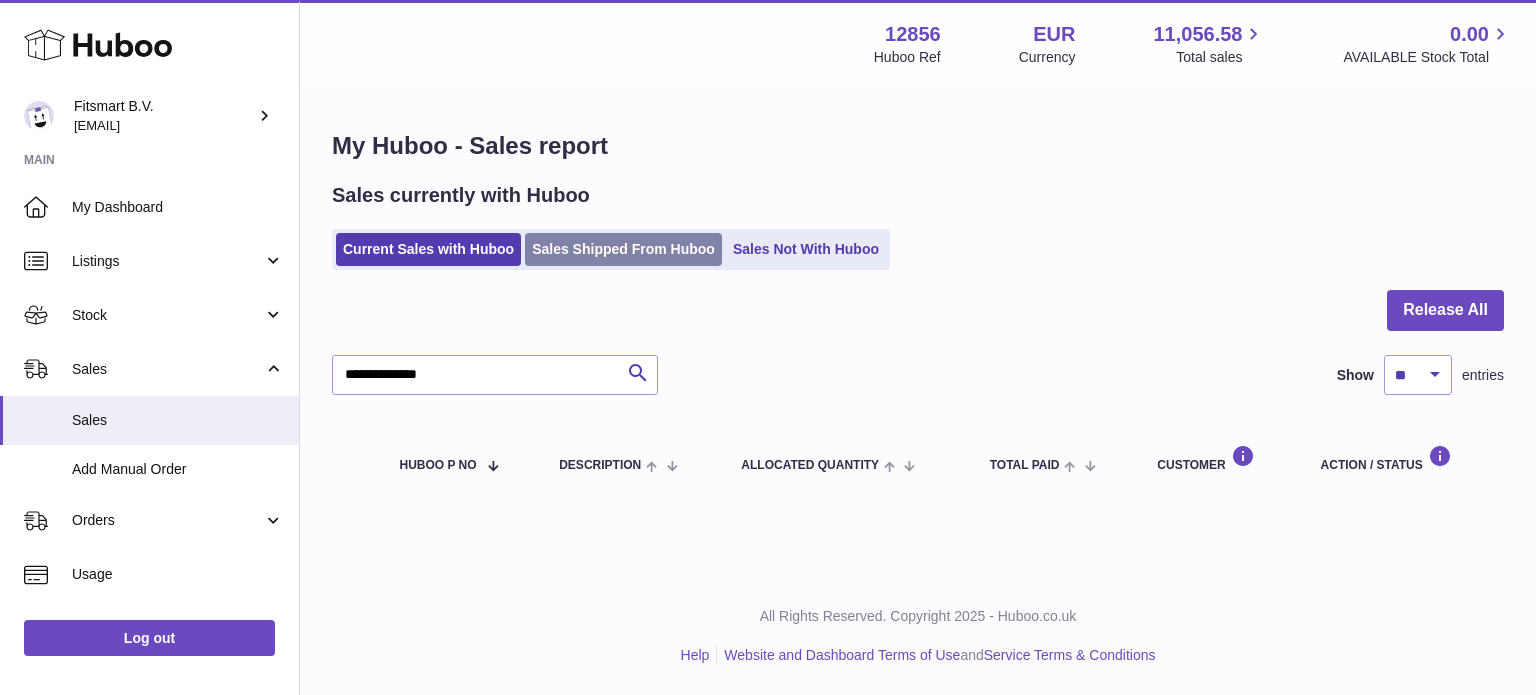 click on "Sales Shipped From Huboo" at bounding box center [623, 249] 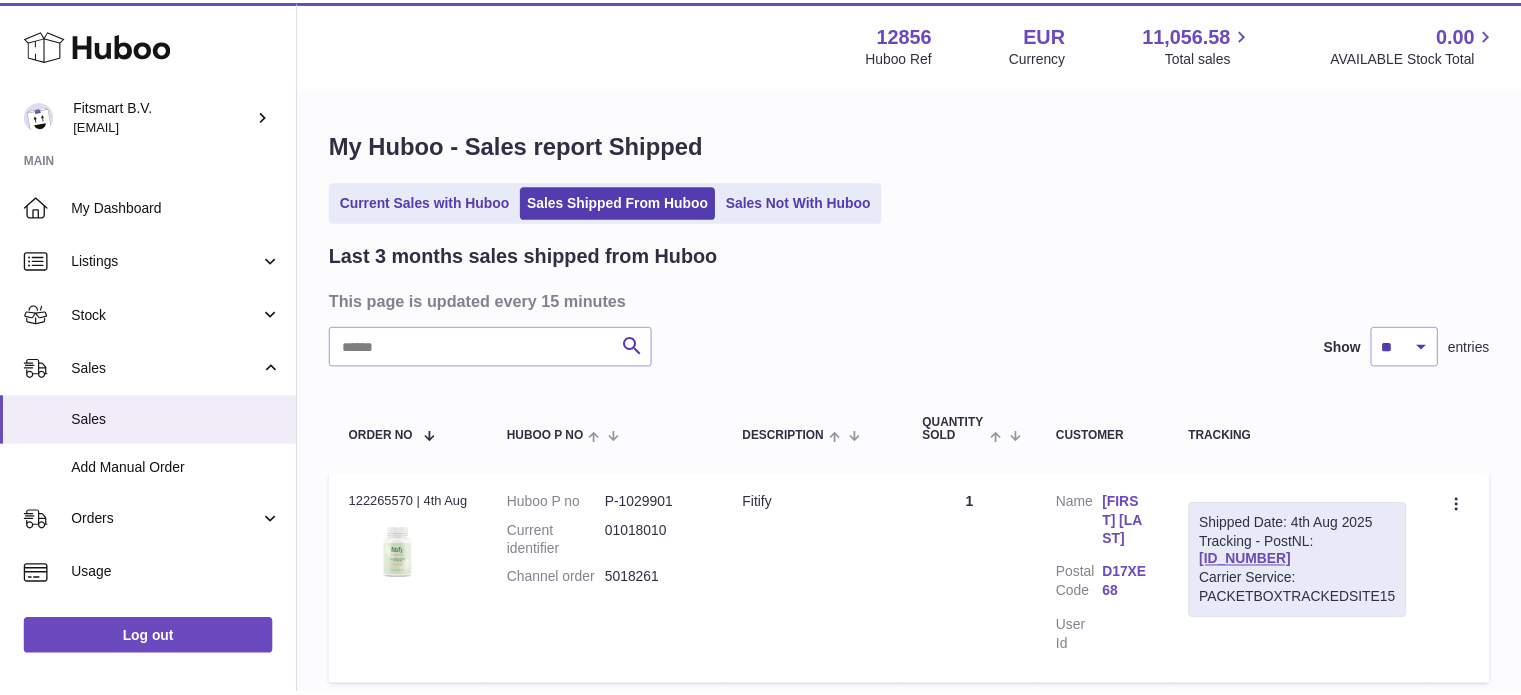 scroll, scrollTop: 0, scrollLeft: 0, axis: both 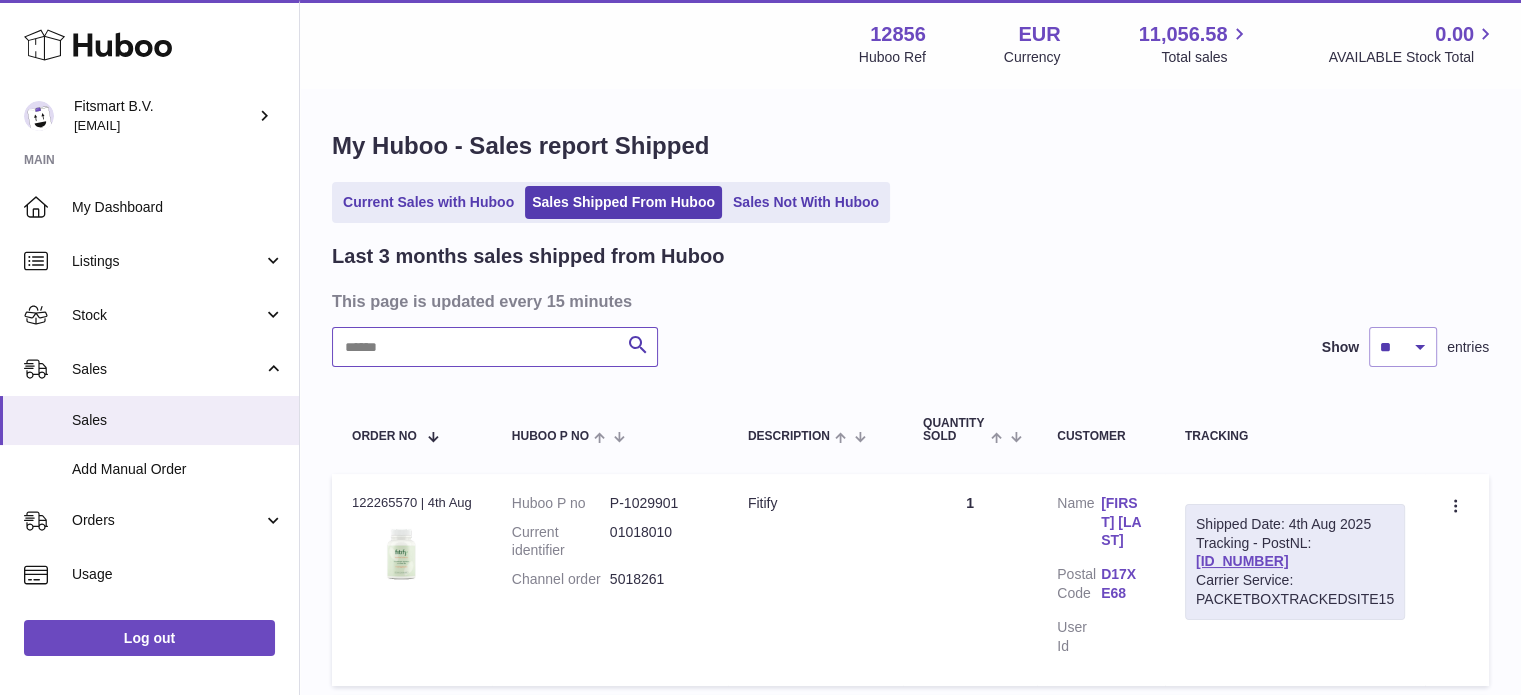 click at bounding box center (495, 347) 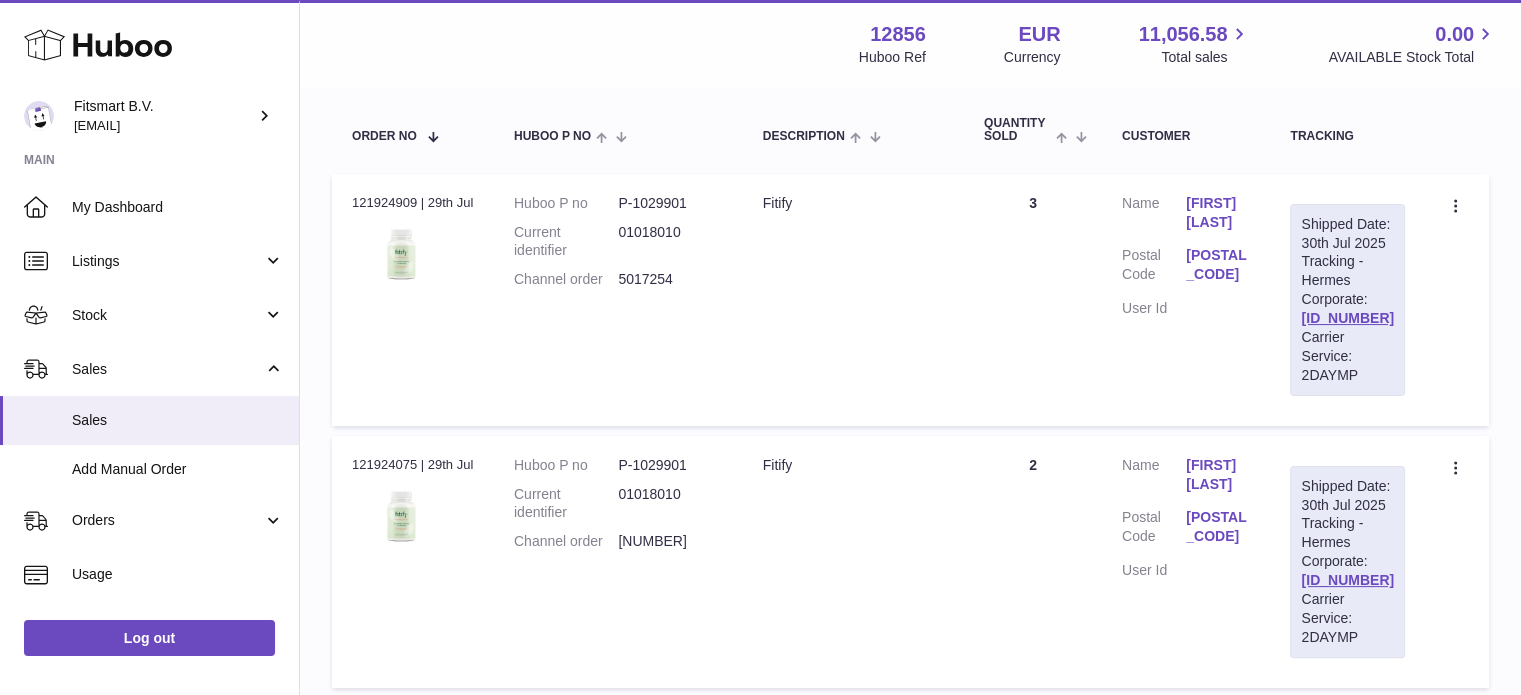 scroll, scrollTop: 300, scrollLeft: 0, axis: vertical 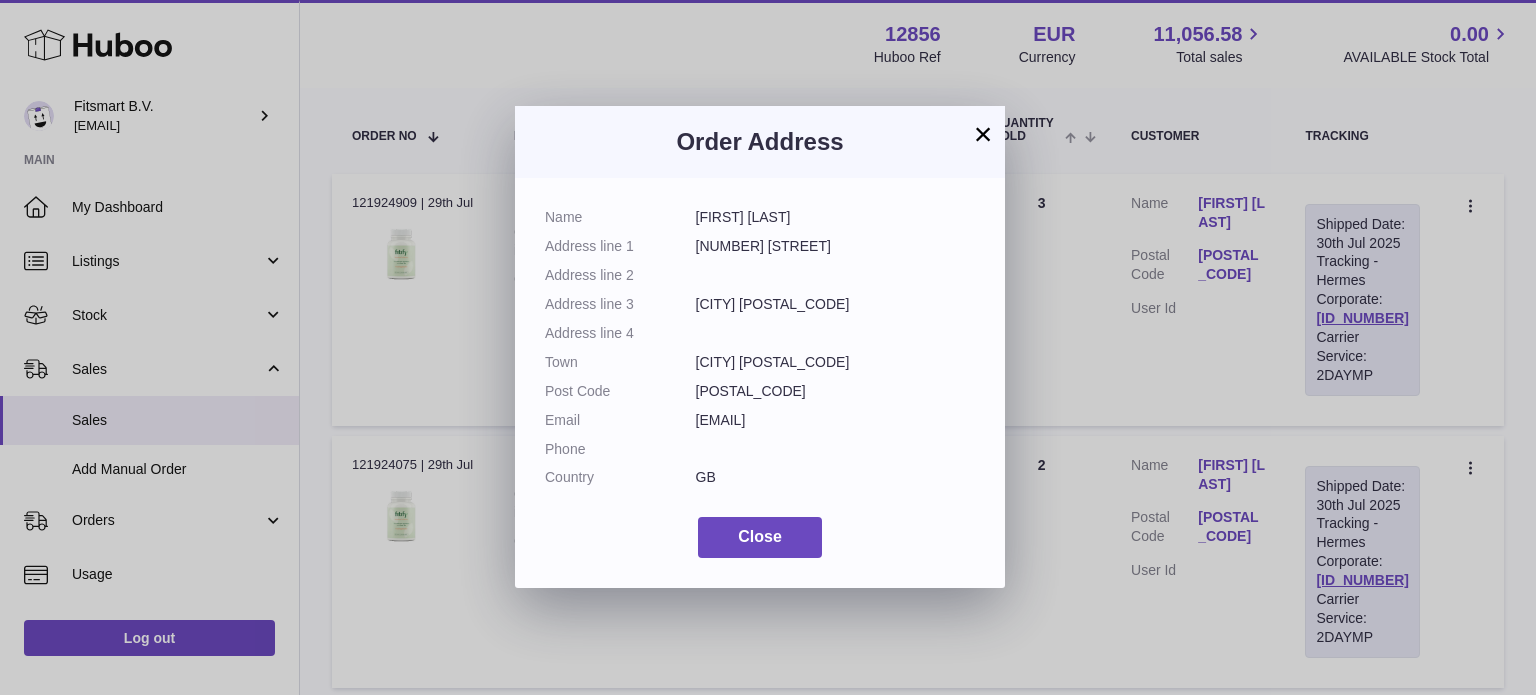 click on "×
Order Address
Name
Helen Ferguson
Address line 1
14 Harrison Ave
Address line 2
Address line 3
Dundee DD2 3SW
Address line 4
Town
Dundee DD2 3SW
Post Code
DD2 3SW
Email
hferguson14@hotmail.com
Phone
Country
GB    Close" at bounding box center (768, 347) 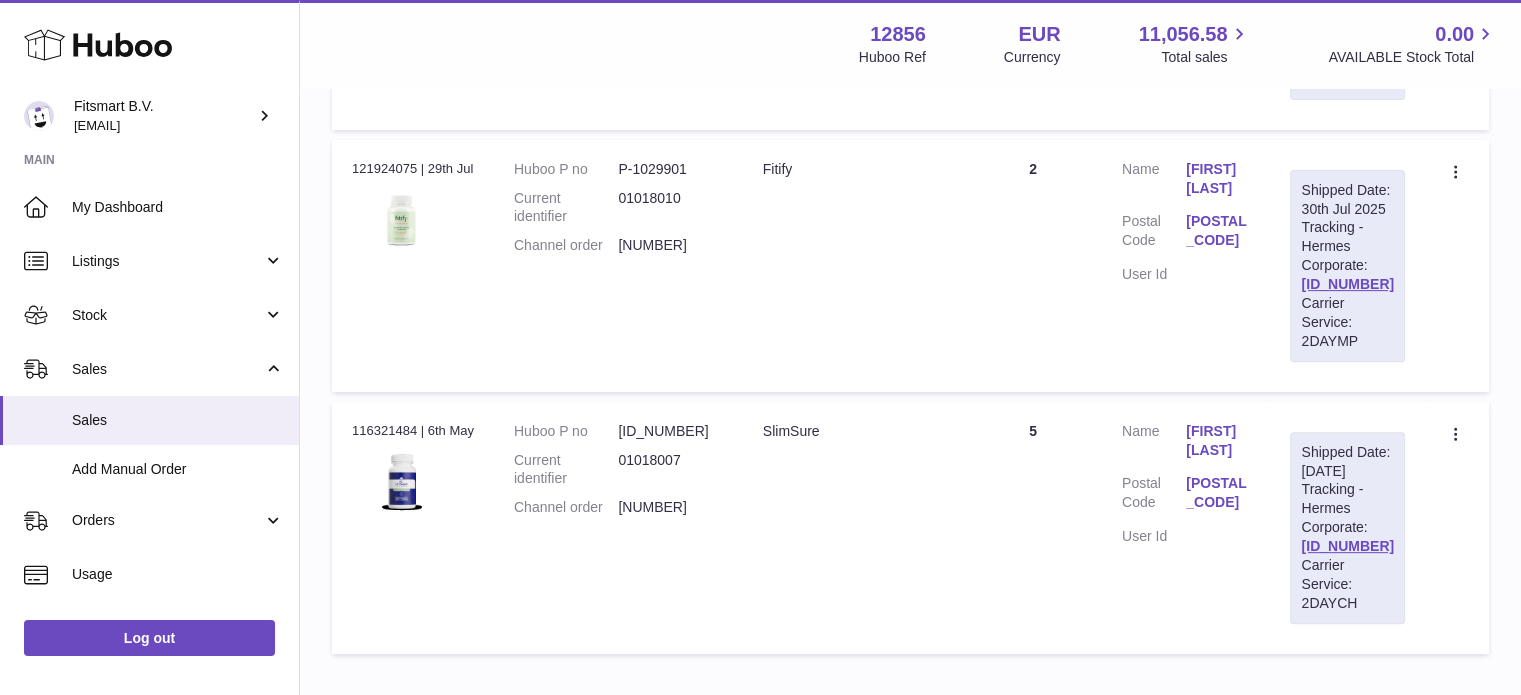 scroll, scrollTop: 600, scrollLeft: 0, axis: vertical 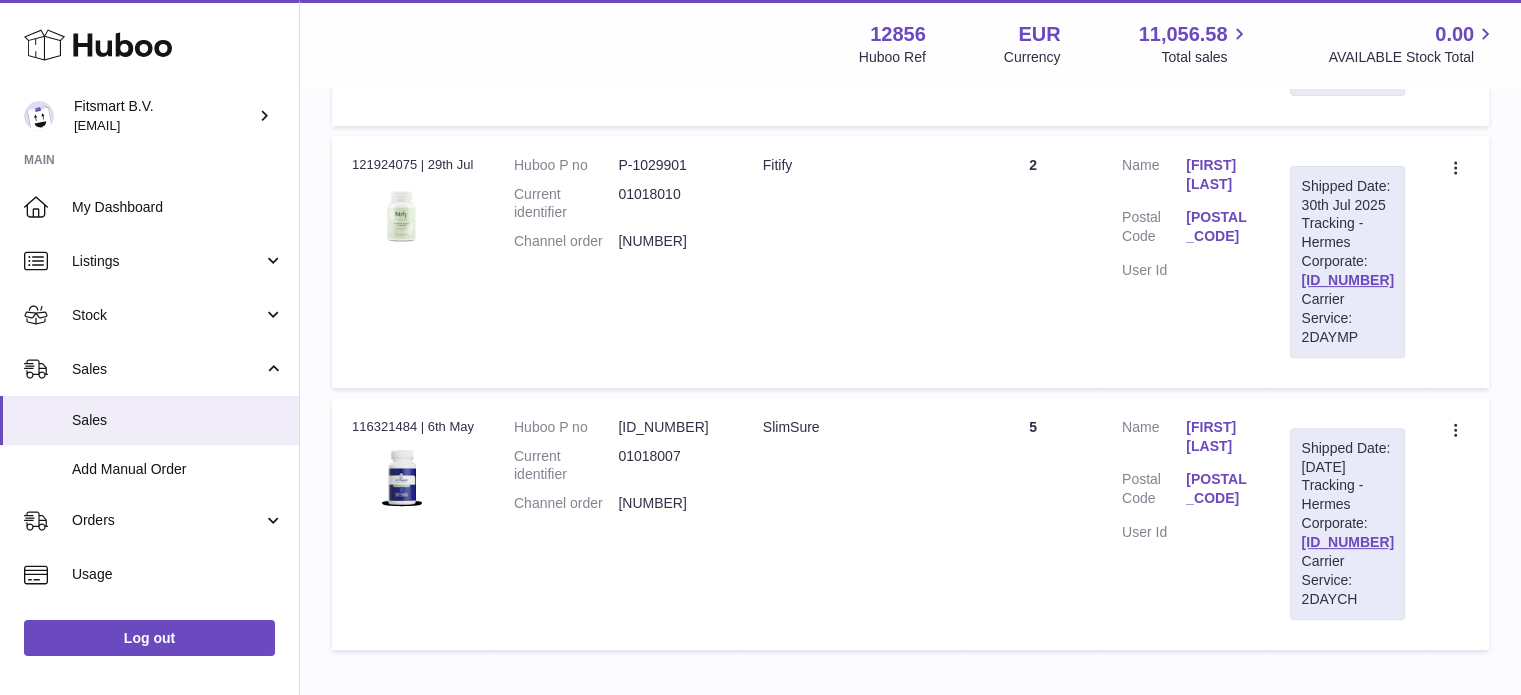 click on "Helen Ferguson" at bounding box center (1218, 437) 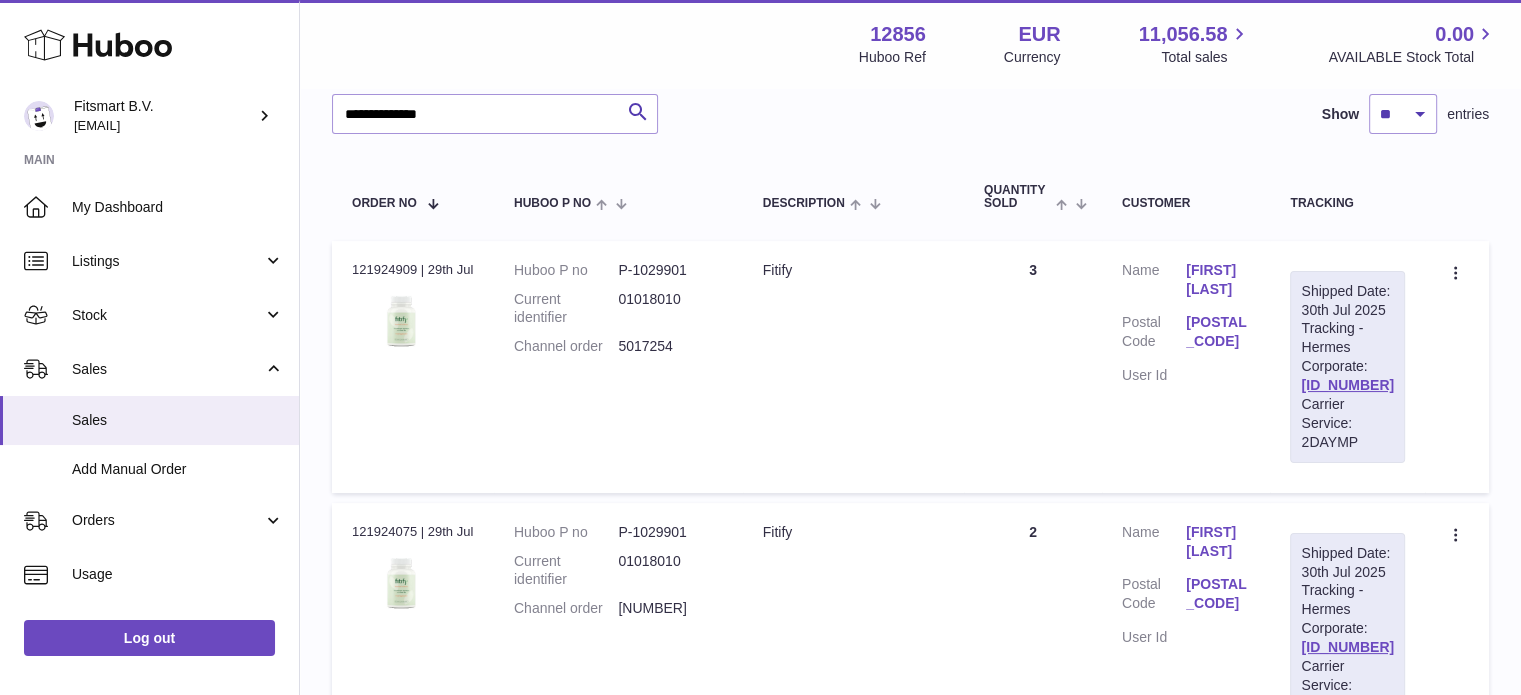 scroll, scrollTop: 200, scrollLeft: 0, axis: vertical 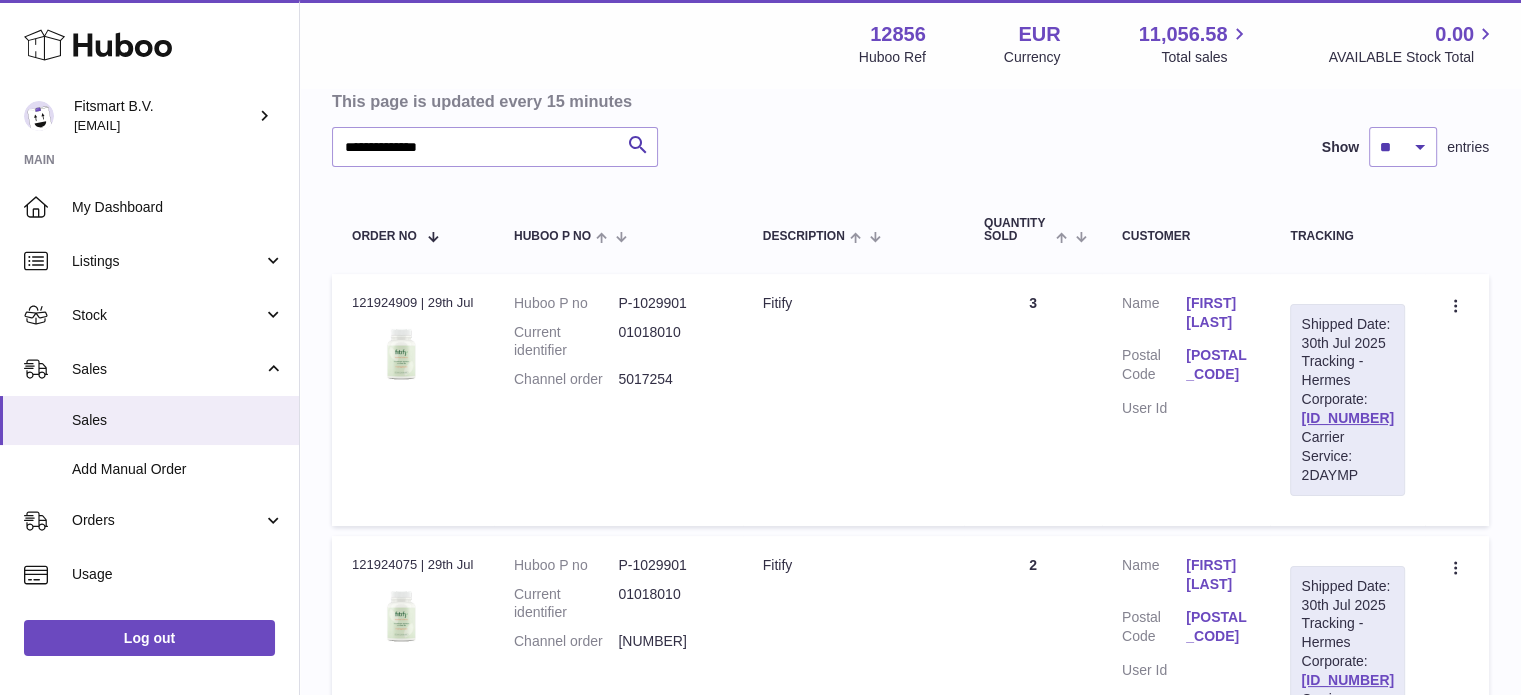 drag, startPoint x: 672, startPoint y: 618, endPoint x: 605, endPoint y: 618, distance: 67 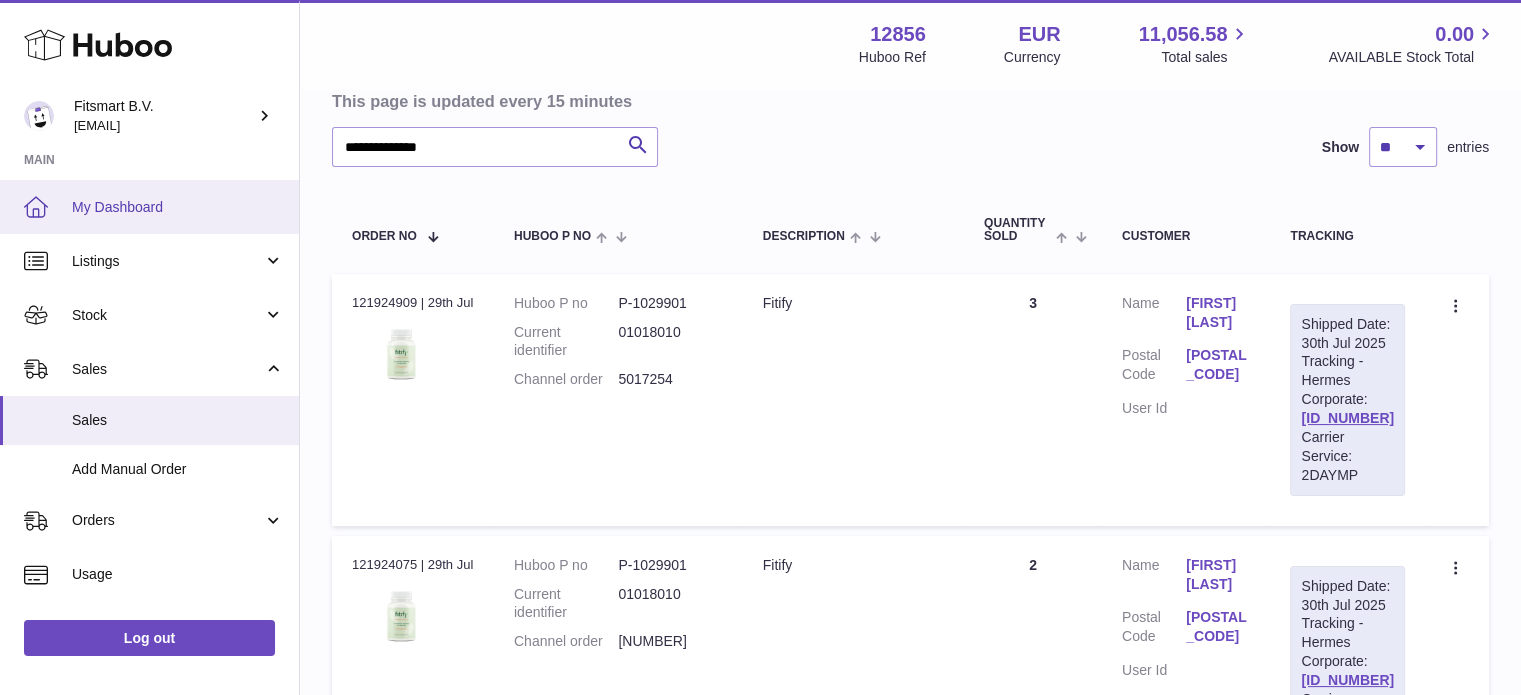 copy on "5017253" 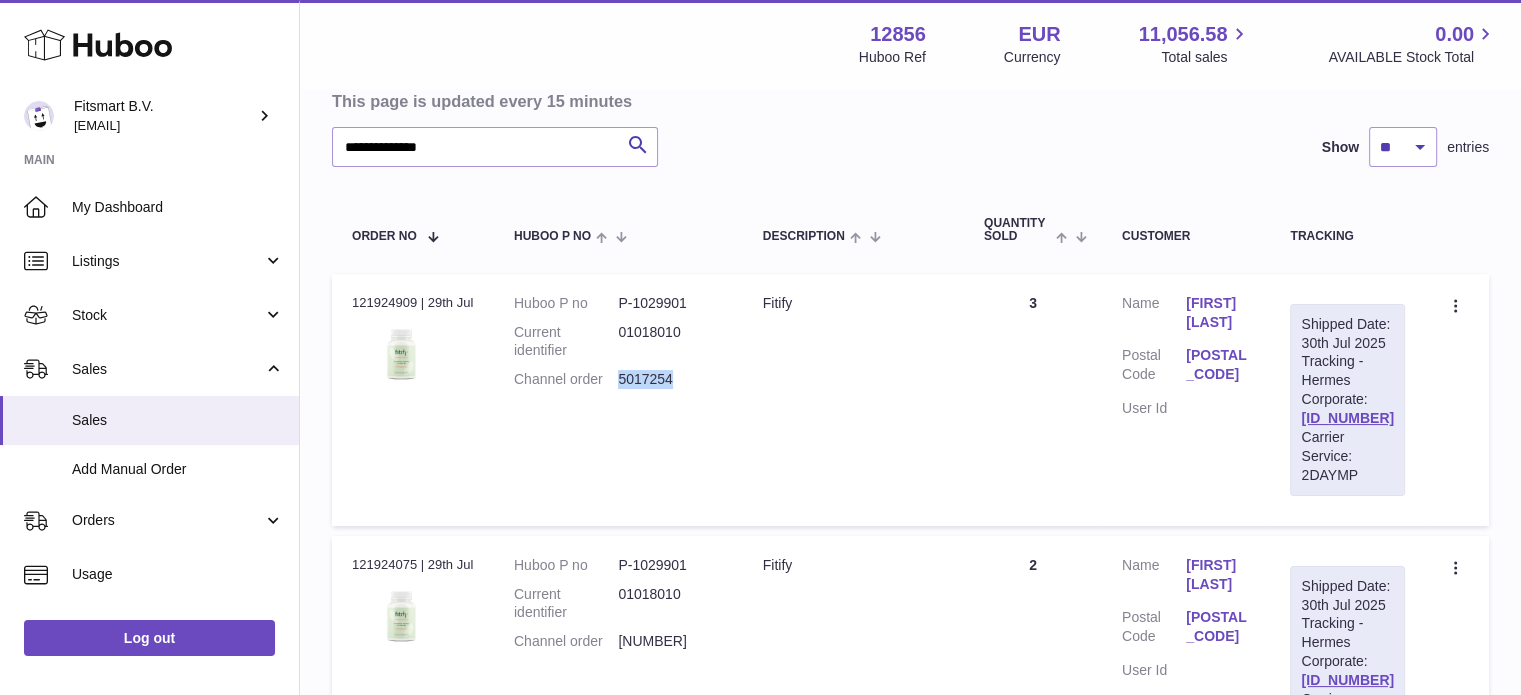 drag, startPoint x: 680, startPoint y: 379, endPoint x: 569, endPoint y: 371, distance: 111.28792 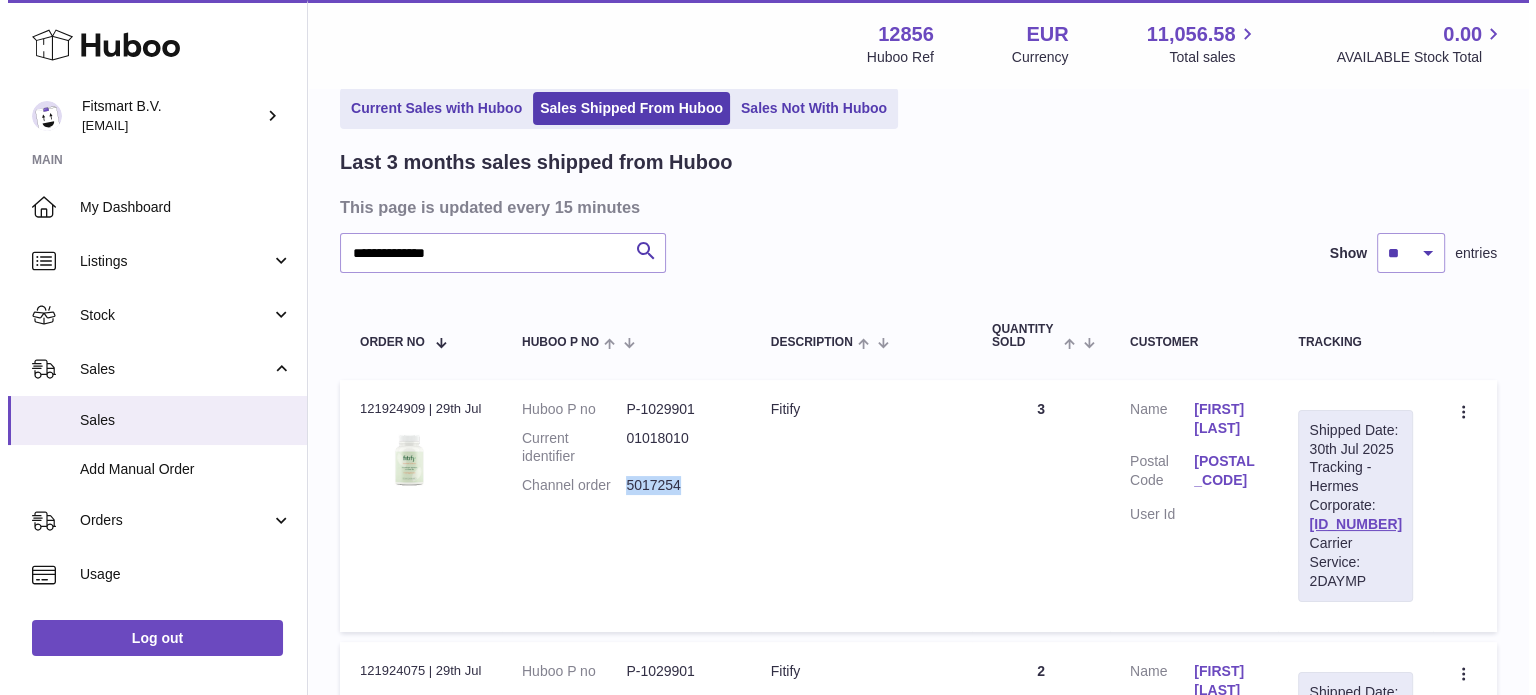 scroll, scrollTop: 0, scrollLeft: 0, axis: both 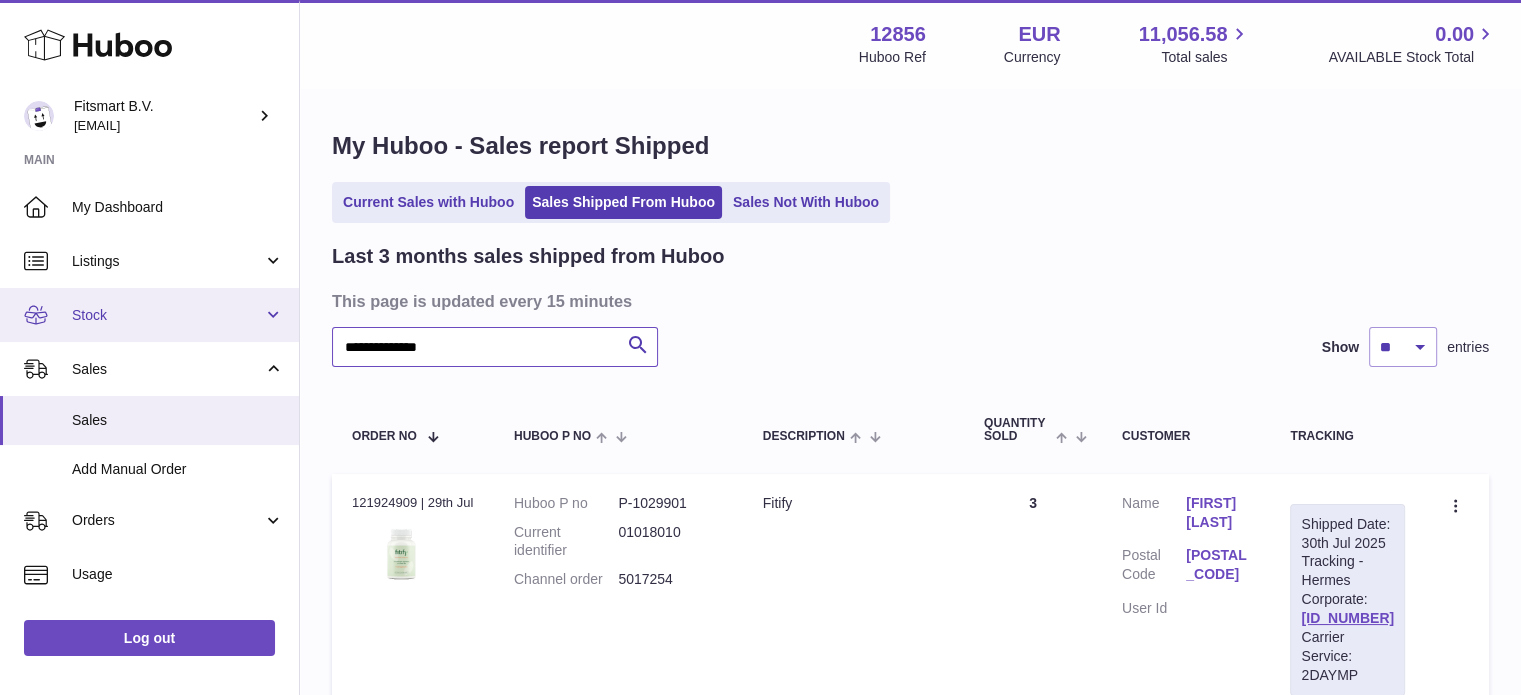 drag, startPoint x: 509, startPoint y: 339, endPoint x: 0, endPoint y: 306, distance: 510.06863 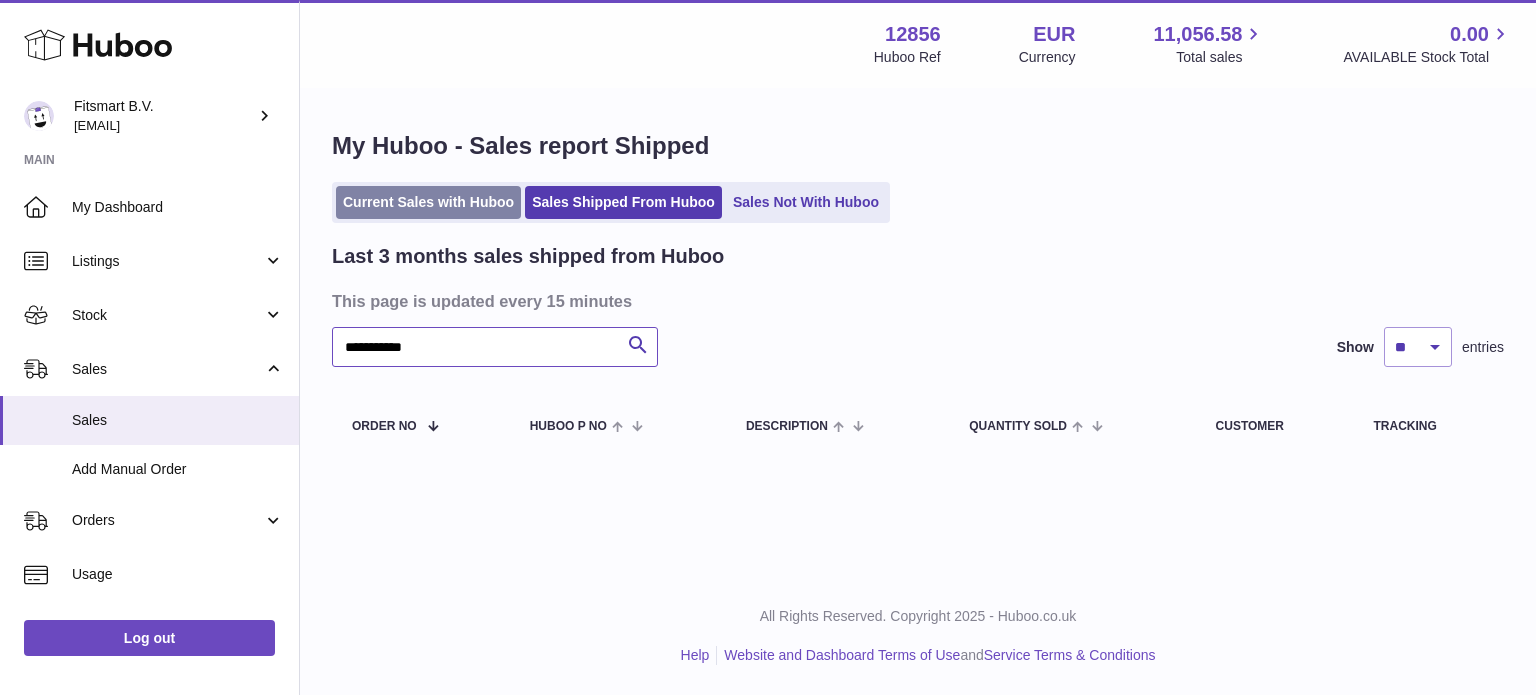 type on "**********" 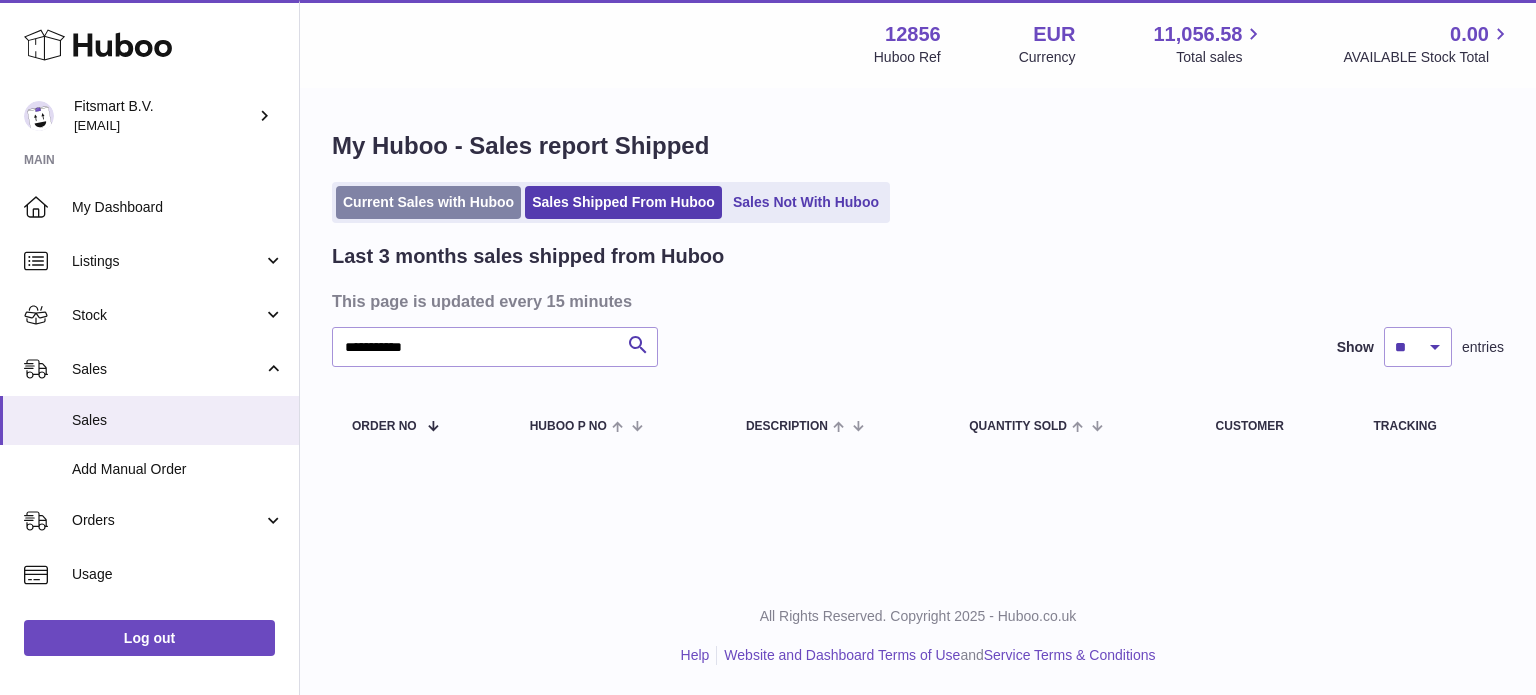click on "Current Sales with Huboo" at bounding box center [428, 202] 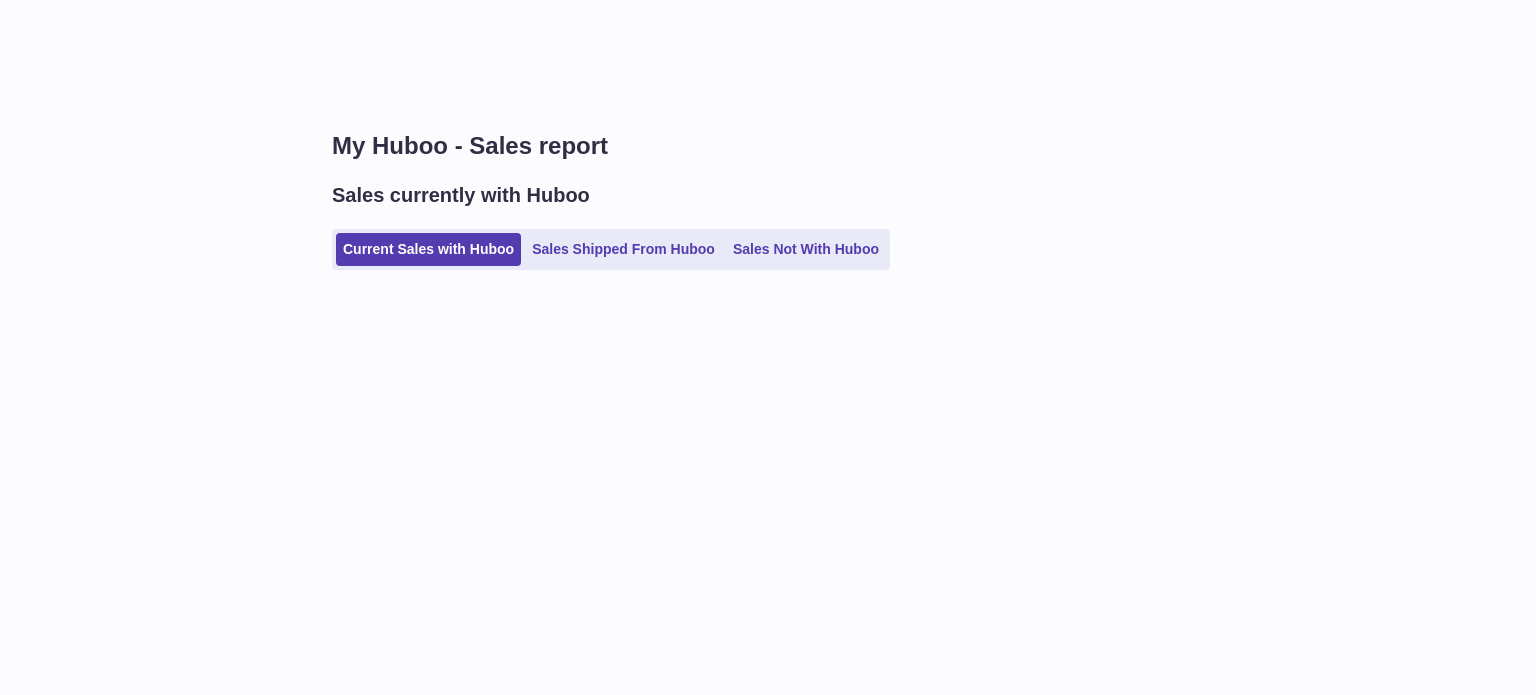 scroll, scrollTop: 0, scrollLeft: 0, axis: both 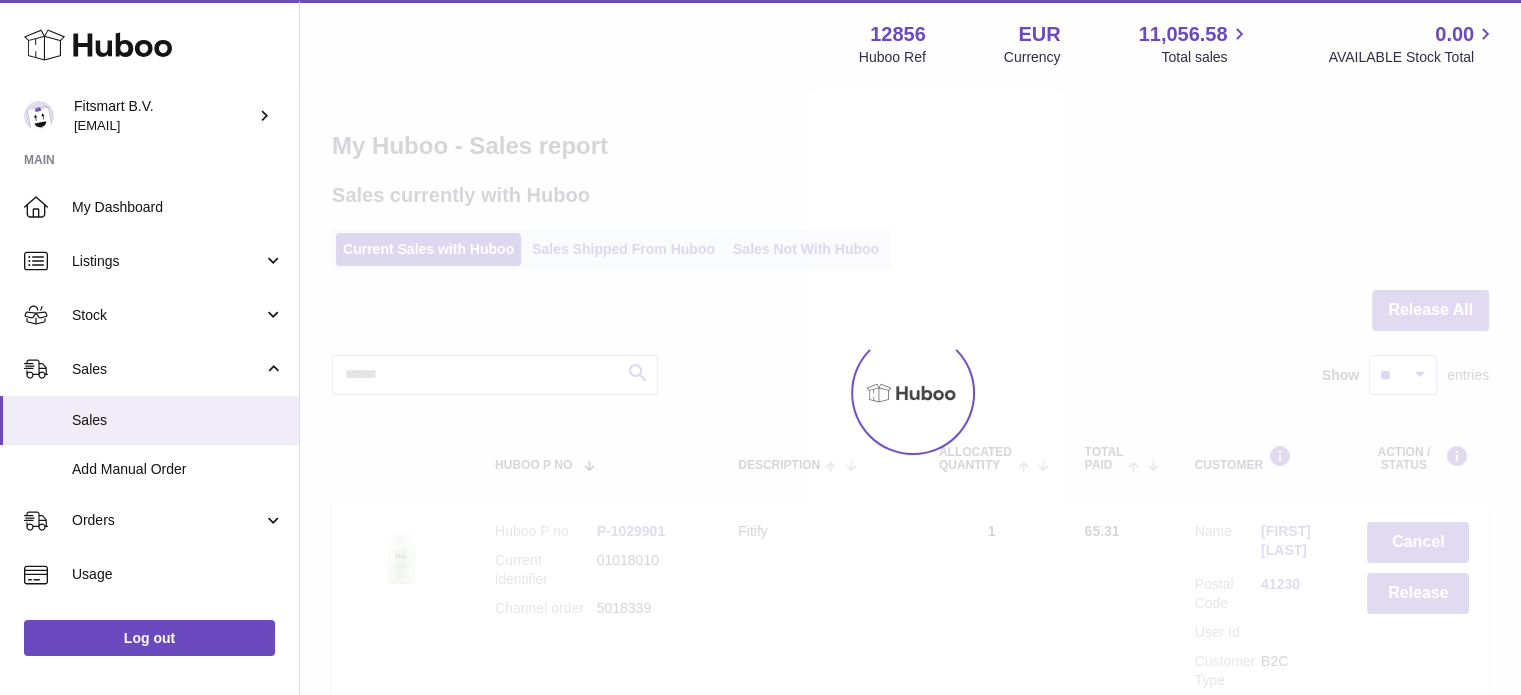 click at bounding box center (910, 392) 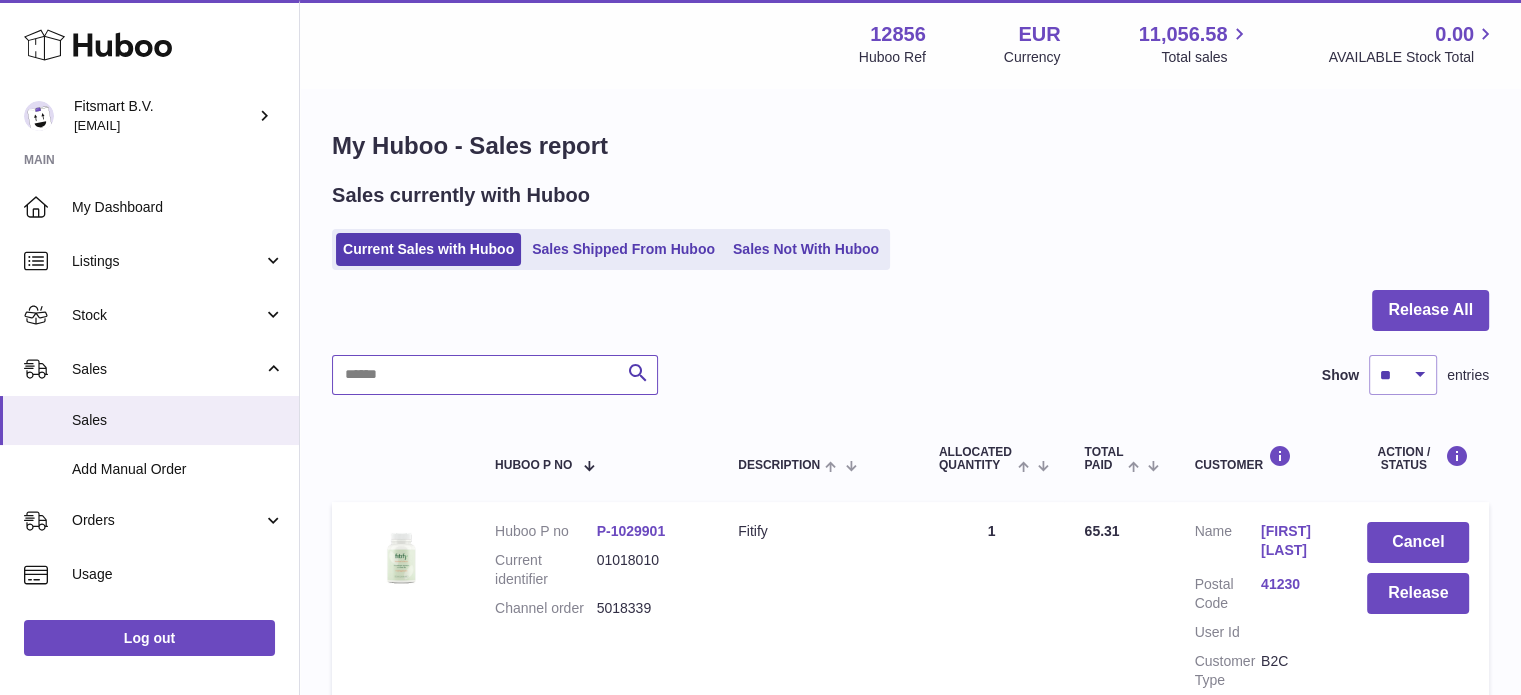 click at bounding box center [495, 375] 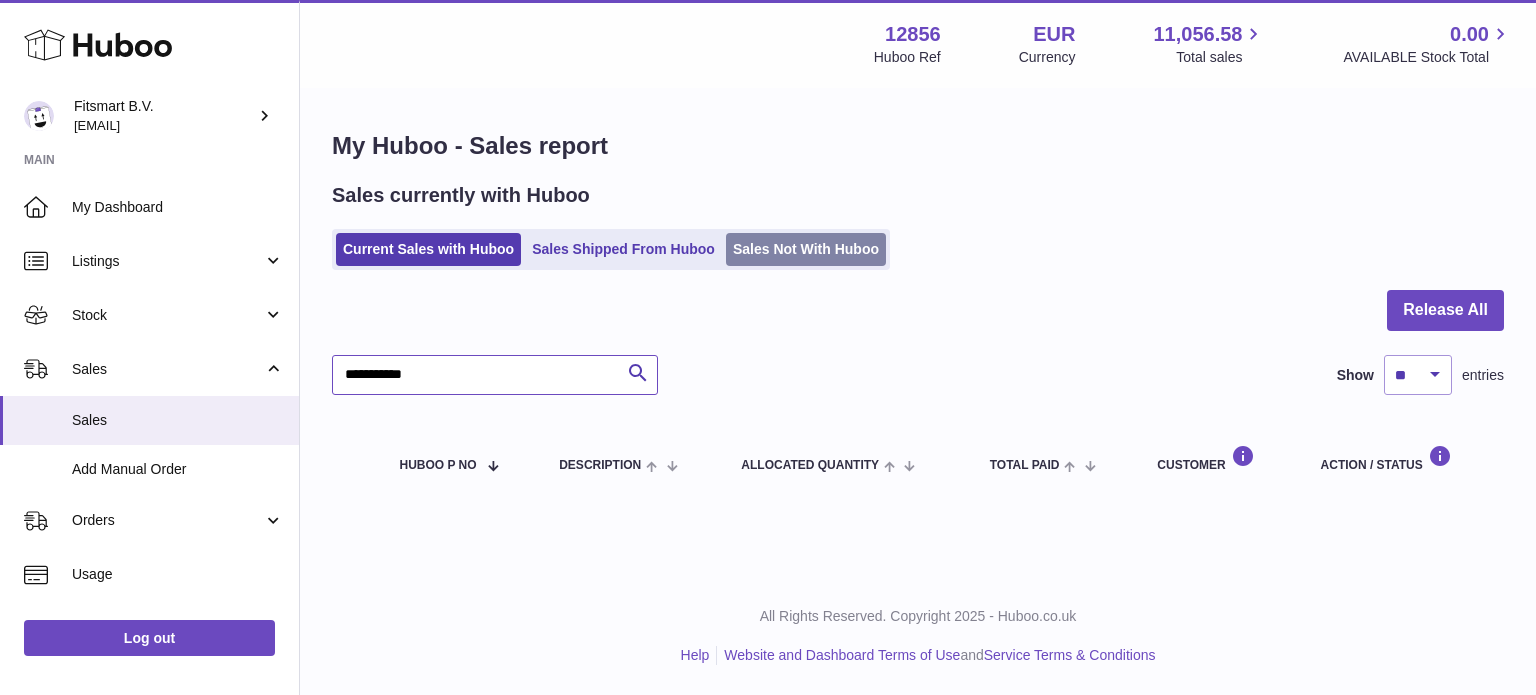 type on "**********" 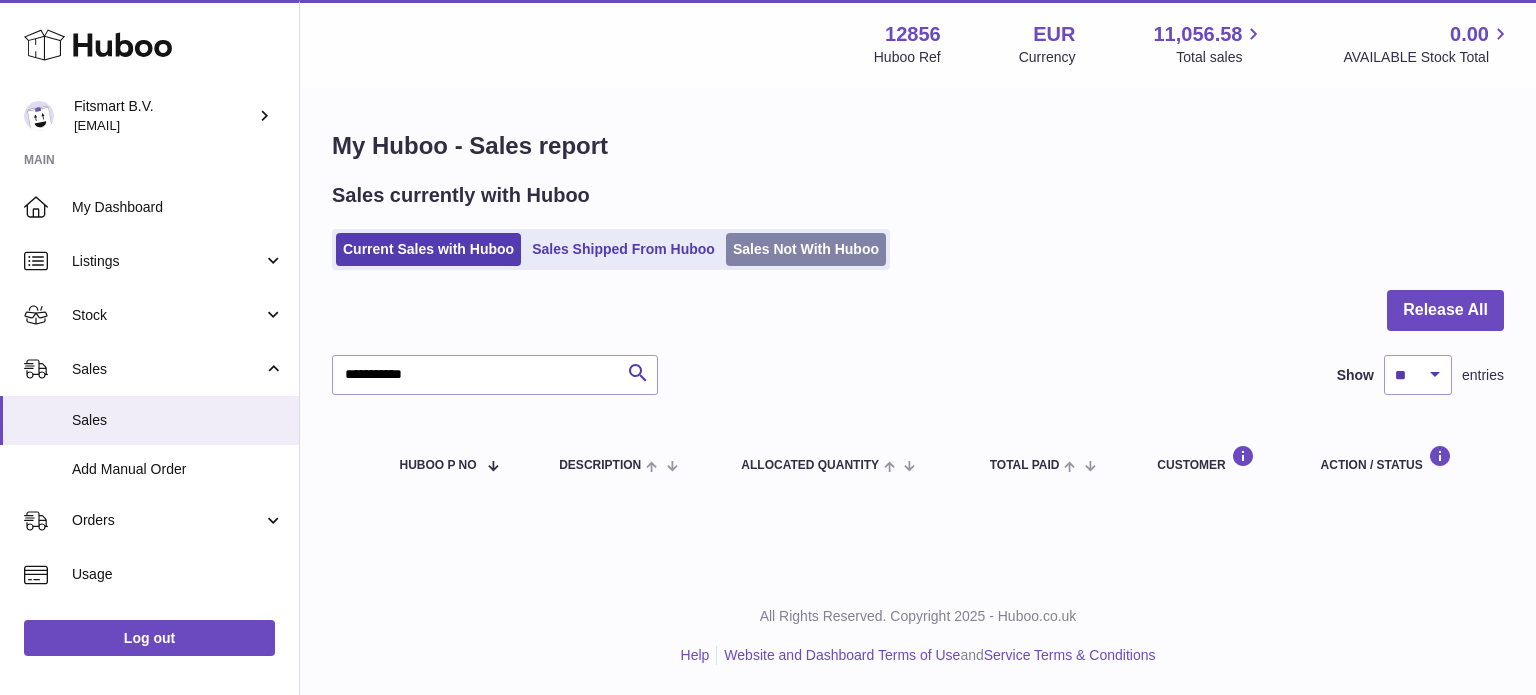 click on "Sales Not With Huboo" at bounding box center [806, 249] 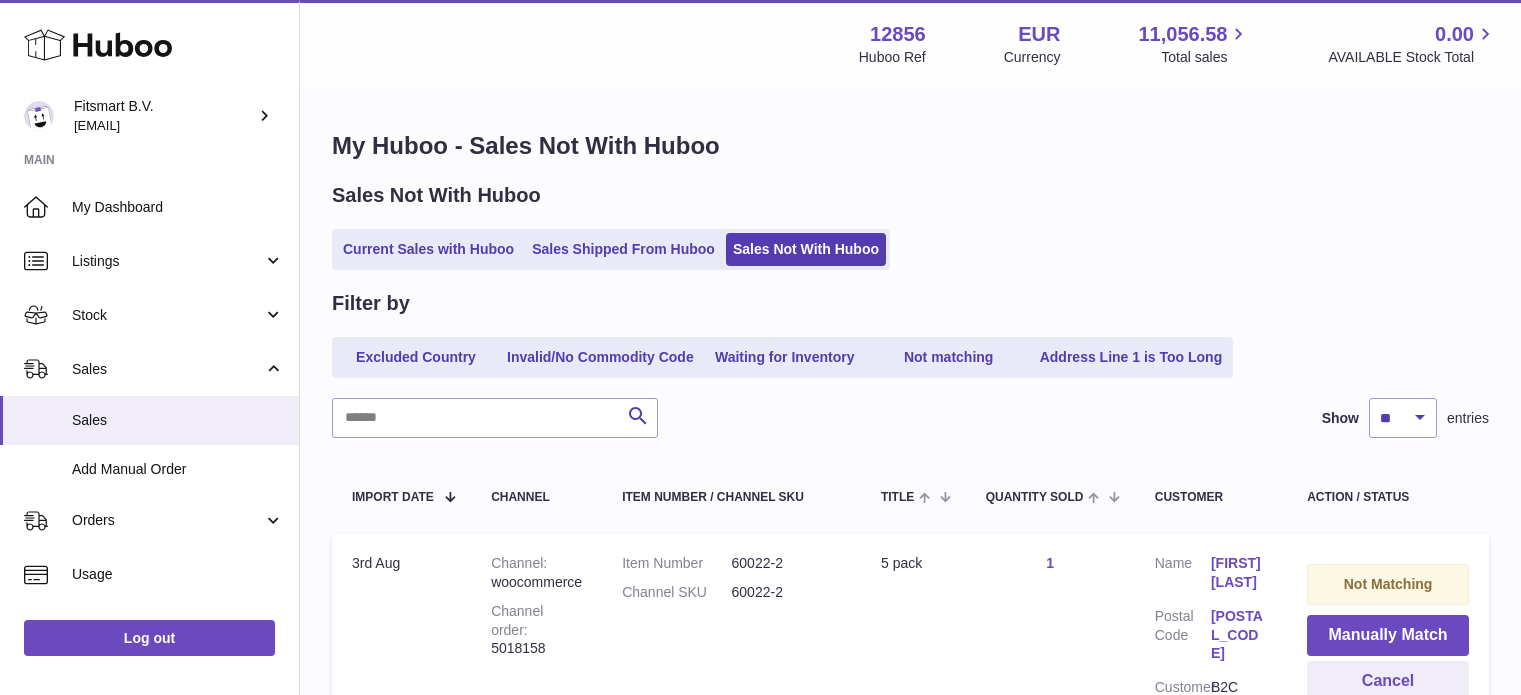 scroll, scrollTop: 0, scrollLeft: 0, axis: both 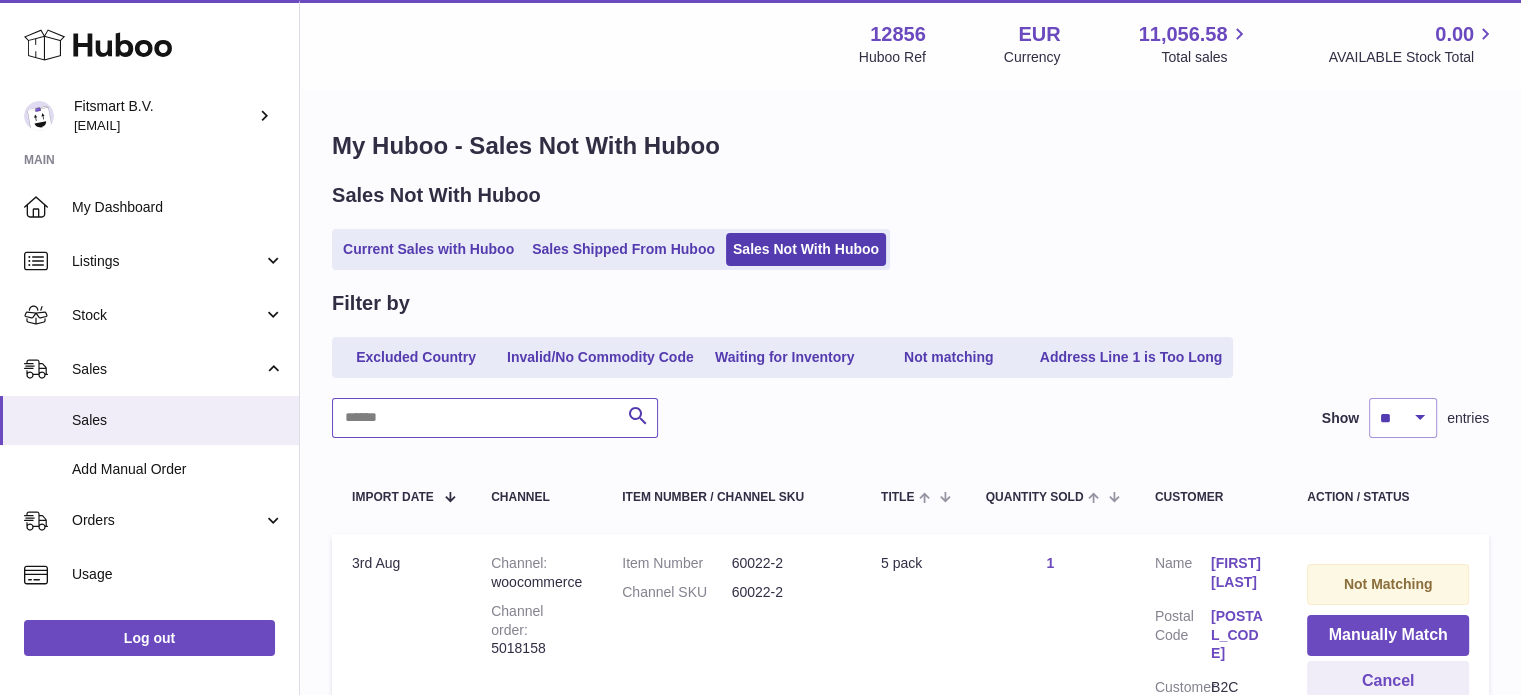 click at bounding box center [495, 418] 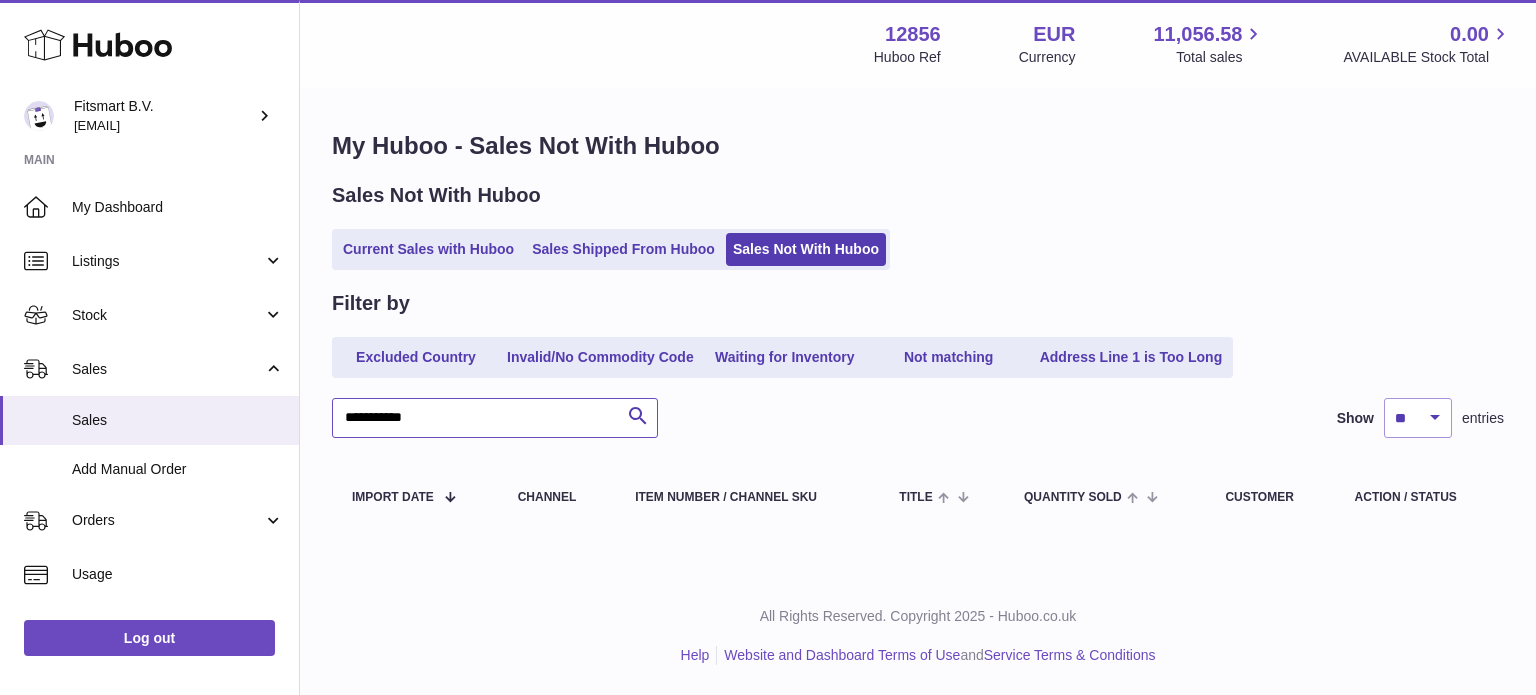 type on "**********" 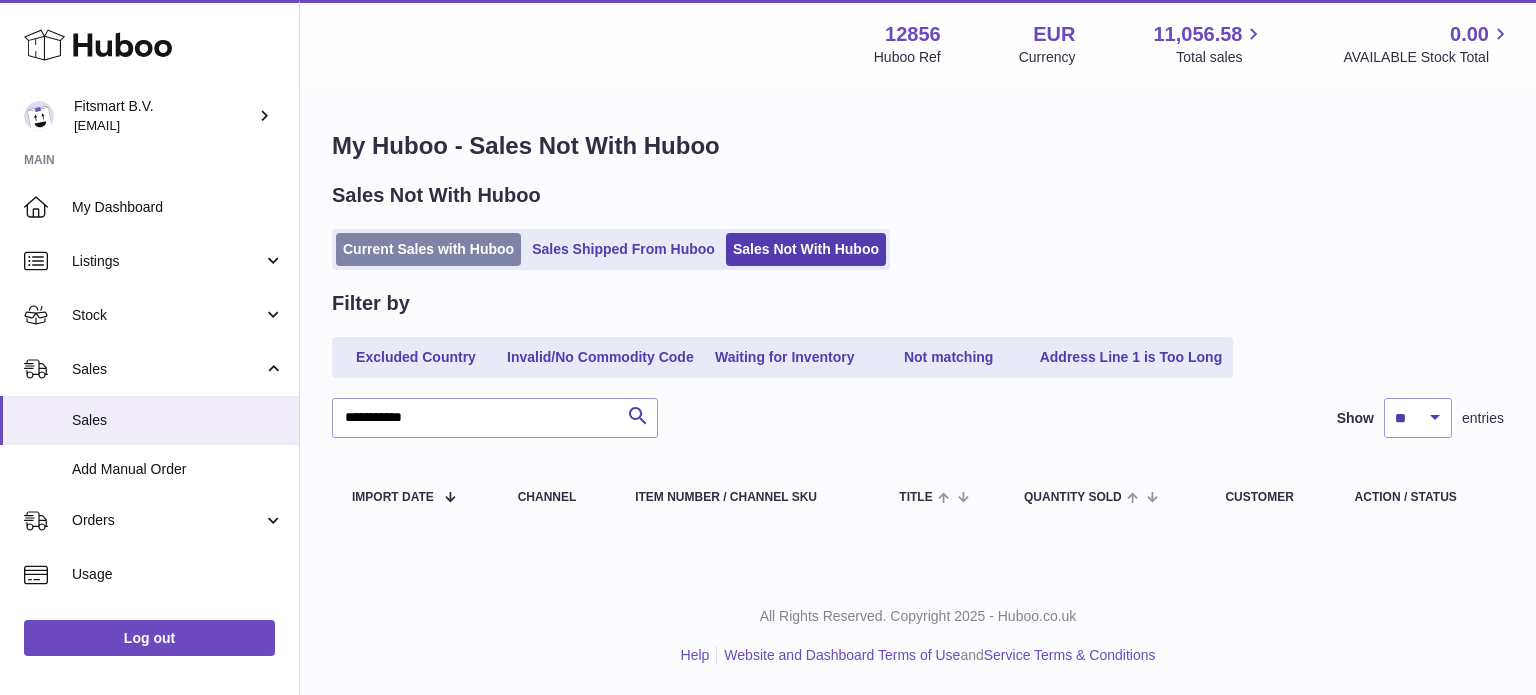 click on "Current Sales with Huboo" at bounding box center [428, 249] 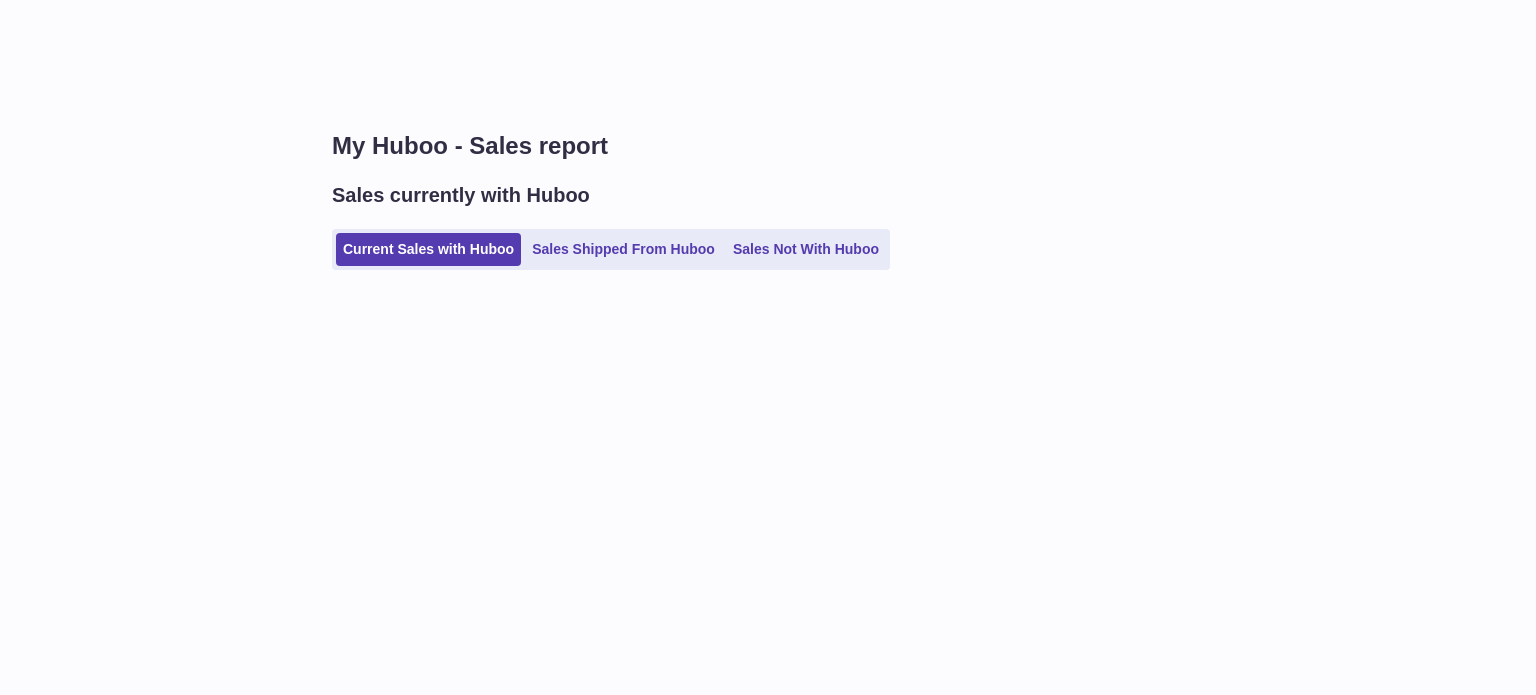 scroll, scrollTop: 0, scrollLeft: 0, axis: both 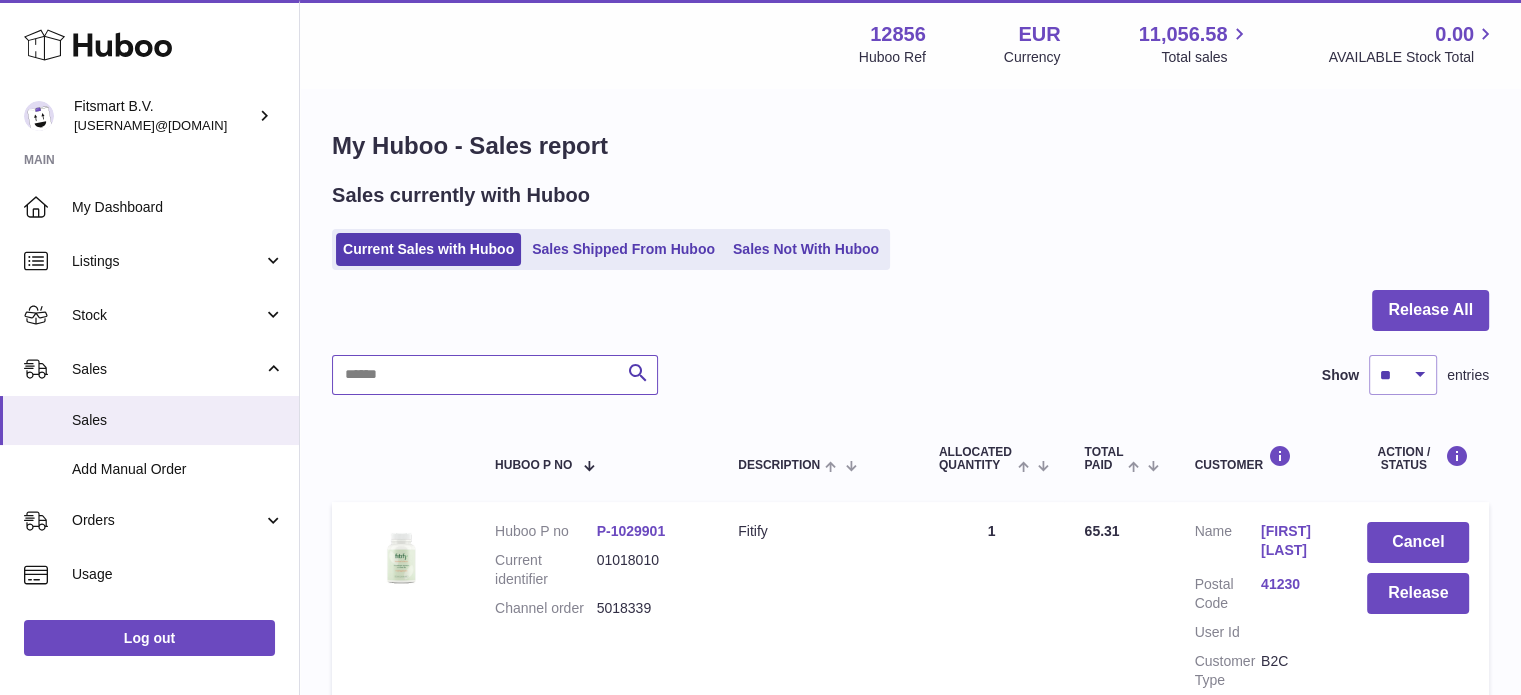 click at bounding box center [495, 375] 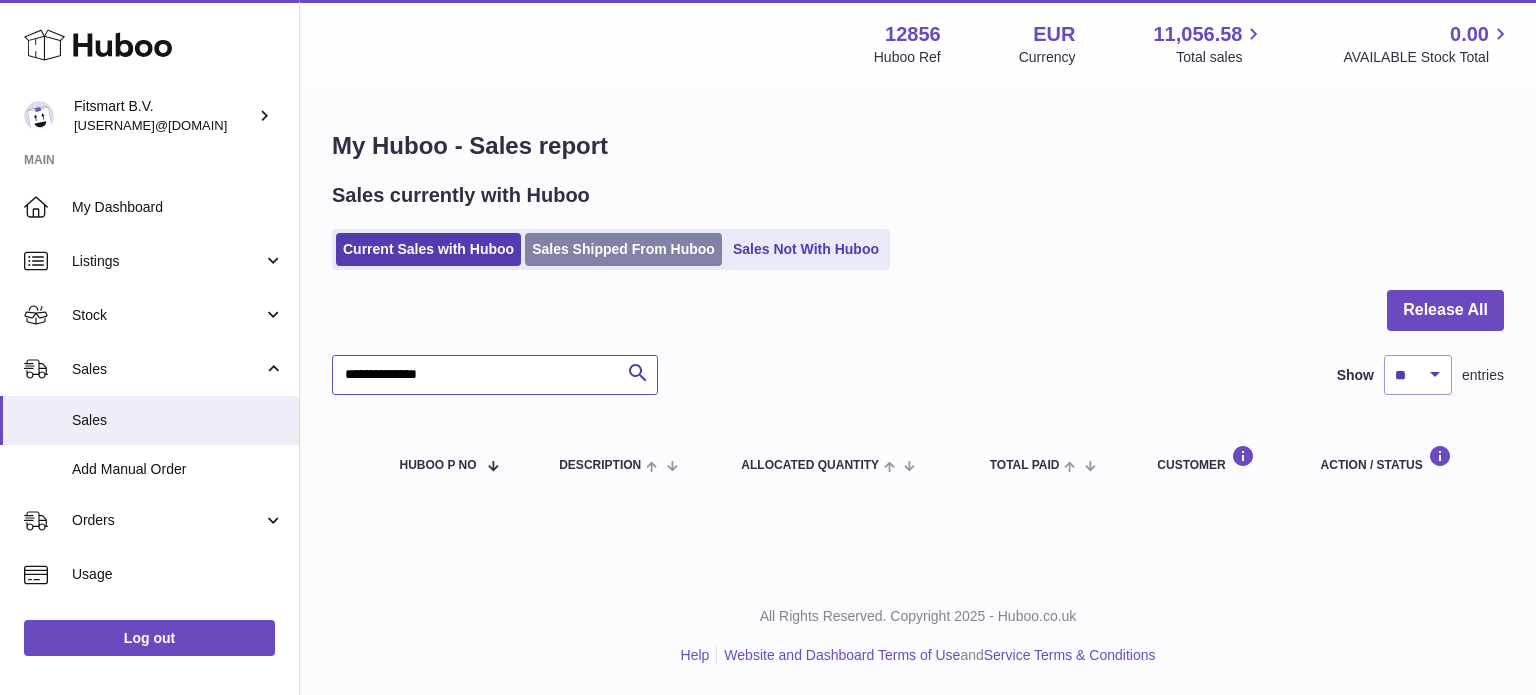 type on "**********" 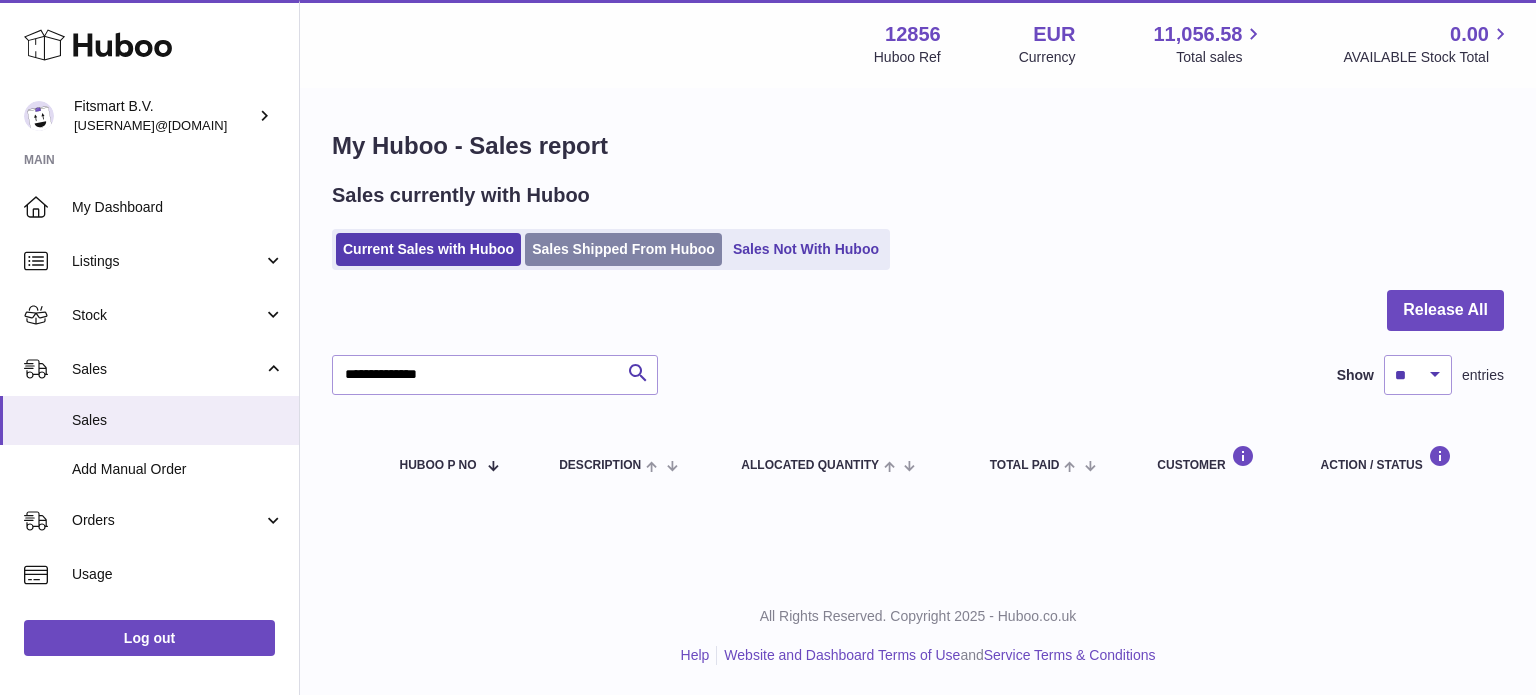 click on "Sales Shipped From Huboo" at bounding box center [623, 249] 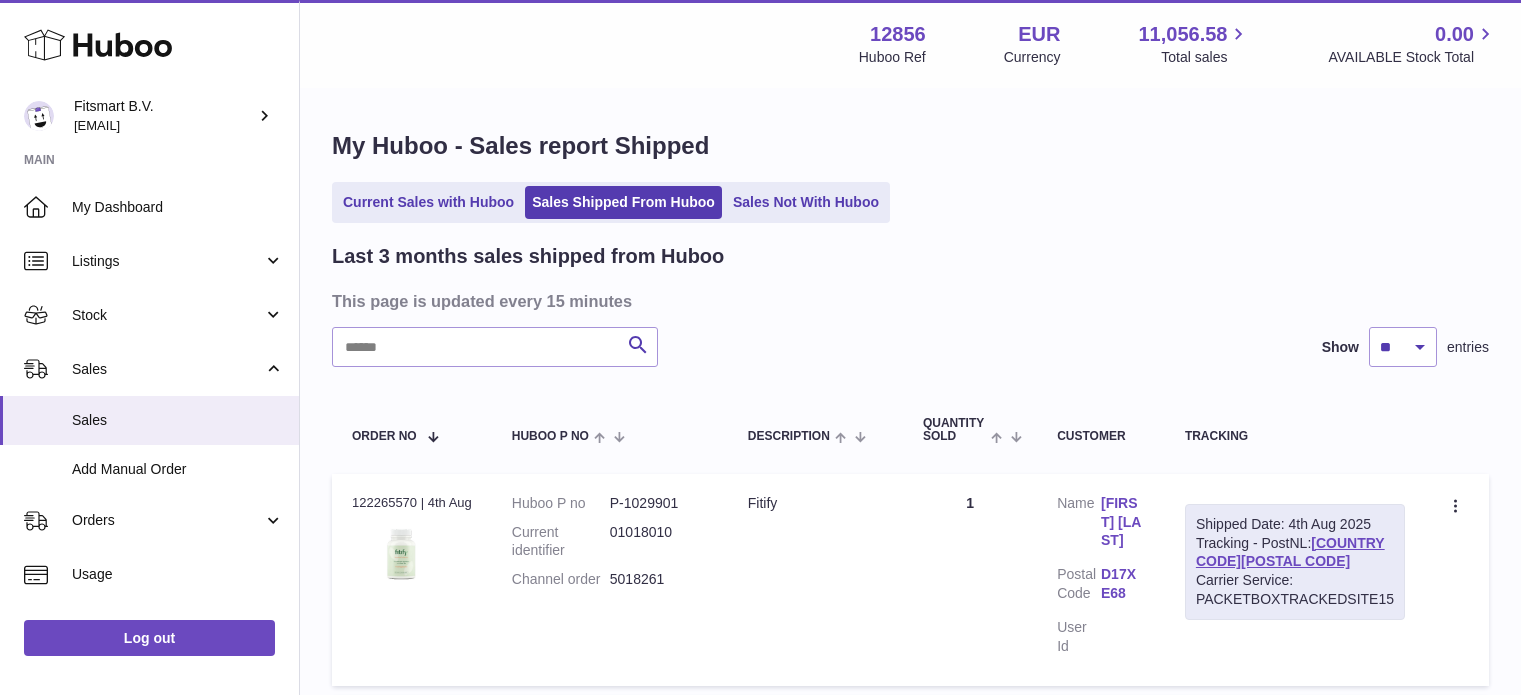 scroll, scrollTop: 0, scrollLeft: 0, axis: both 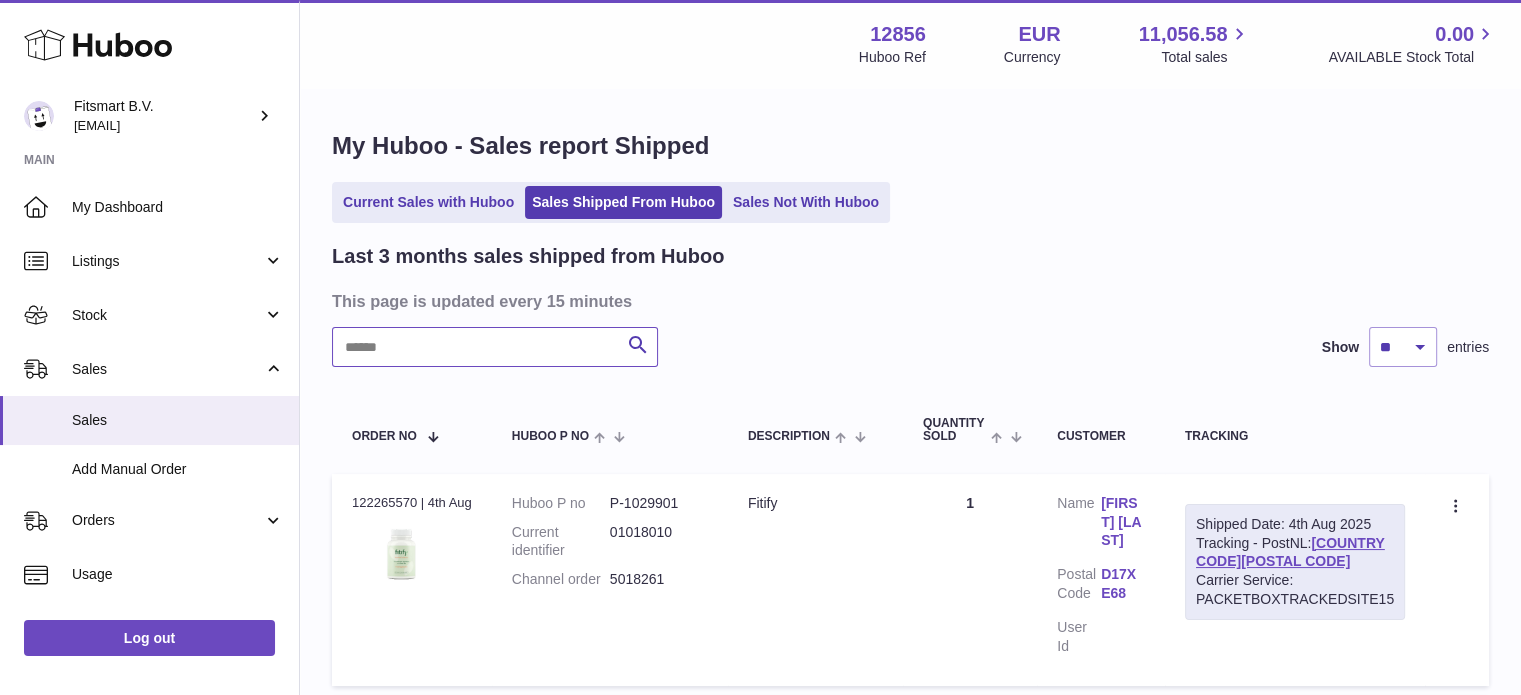 click at bounding box center [495, 347] 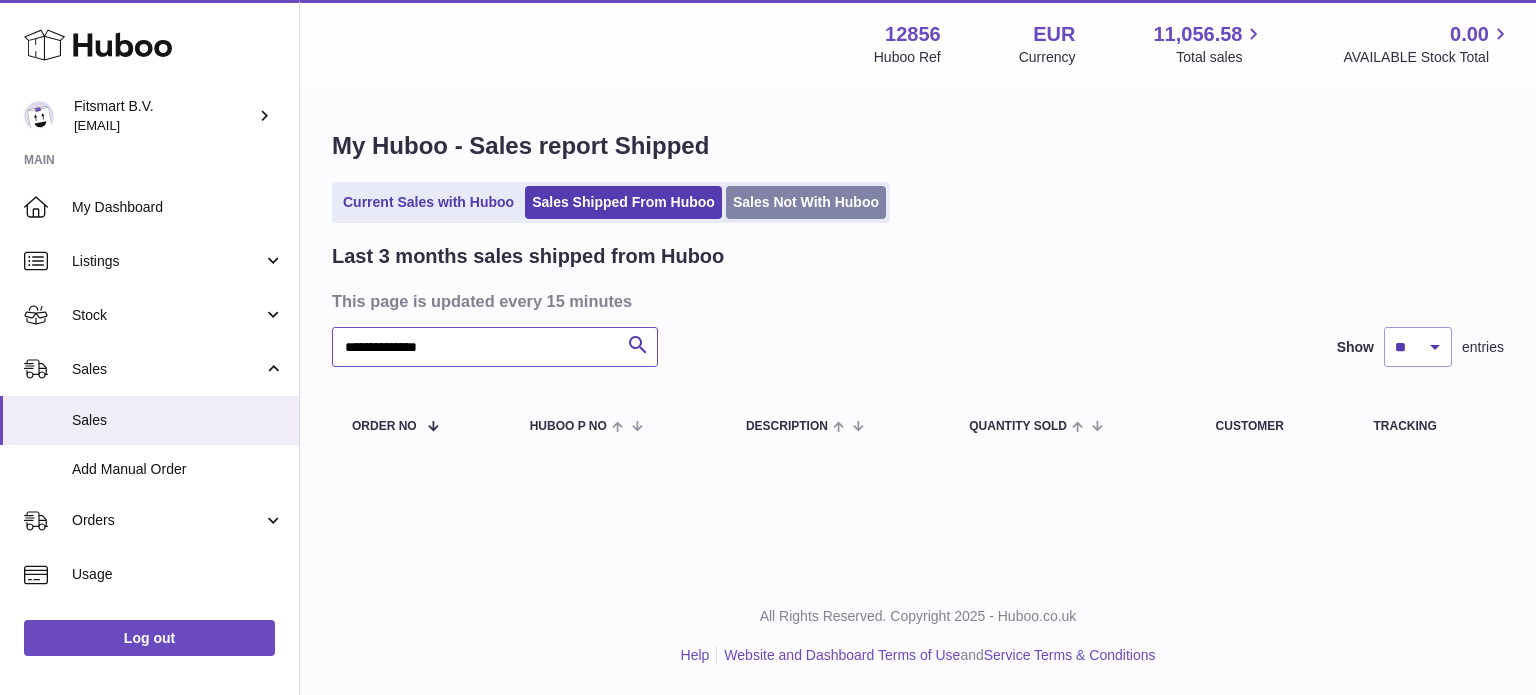 type on "**********" 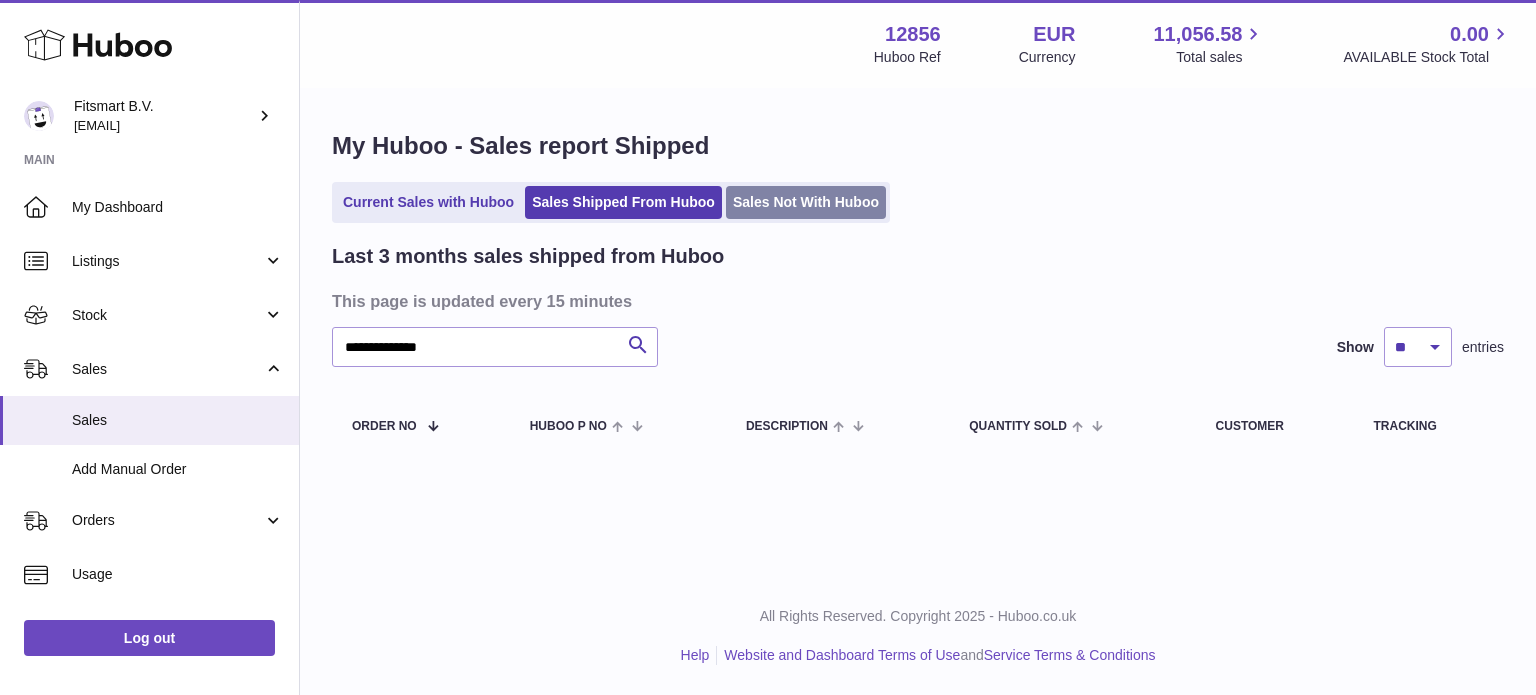 click on "Sales Not With Huboo" at bounding box center (806, 202) 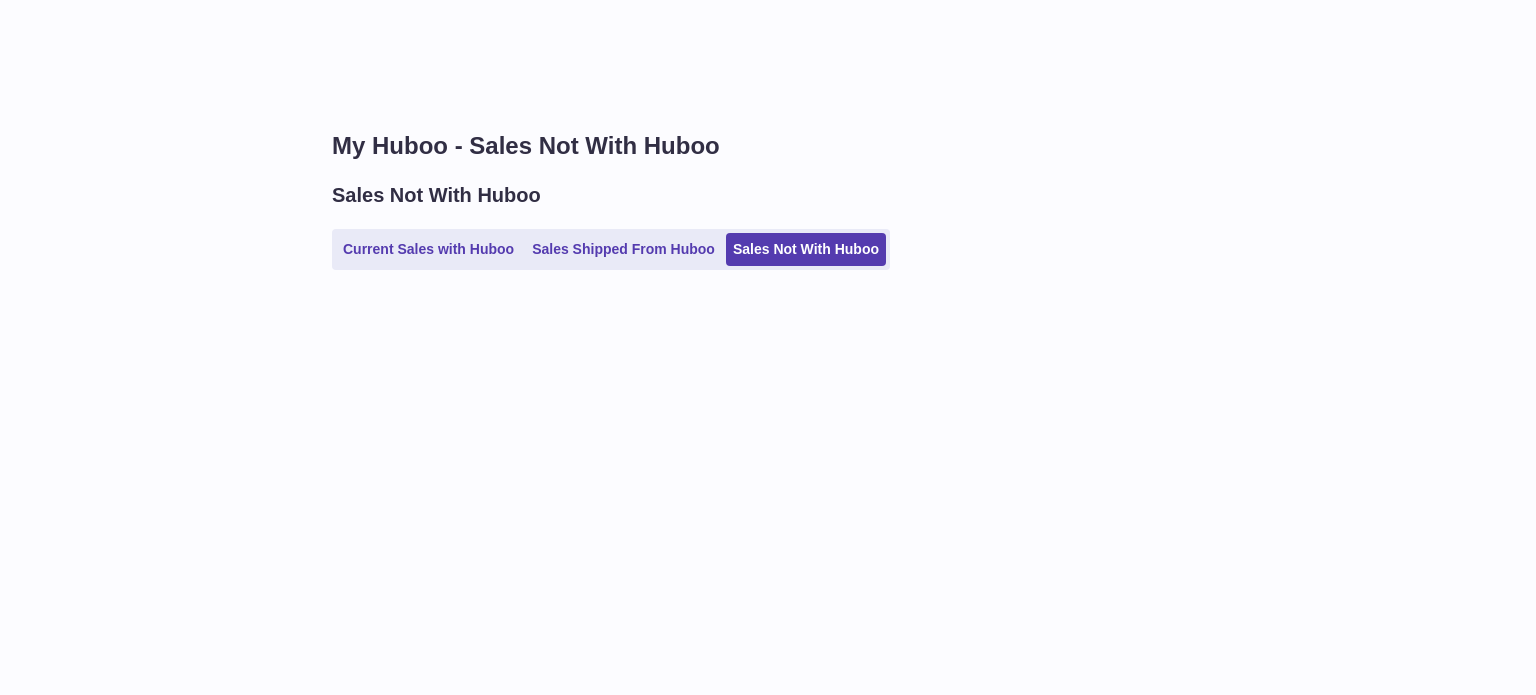 scroll, scrollTop: 0, scrollLeft: 0, axis: both 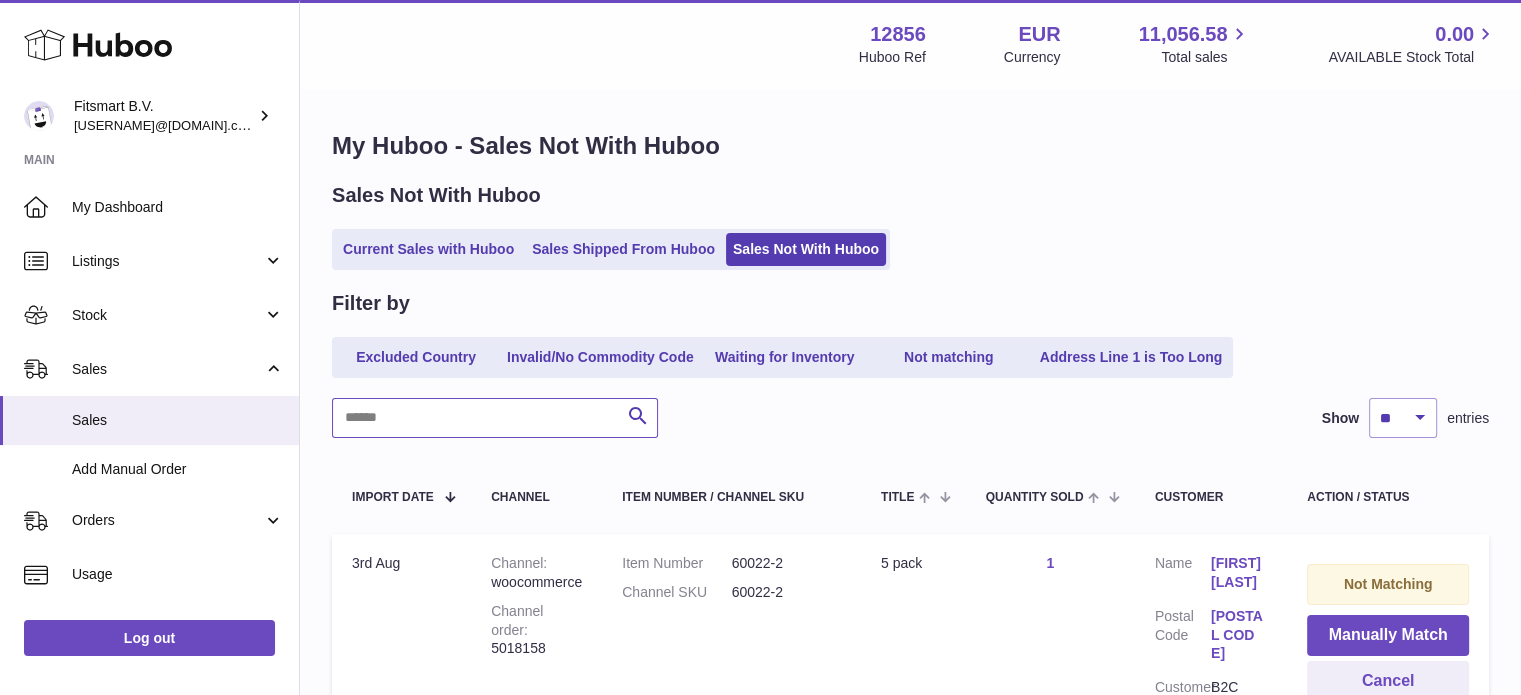 click at bounding box center (495, 418) 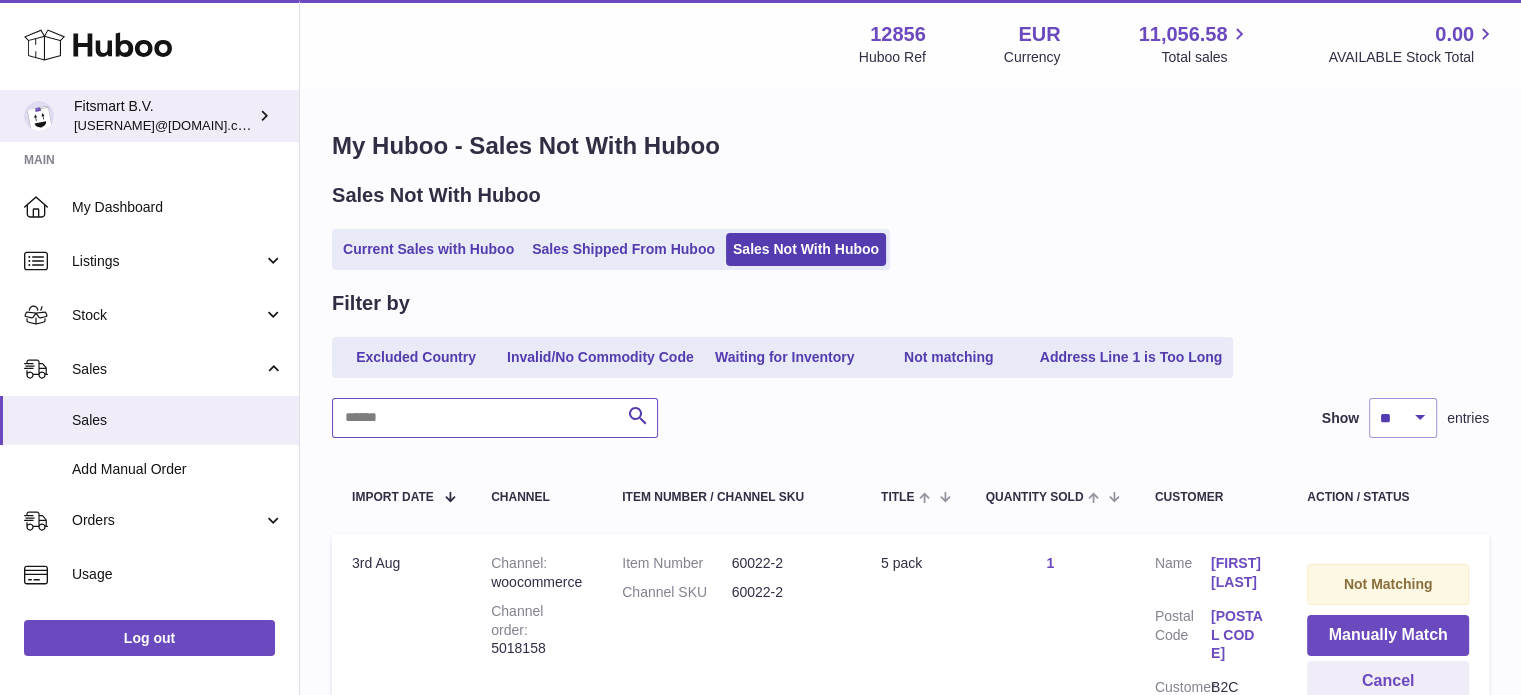 paste on "**********" 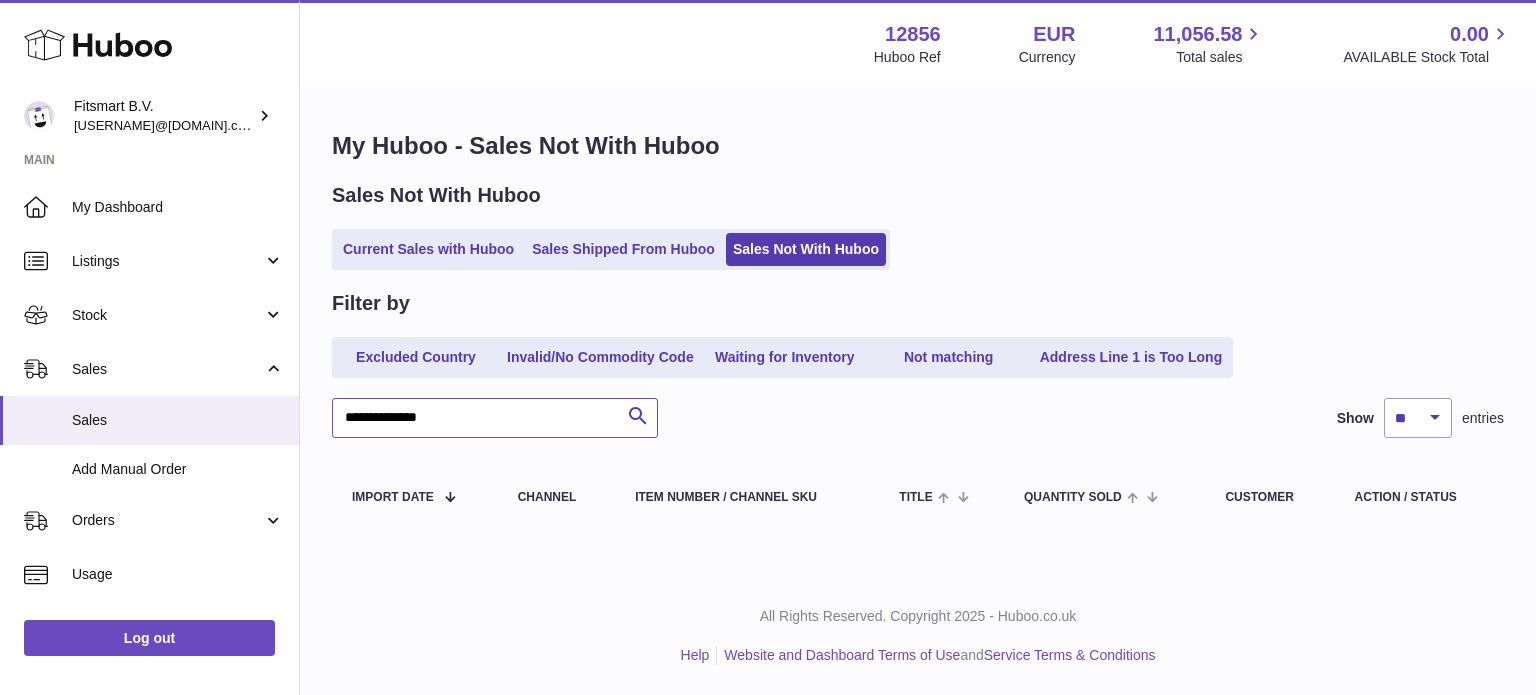 type on "**********" 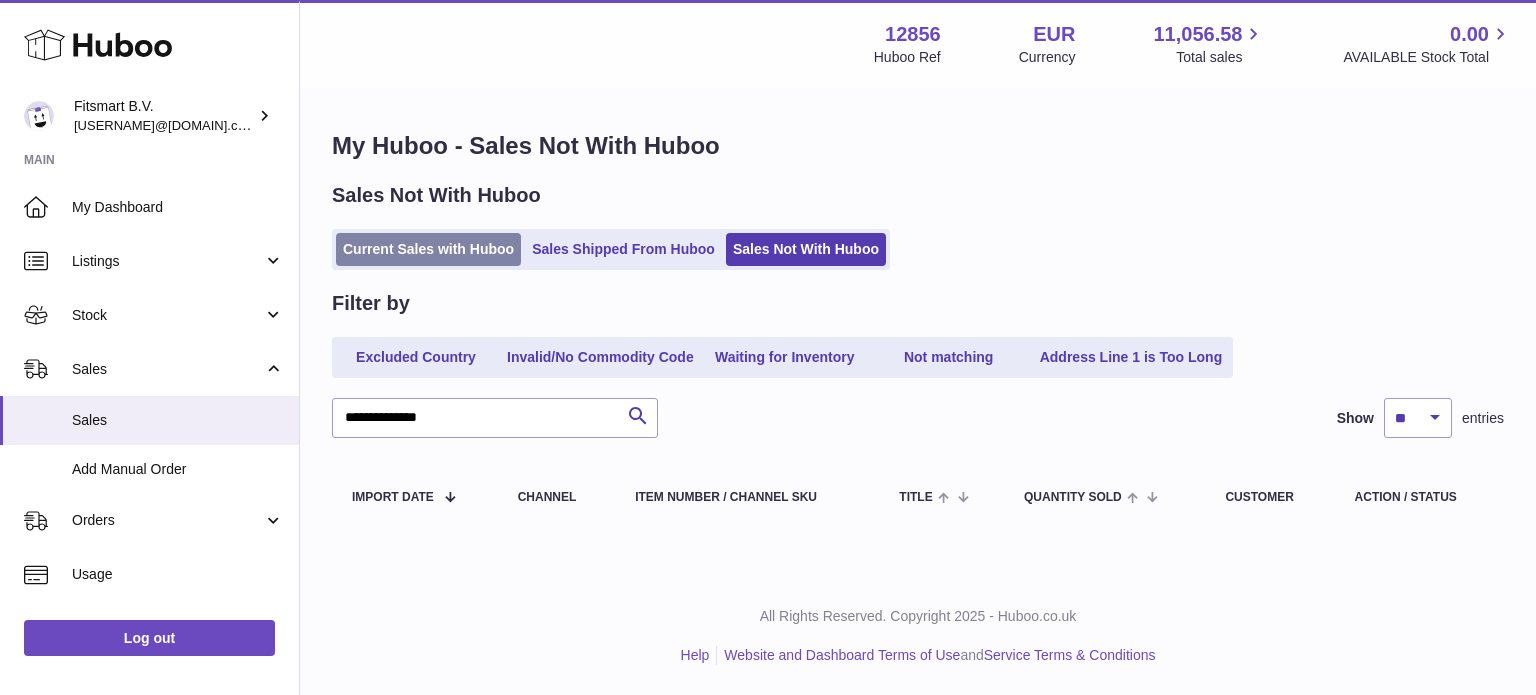 click on "Current Sales with Huboo" at bounding box center (428, 249) 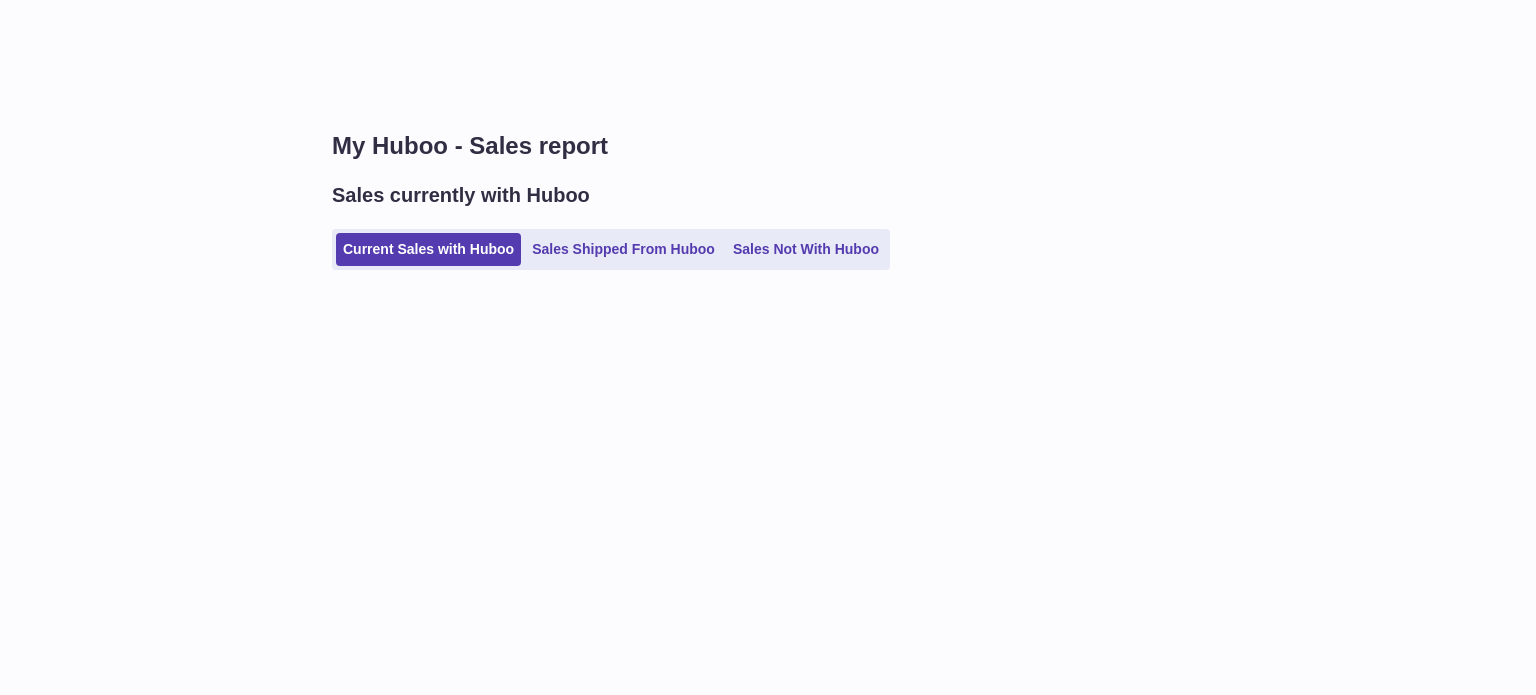 scroll, scrollTop: 0, scrollLeft: 0, axis: both 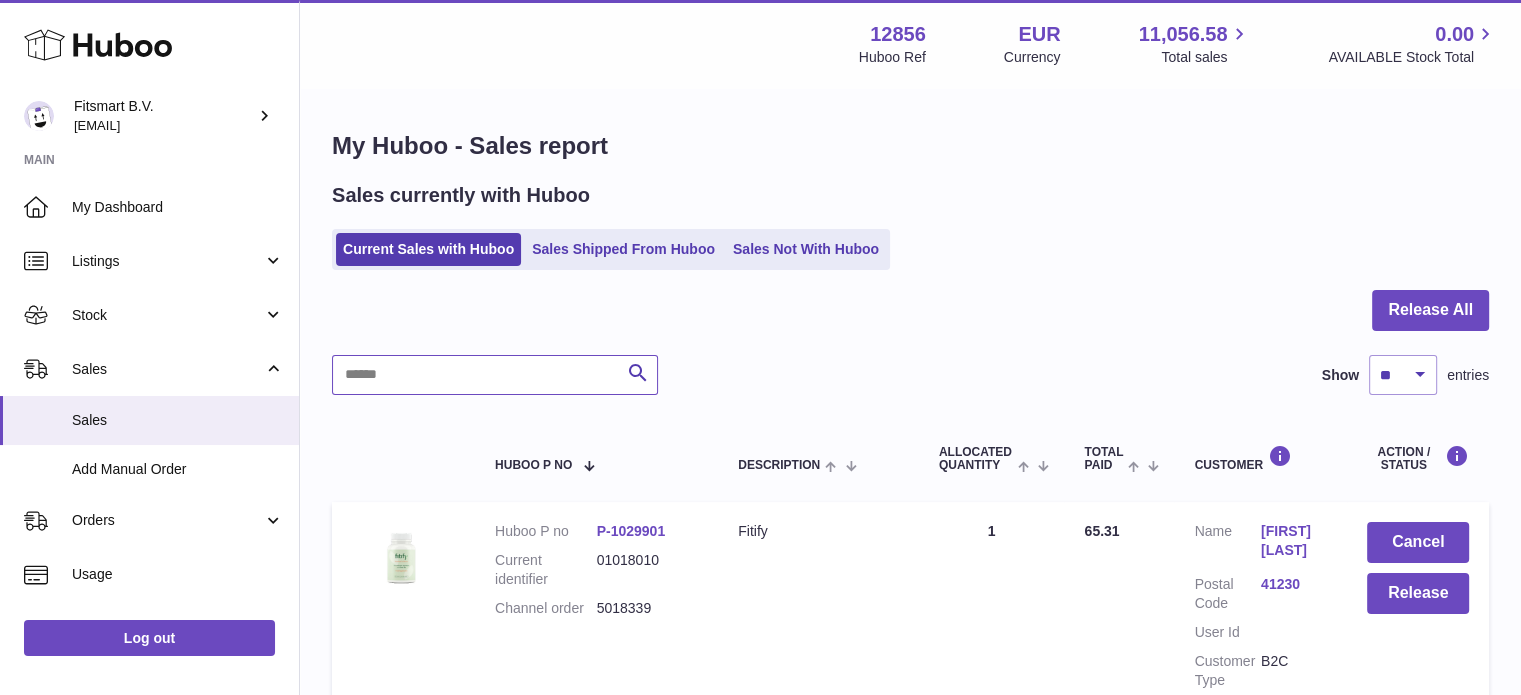 click at bounding box center [495, 375] 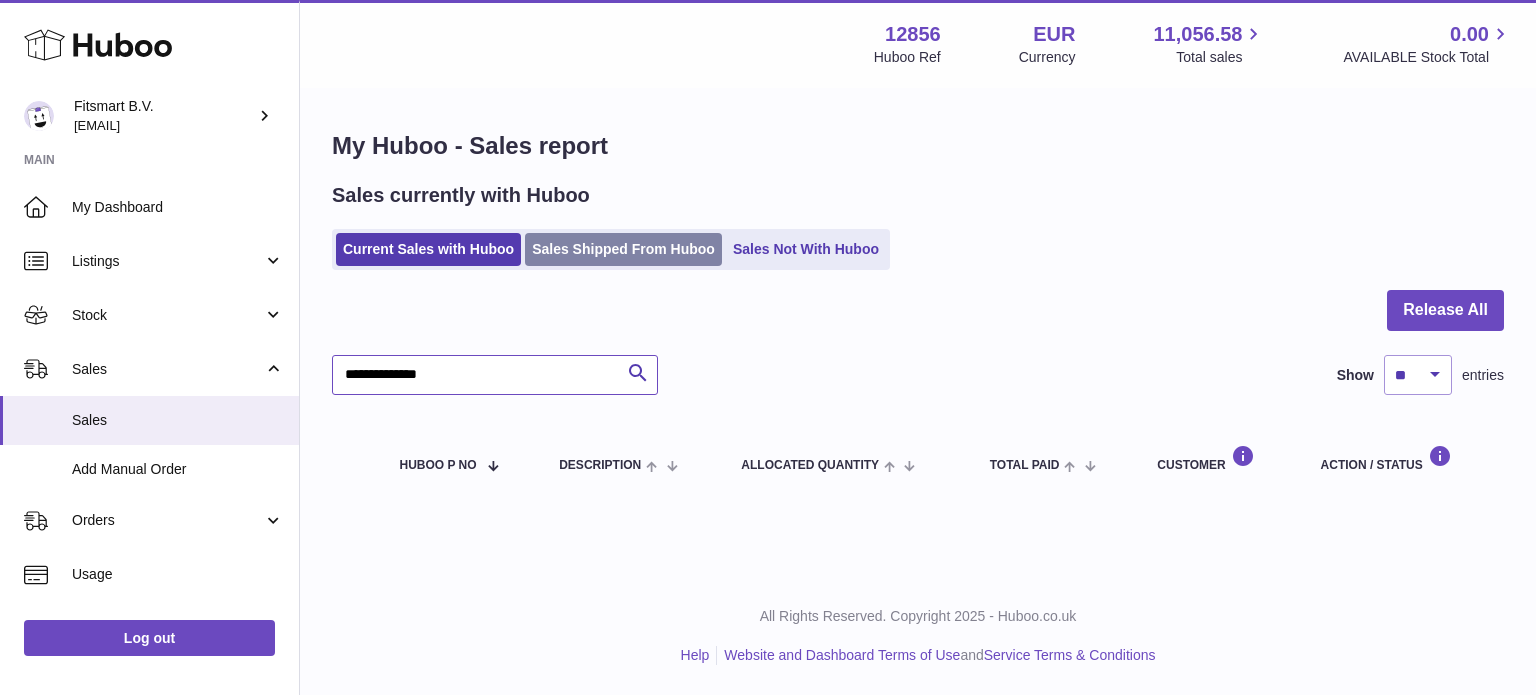 type on "**********" 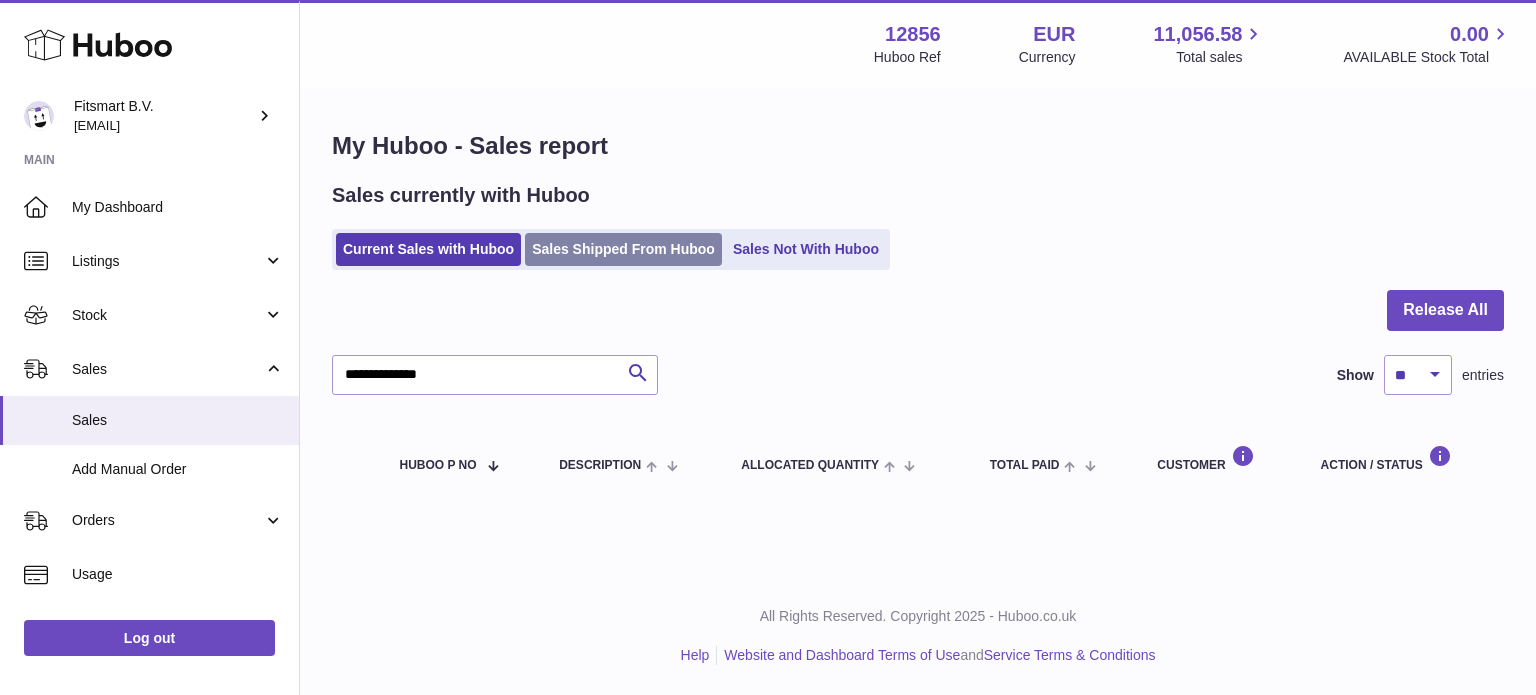 click on "Sales Shipped From Huboo" at bounding box center (623, 249) 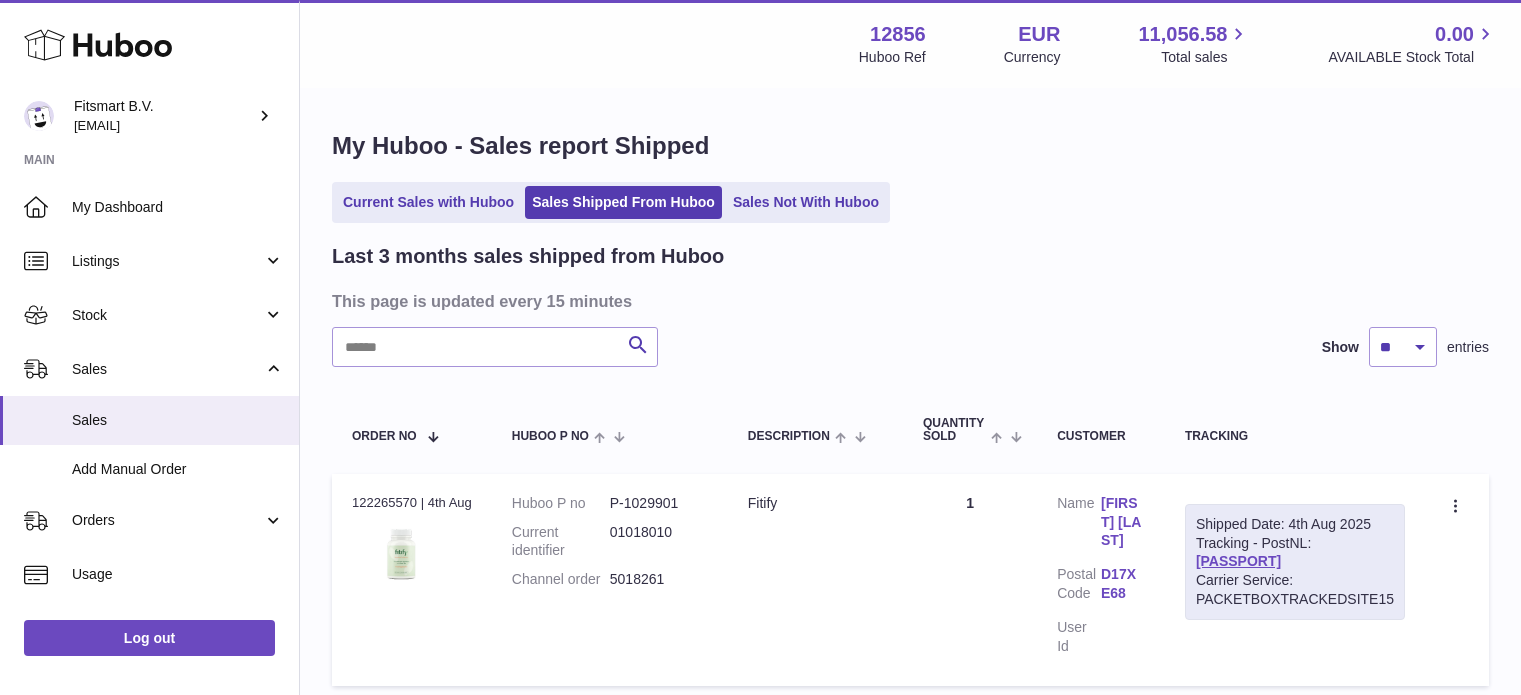 scroll, scrollTop: 0, scrollLeft: 0, axis: both 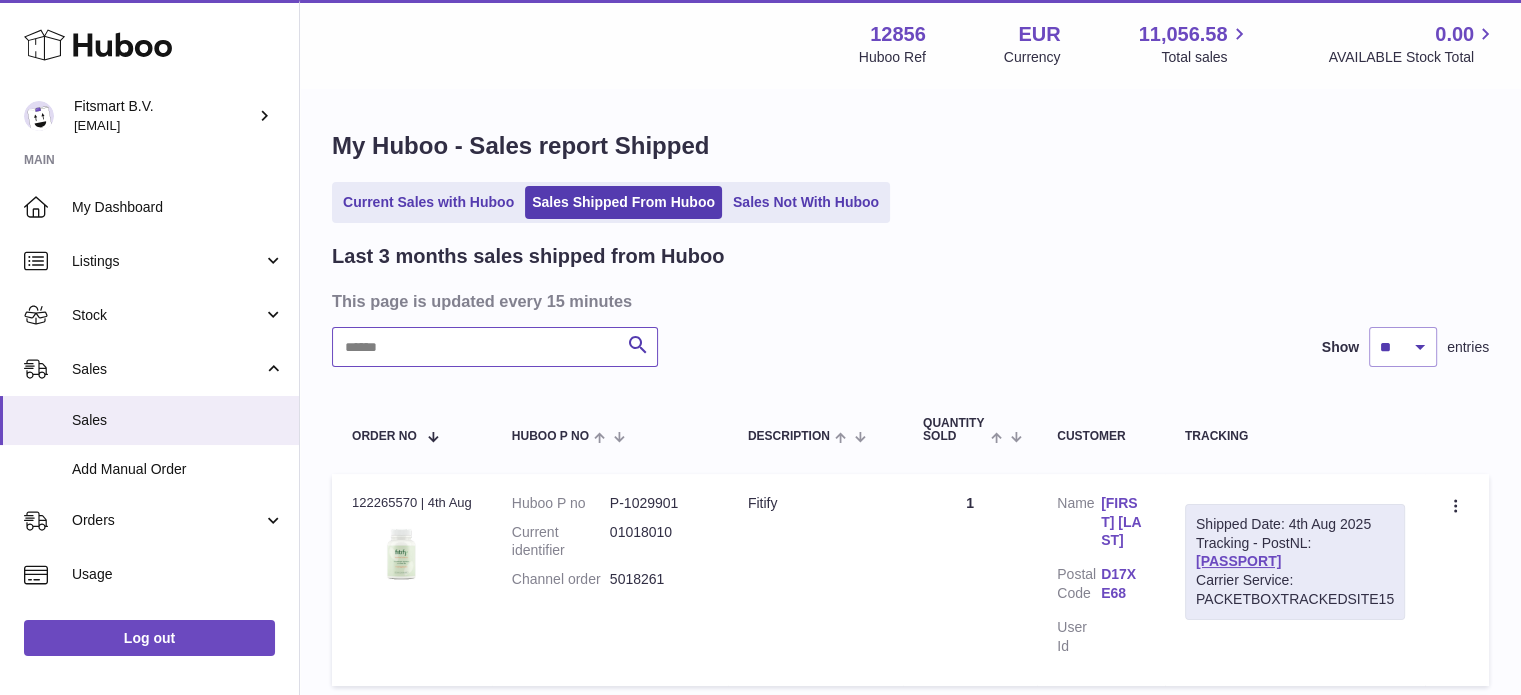 click at bounding box center [495, 347] 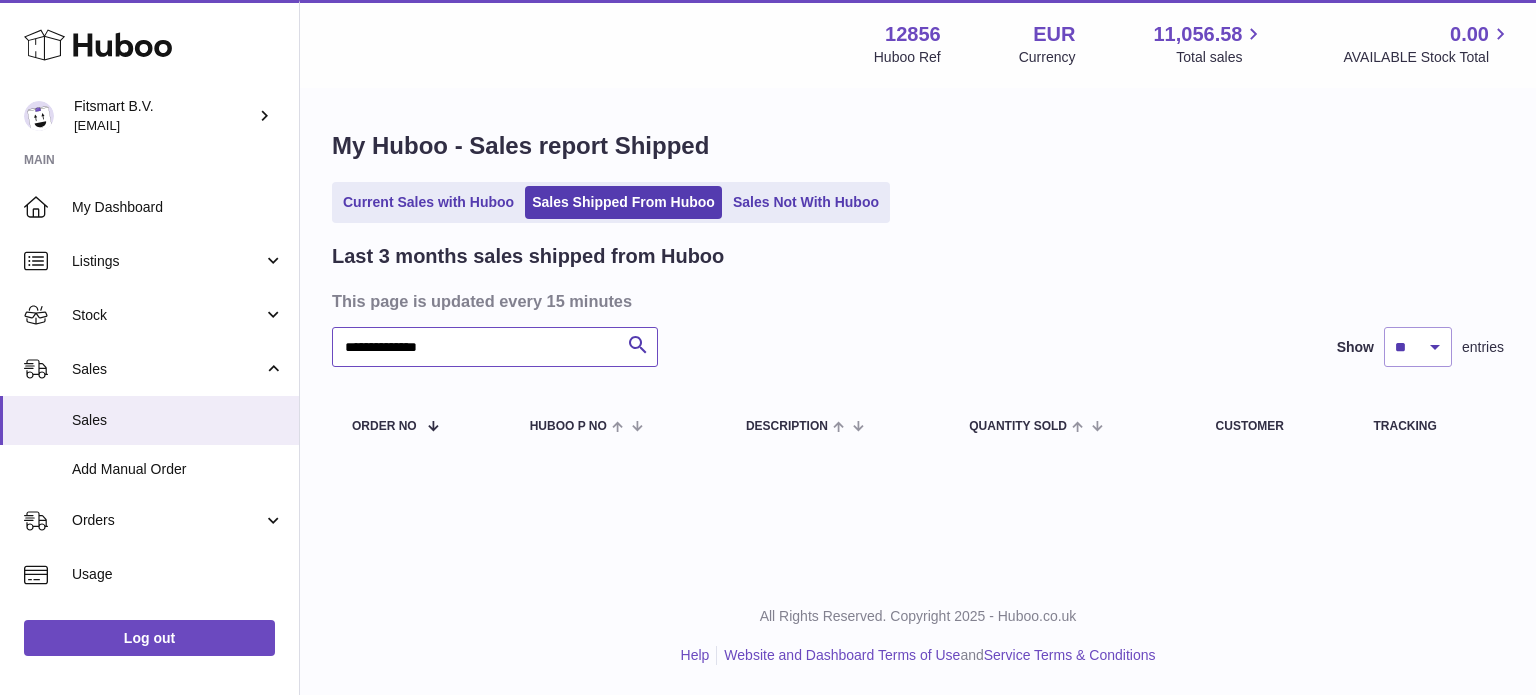 type on "**********" 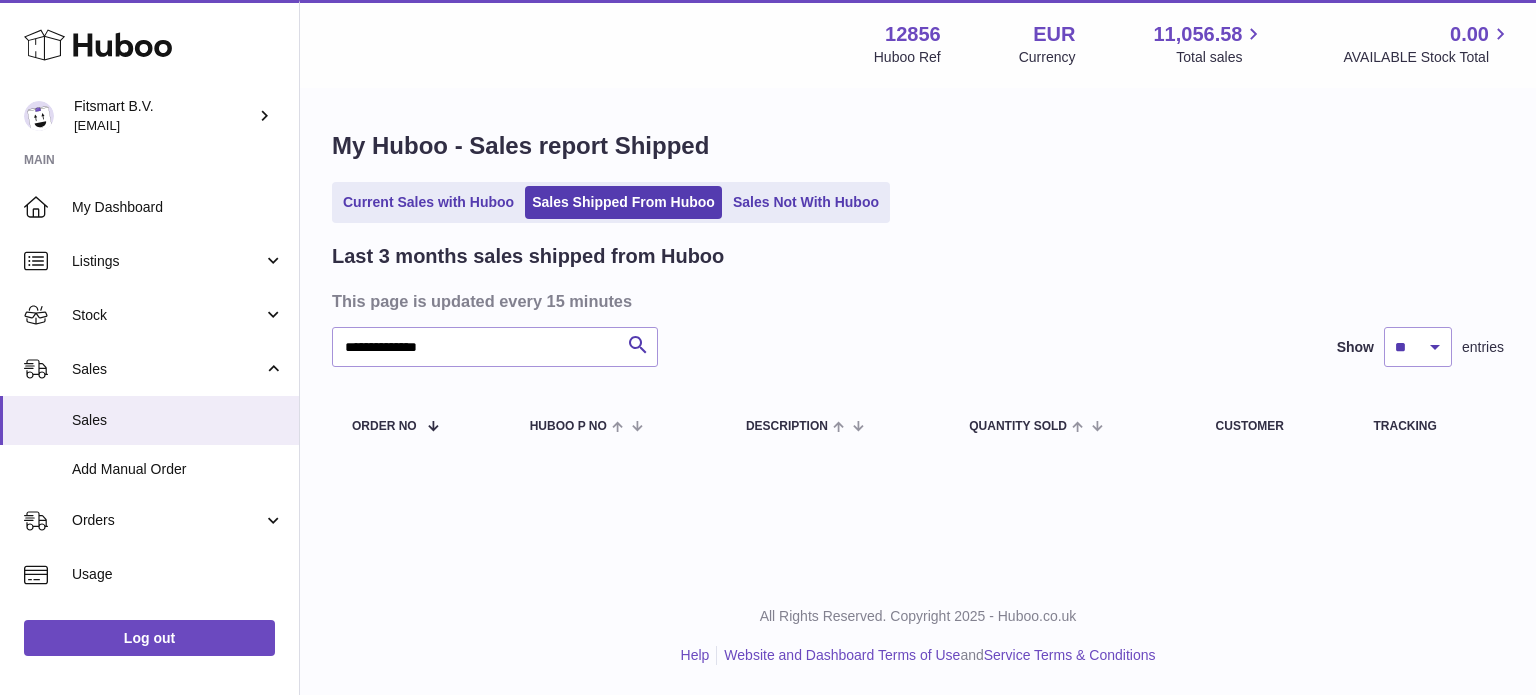 click on "Sales Not With Huboo" at bounding box center [806, 202] 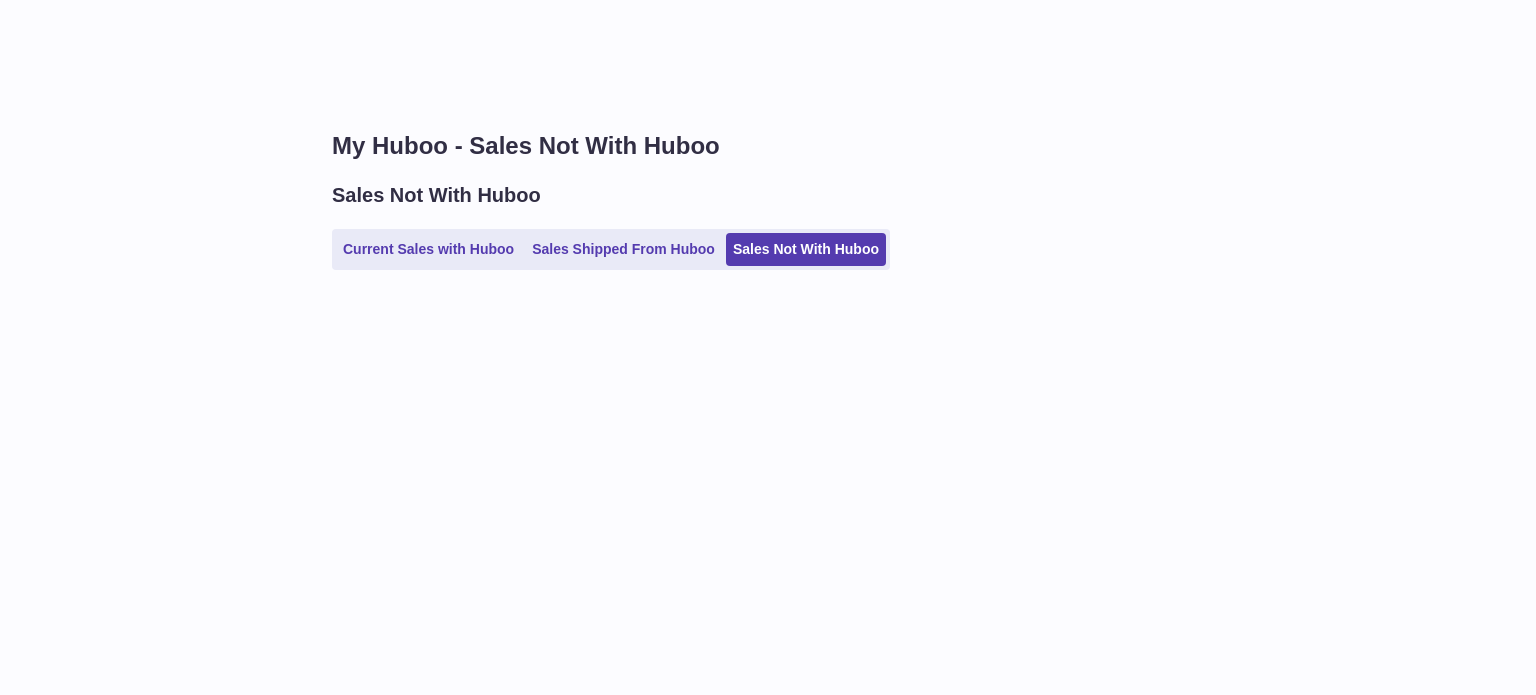 scroll, scrollTop: 0, scrollLeft: 0, axis: both 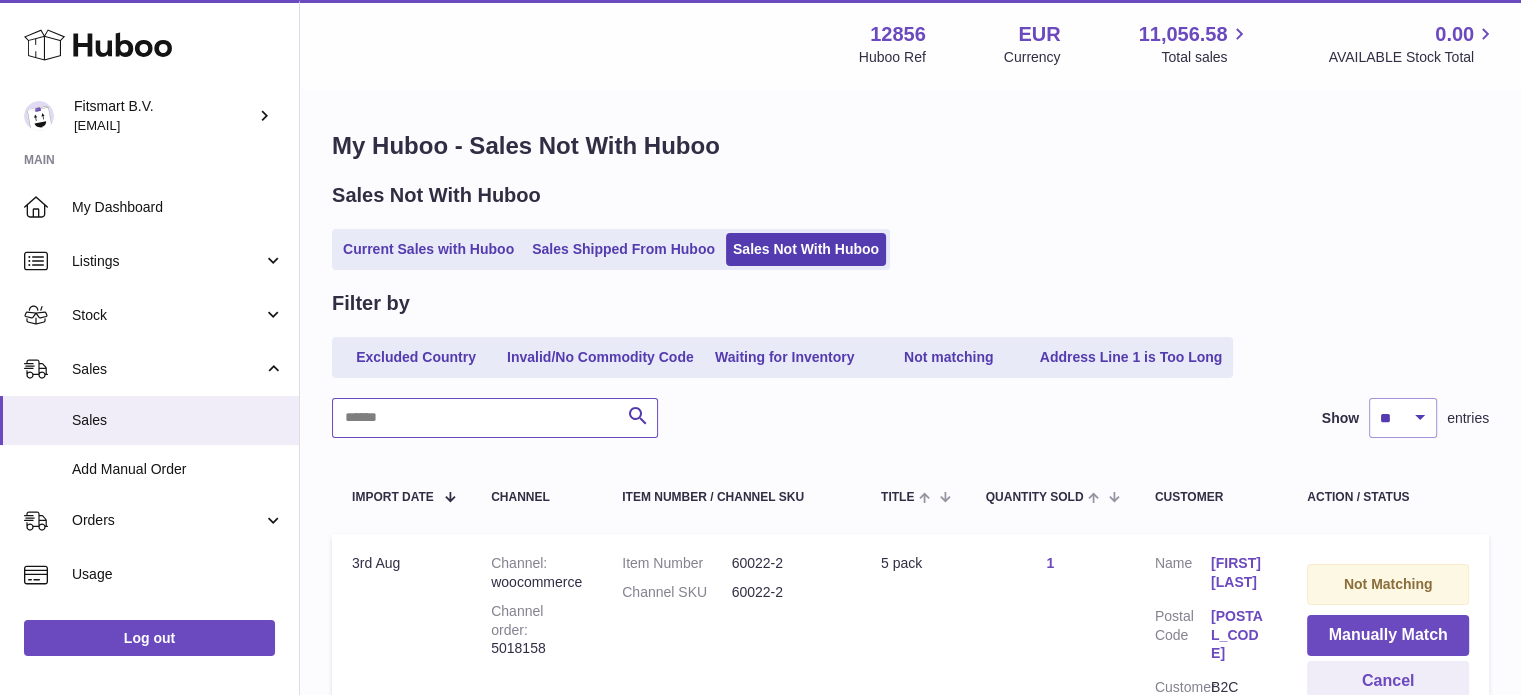 click at bounding box center (495, 418) 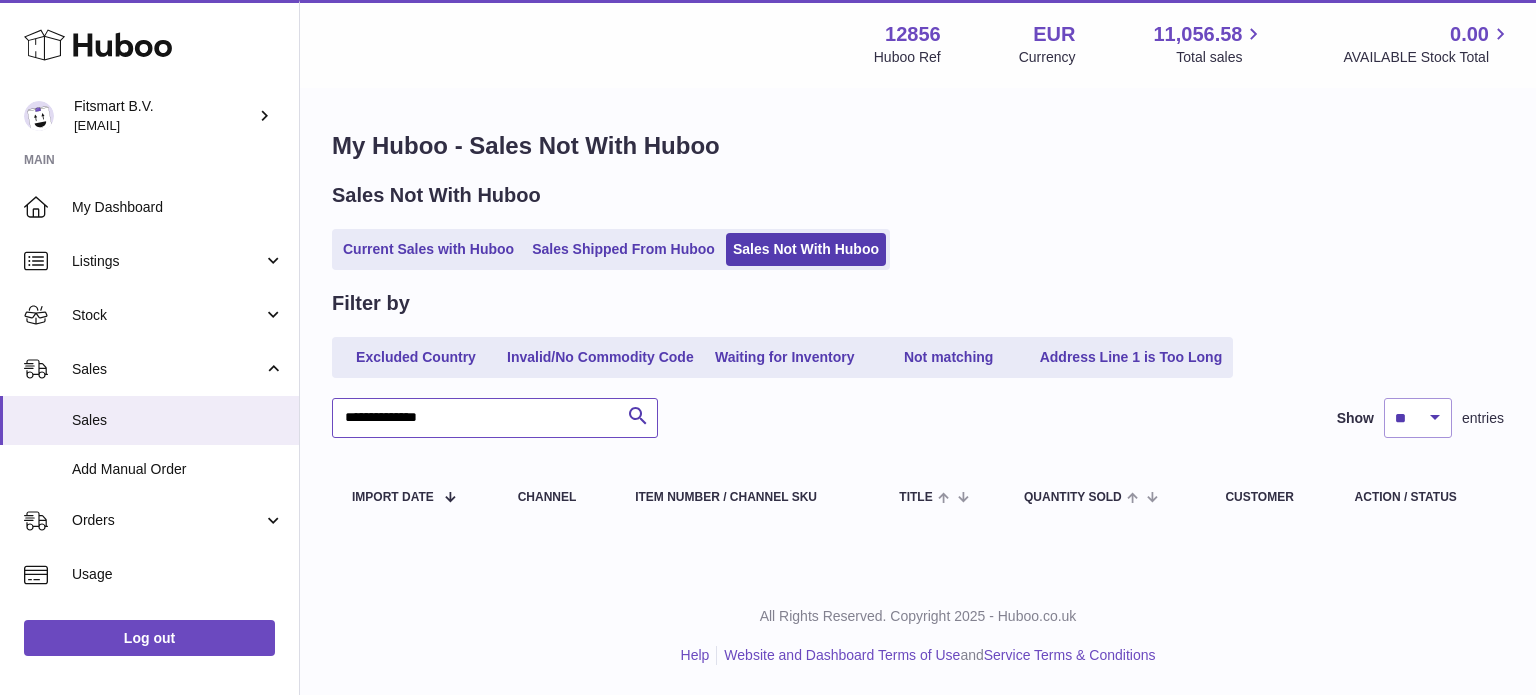 type on "**********" 